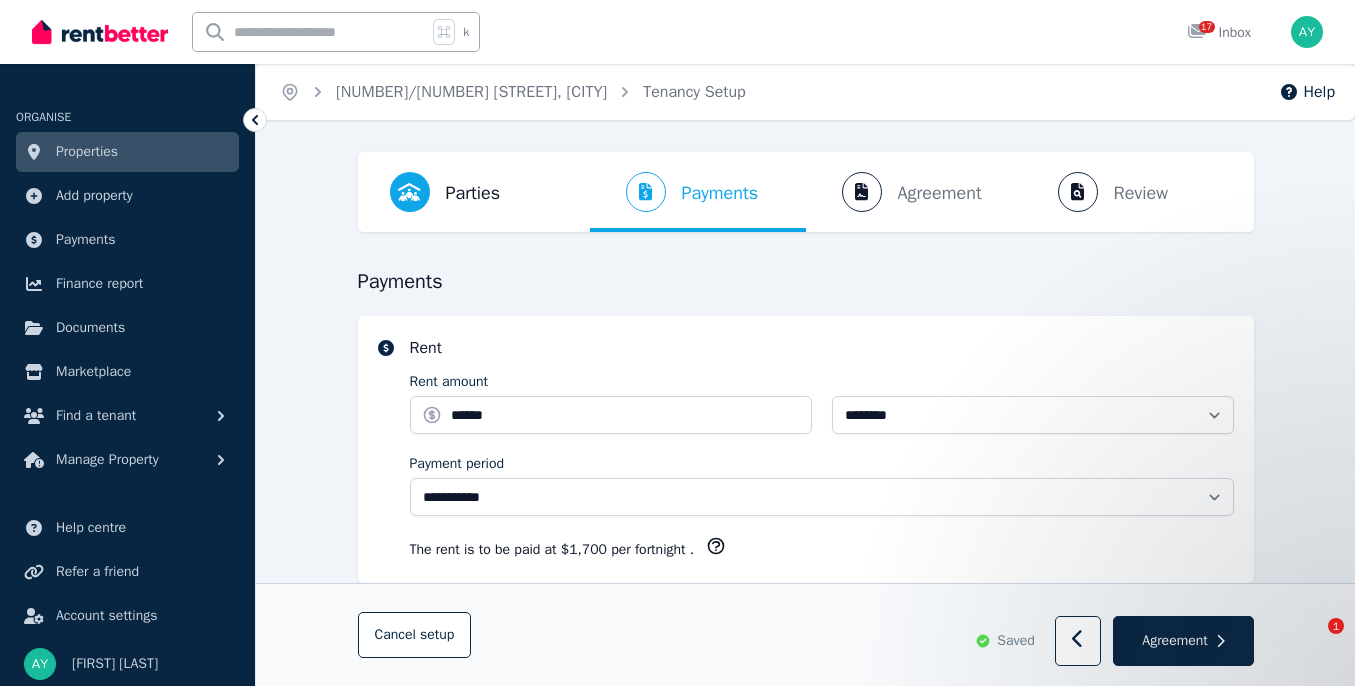 select on "**********" 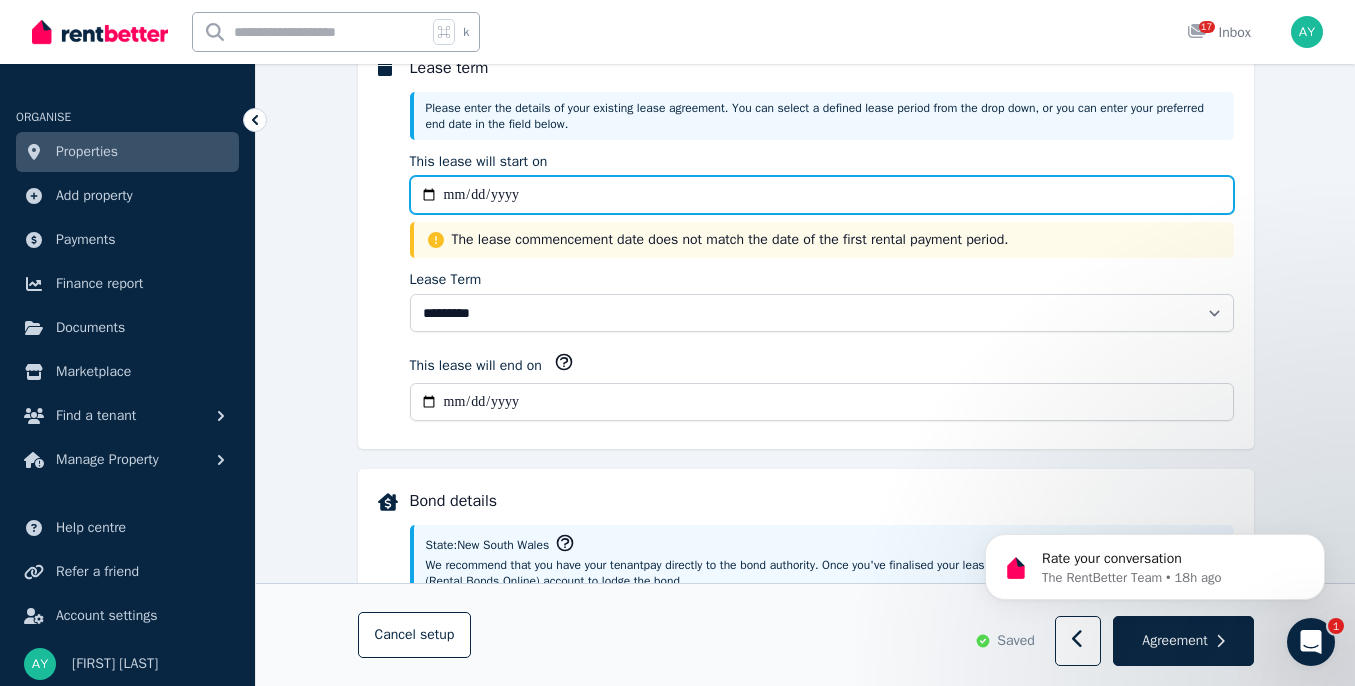 scroll, scrollTop: 0, scrollLeft: 0, axis: both 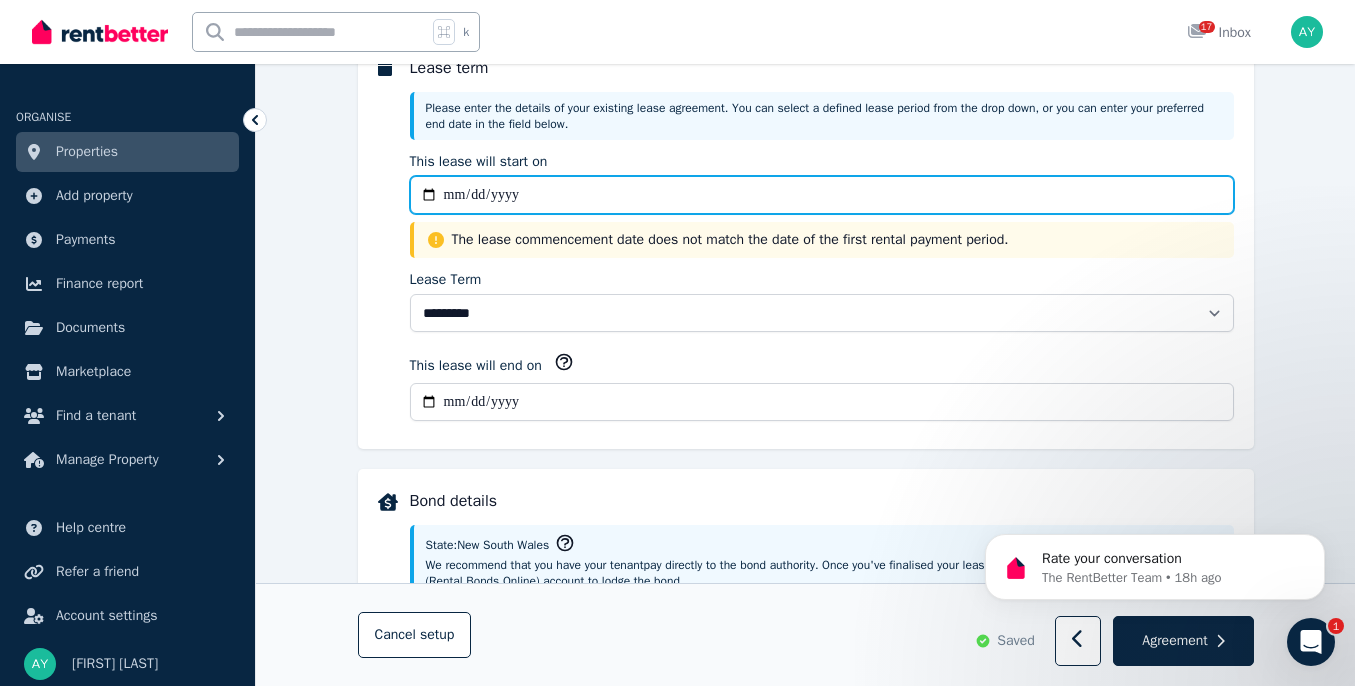 click on "**********" at bounding box center (822, 195) 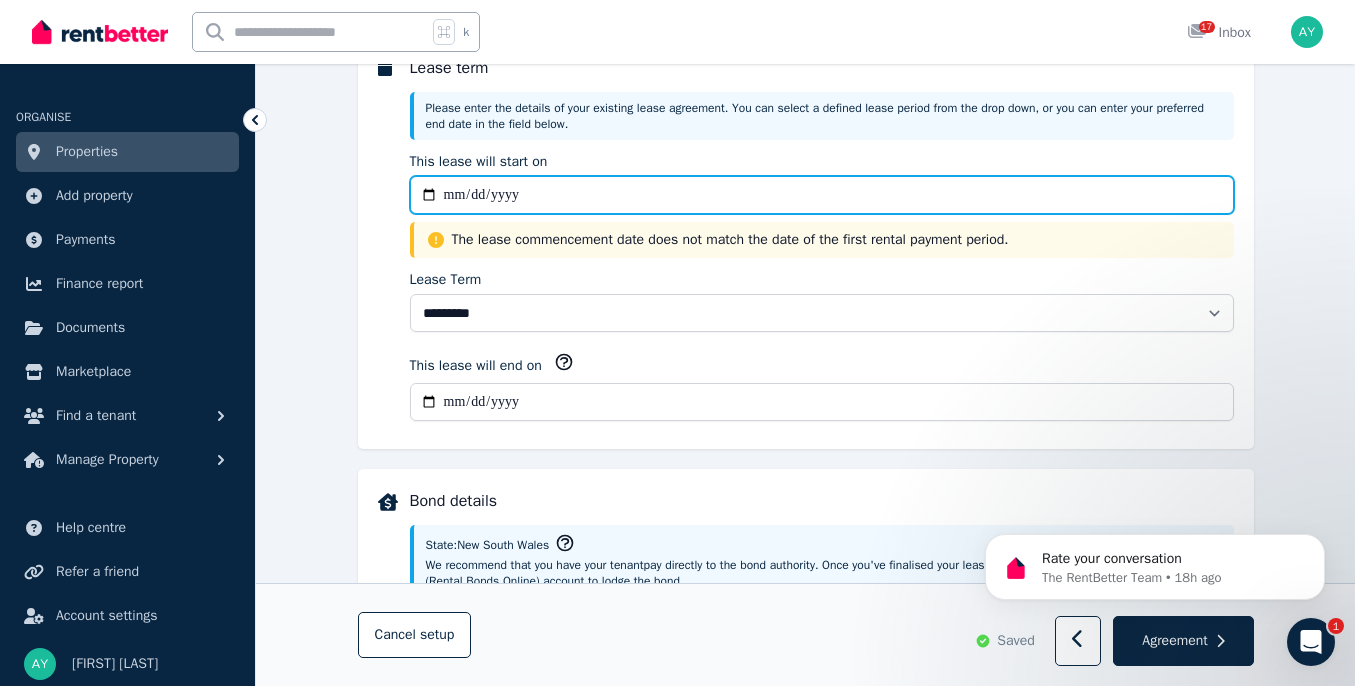 type on "**********" 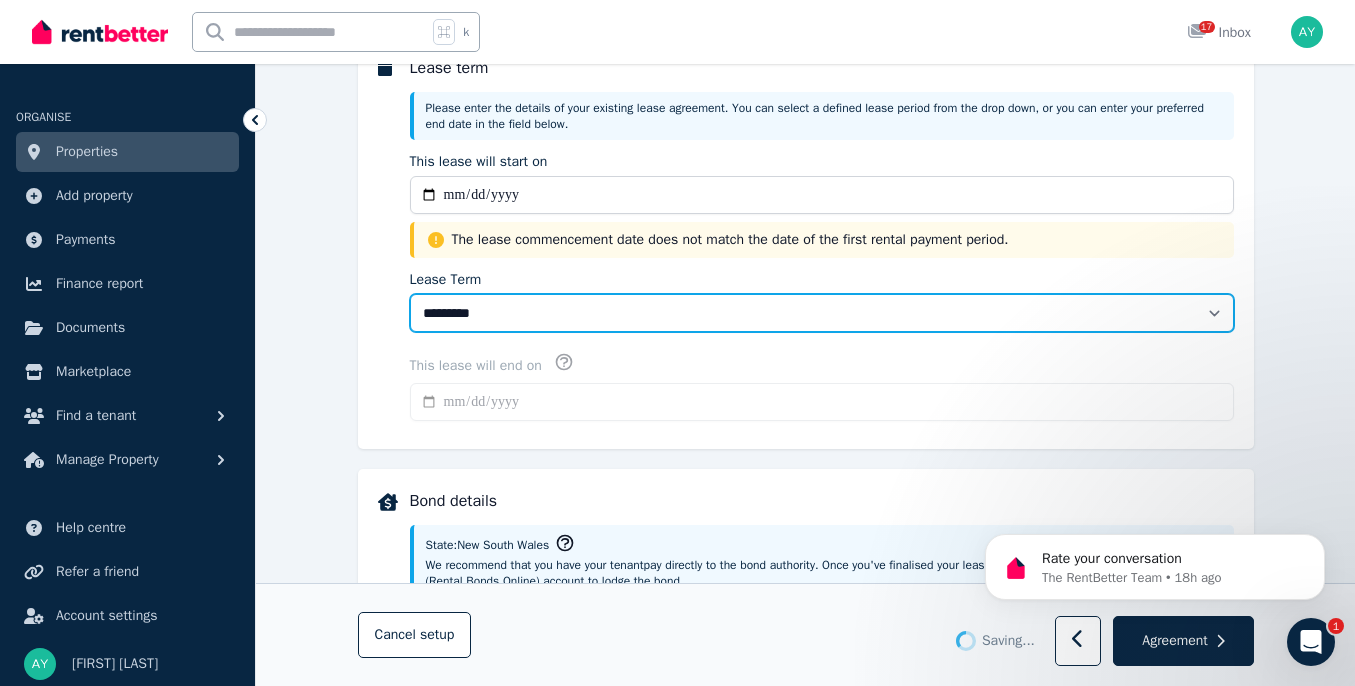 click on "******** ******** ********* ******* ******* ******* ******* ***** ********" at bounding box center [822, 313] 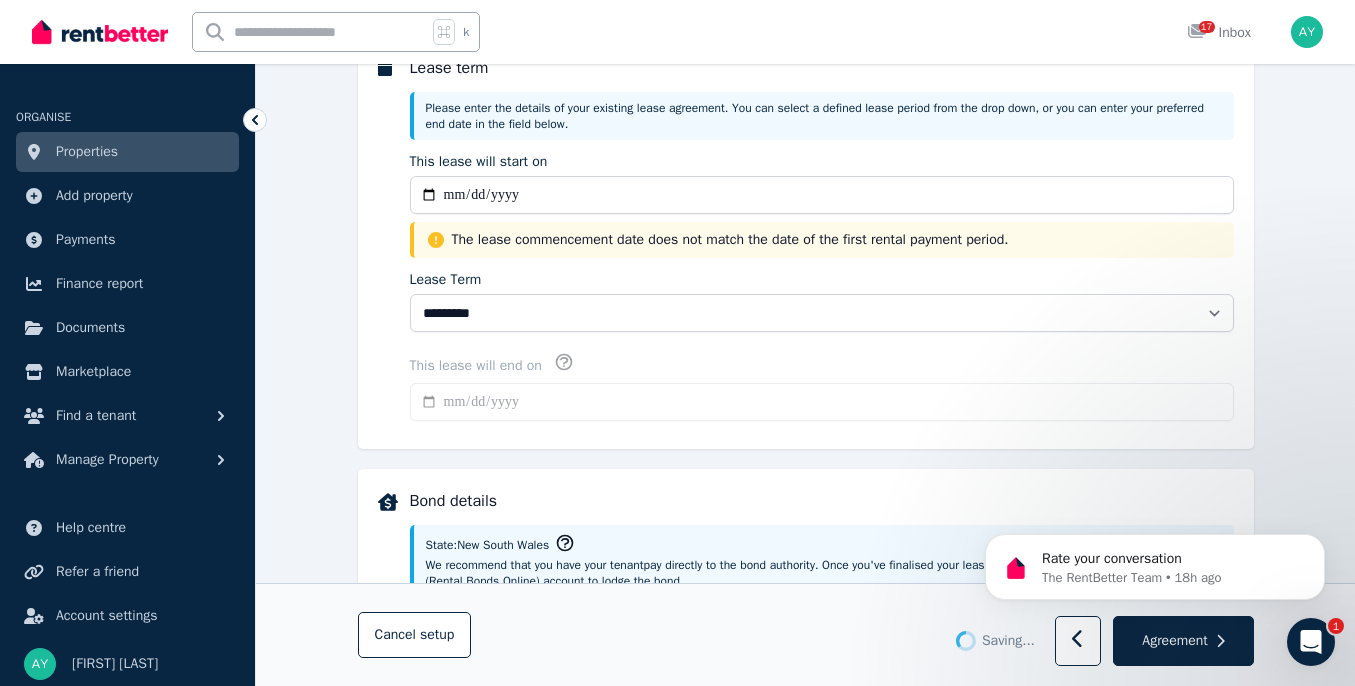 click on "**********" at bounding box center (805, 801) 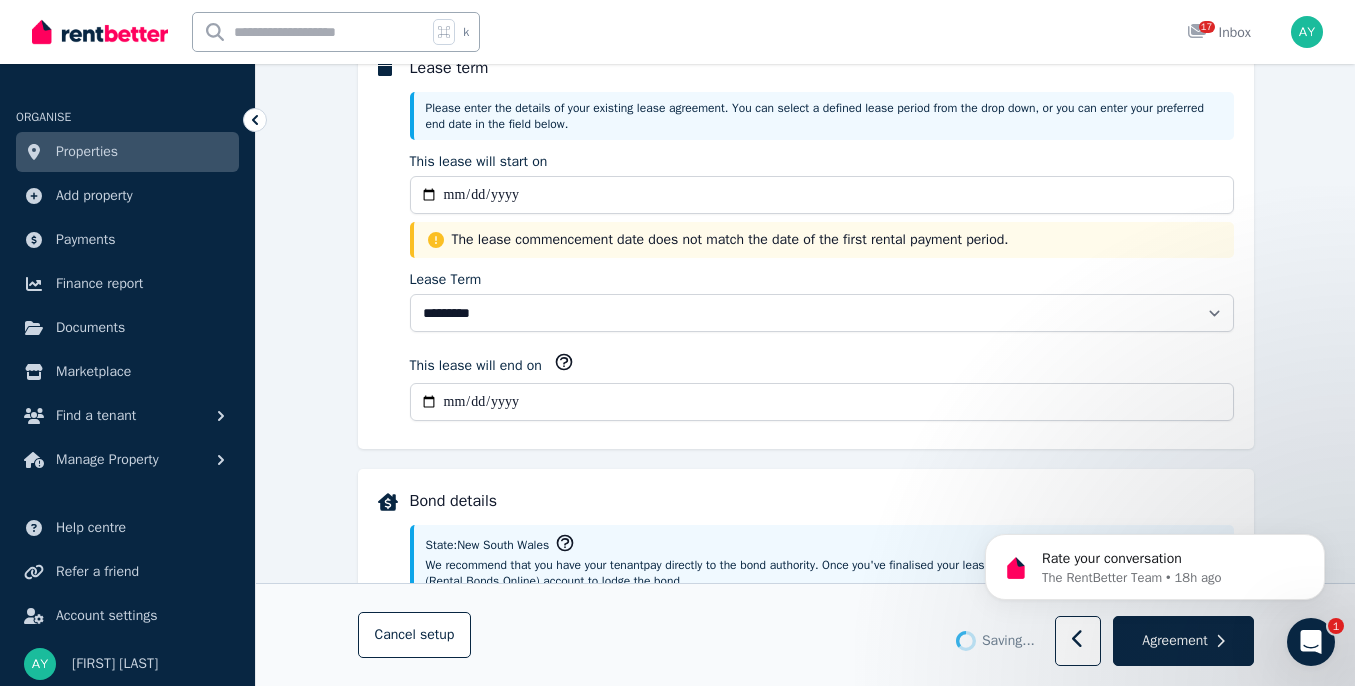 click on "**********" at bounding box center [822, 402] 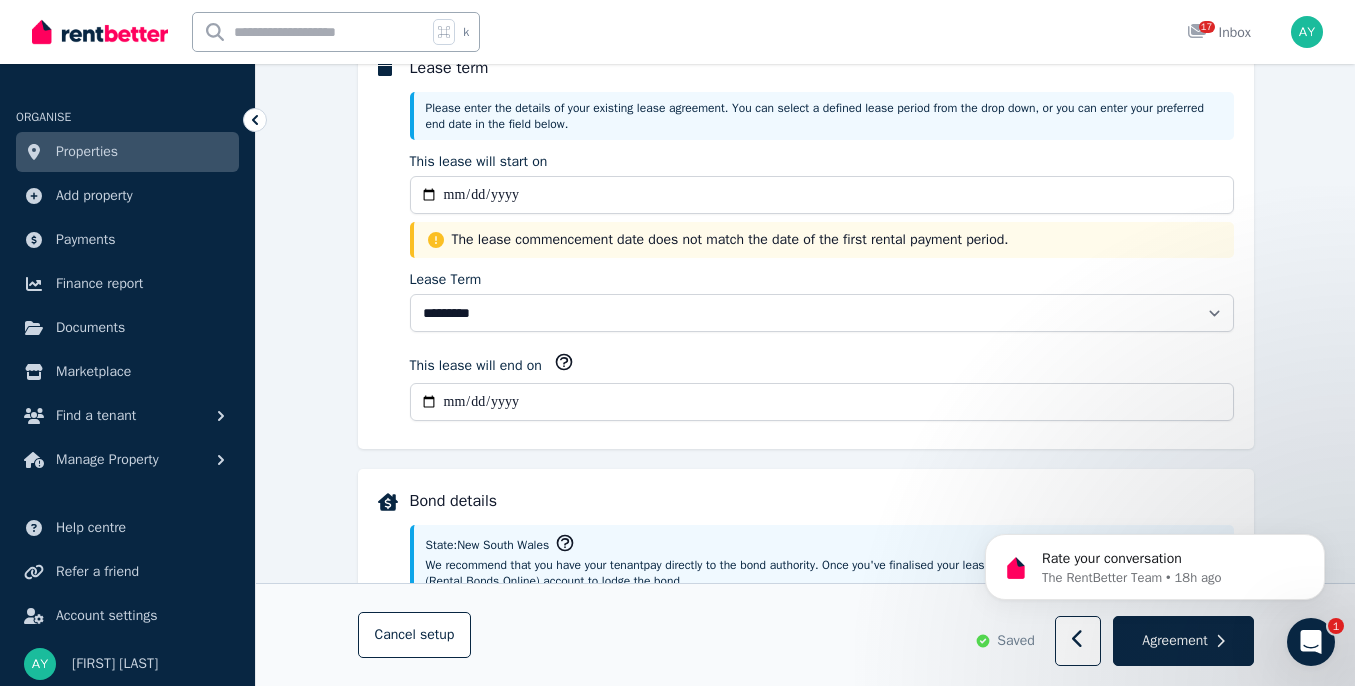 click on "**********" at bounding box center [806, 242] 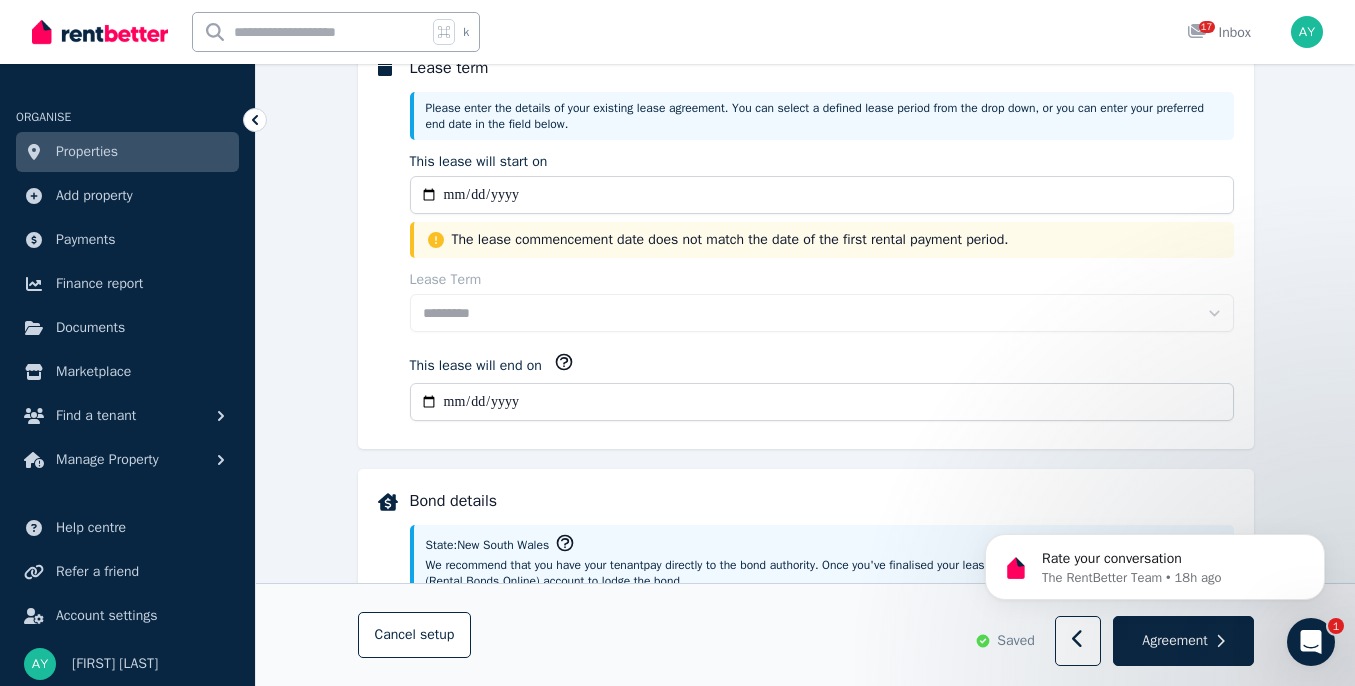type on "**********" 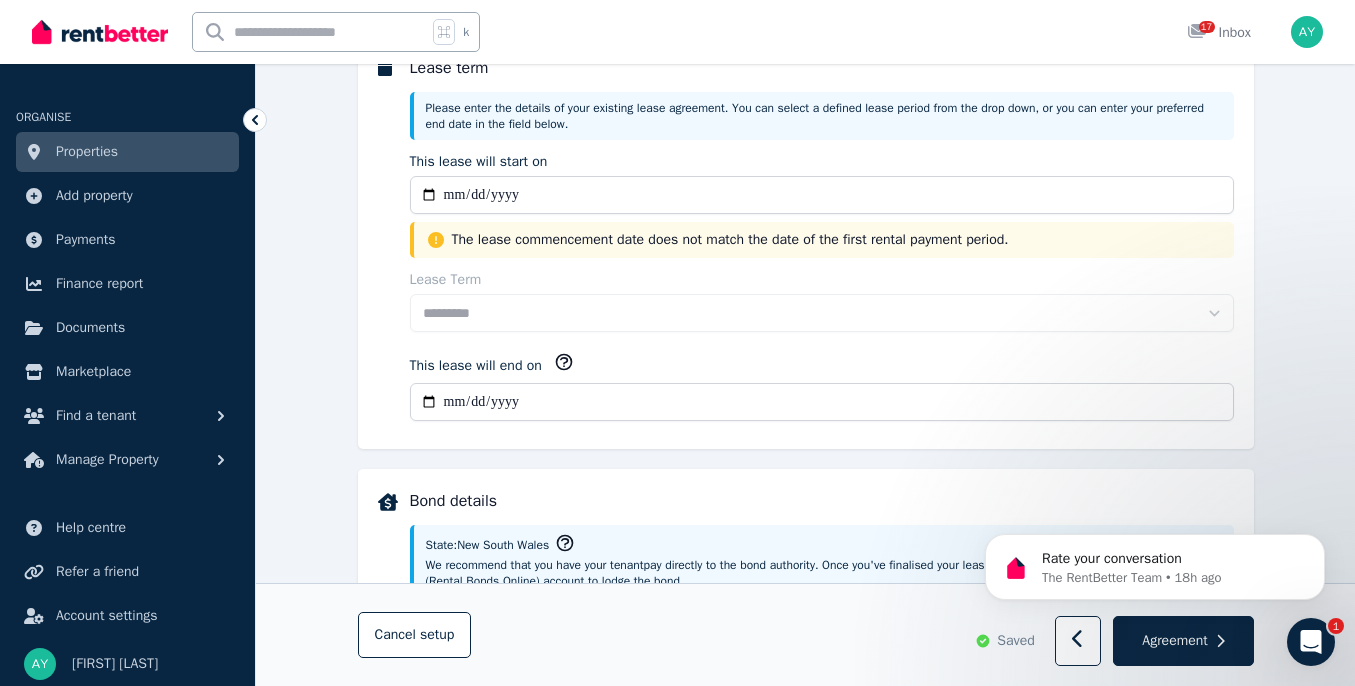 click on "**********" at bounding box center [805, 801] 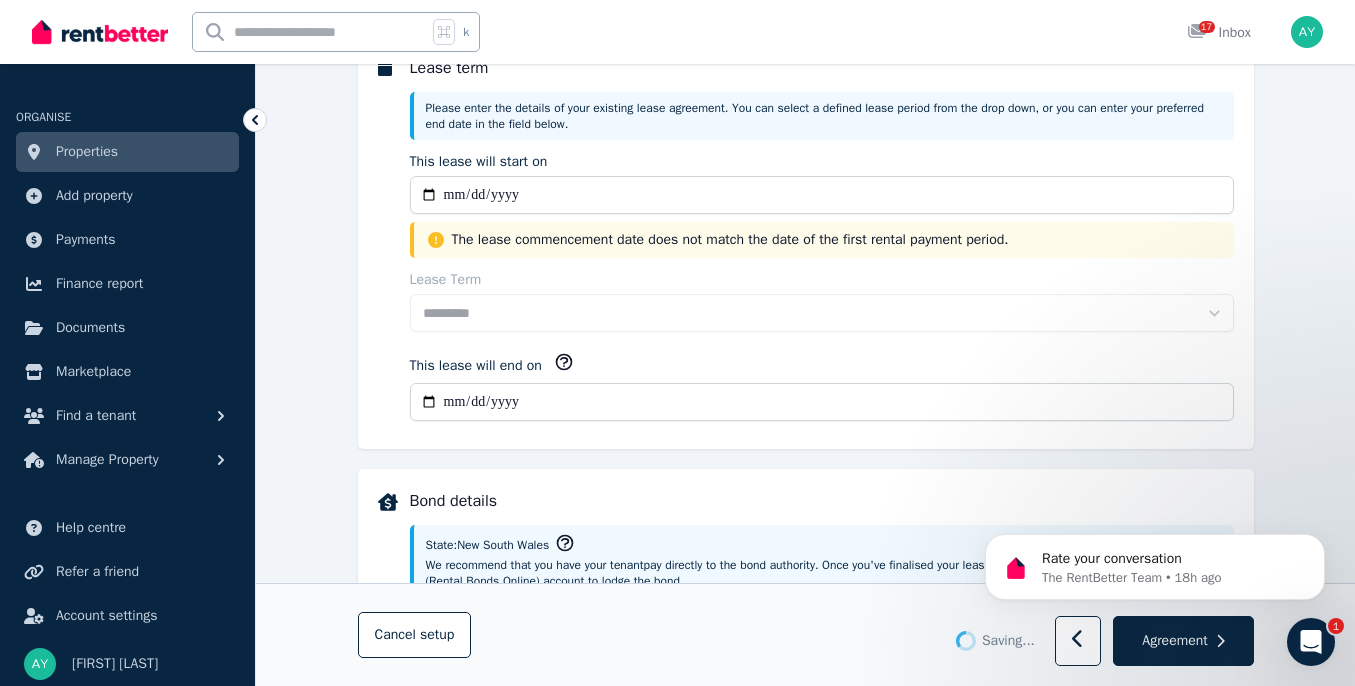 scroll, scrollTop: 852, scrollLeft: 0, axis: vertical 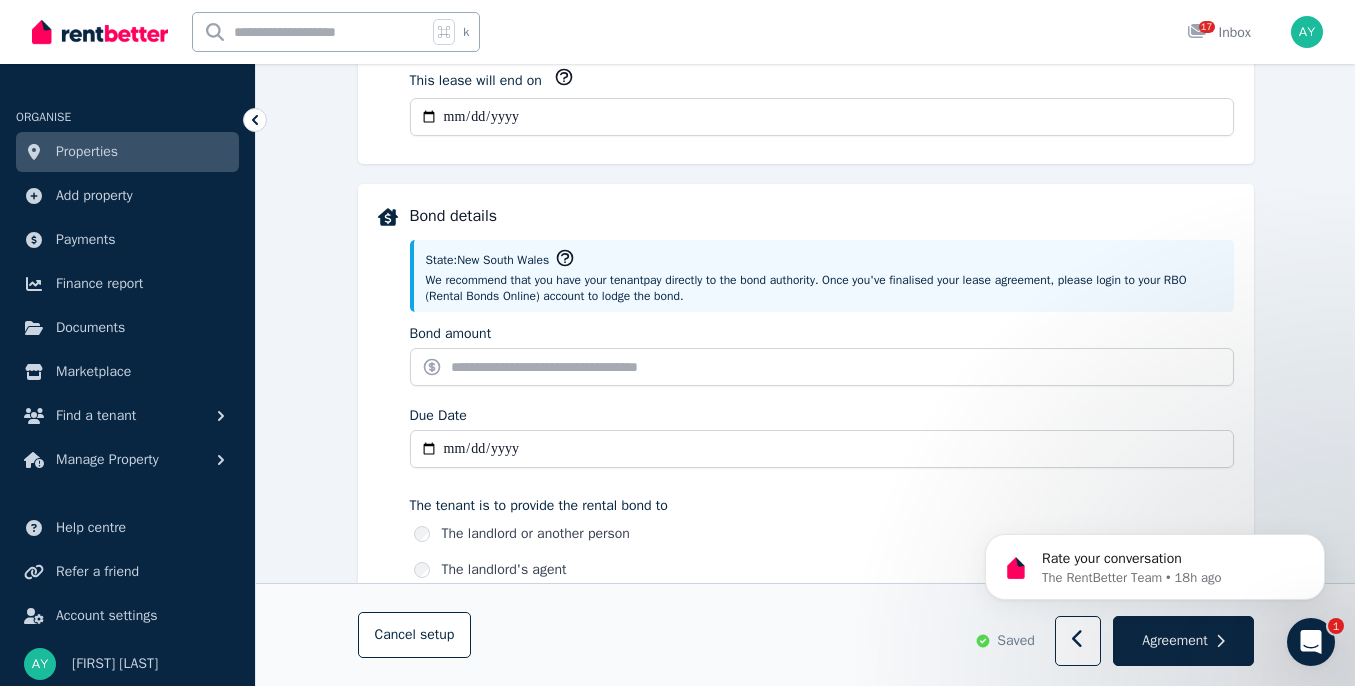 click on "Bond details State:  New South Wales We recommend that you have your tenant  pay directly to the bond authority . Once you've finalised your lease agreement, please login to your RBO (Rental Bonds Online) account to lodge the bond. Bond amount Due Date The tenant is to provide the rental bond to The landlord or another person The landlord's agent NSW Fair Trading through Rental Bond Online Has the bond already been paid? Yes Please enter a bond amount and a due date No" at bounding box center [806, 454] 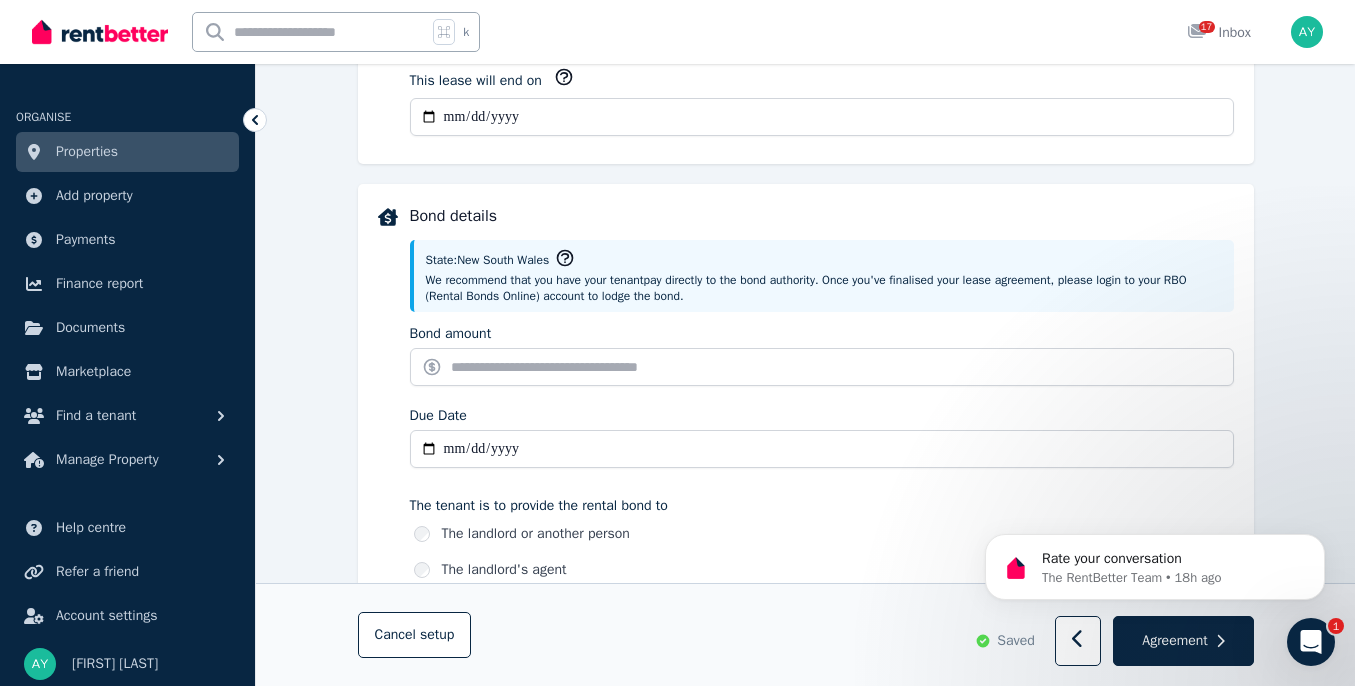 click on "Due Date" at bounding box center (822, 449) 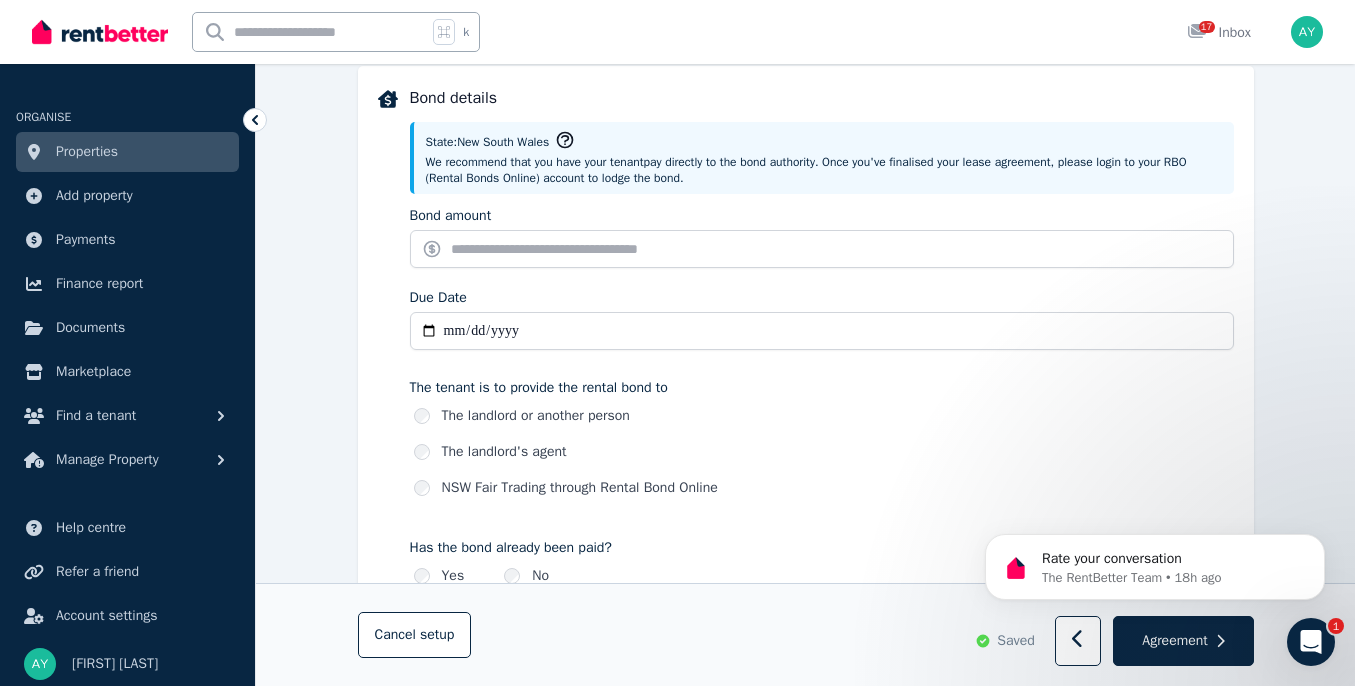 click 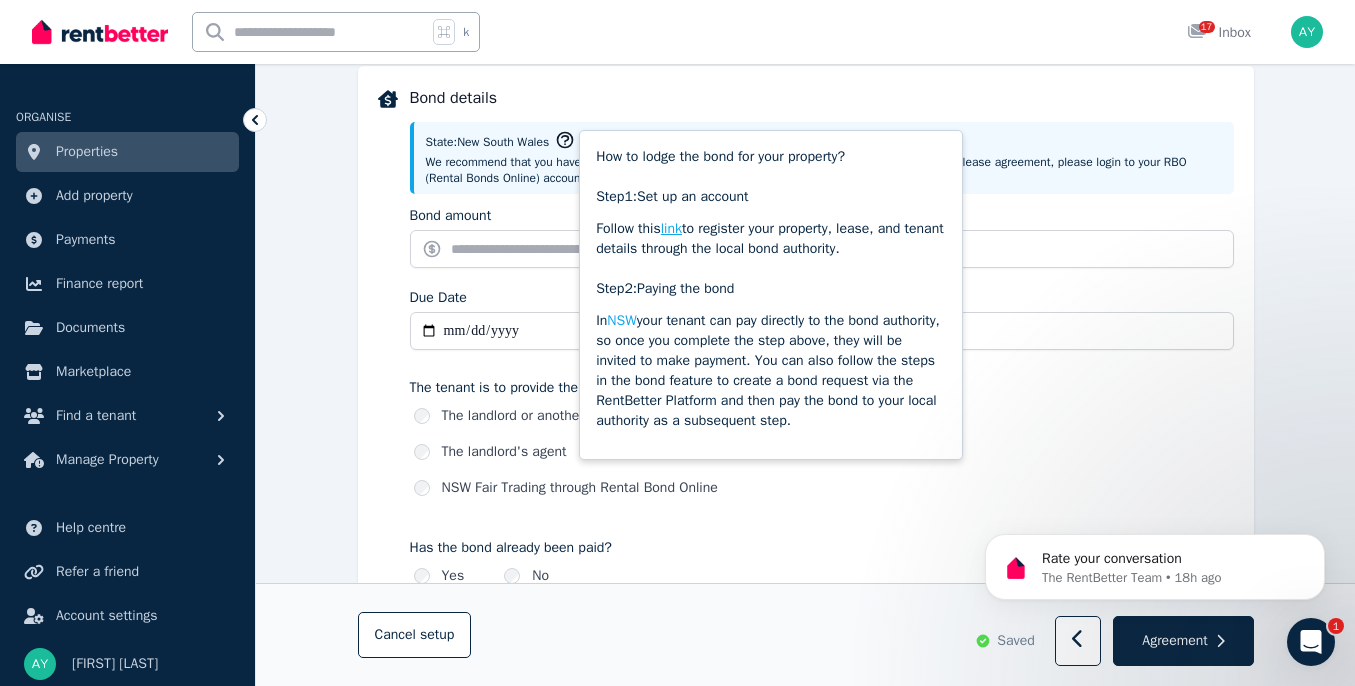 click on "Due Date" at bounding box center [822, 331] 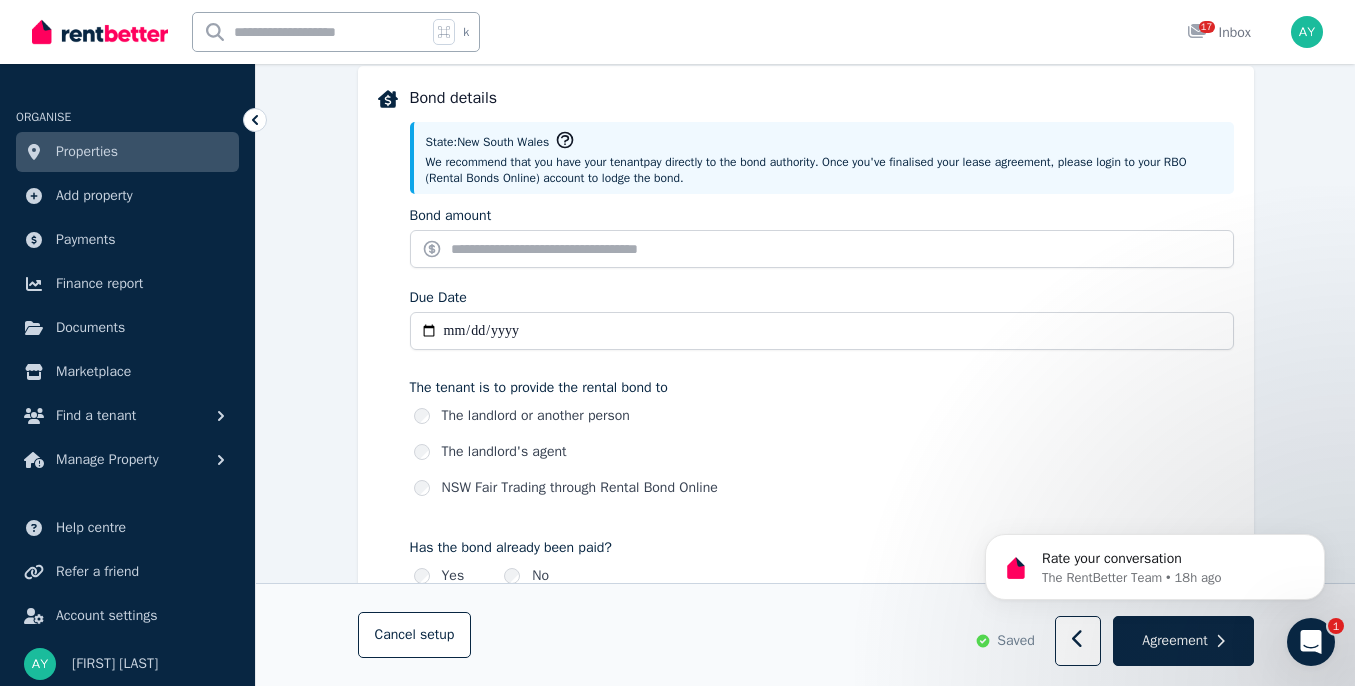 type on "**********" 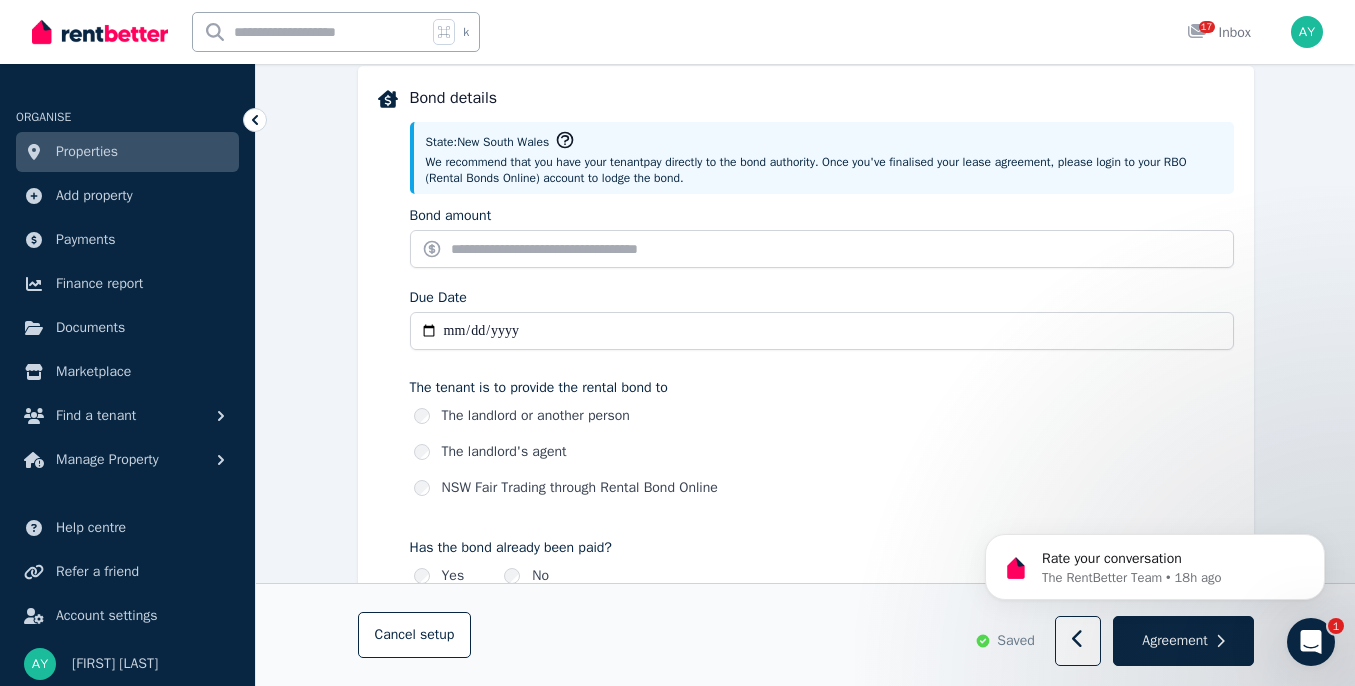 click on "NSW Fair Trading through Rental Bond Online" at bounding box center (580, 488) 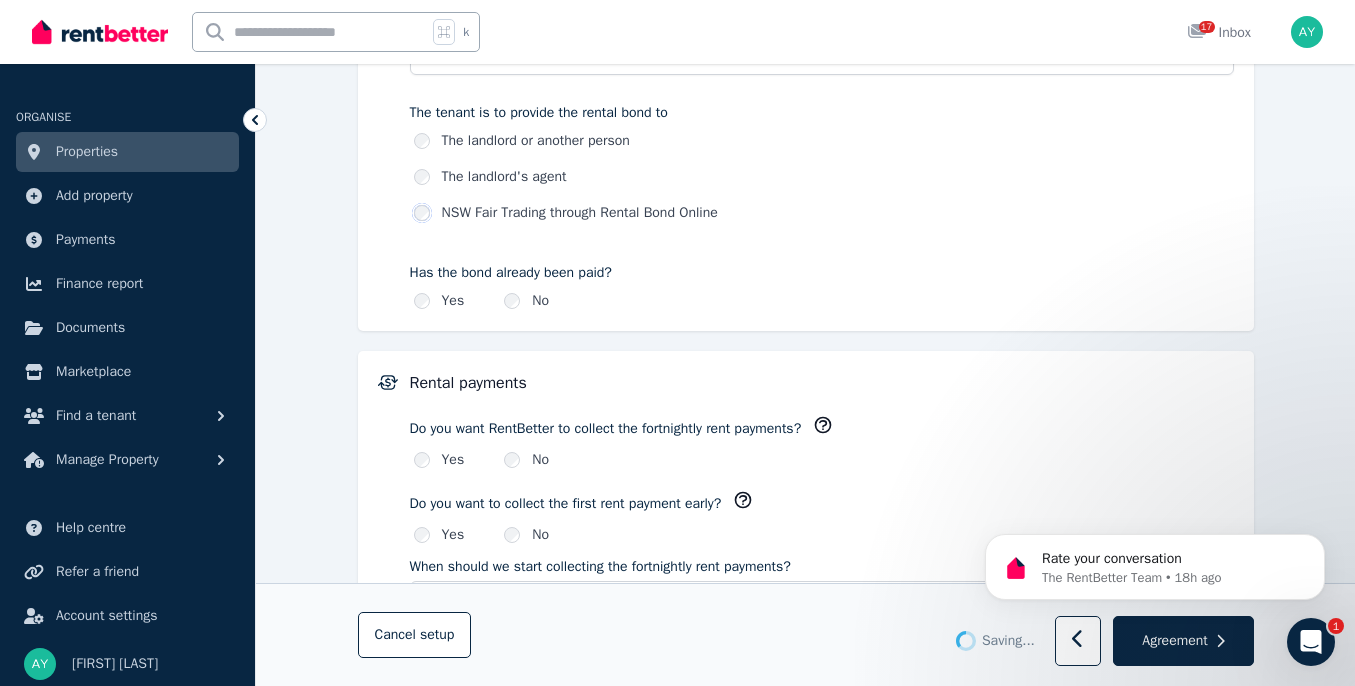 scroll, scrollTop: 1338, scrollLeft: 0, axis: vertical 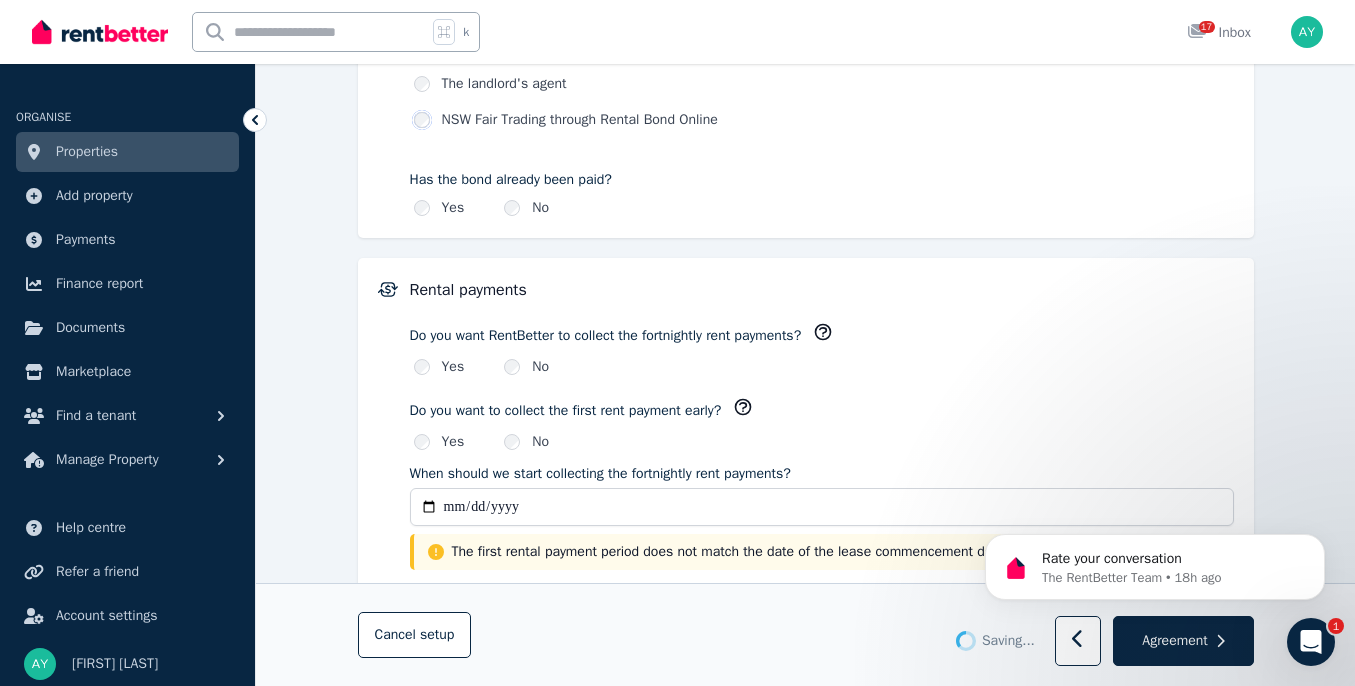 type 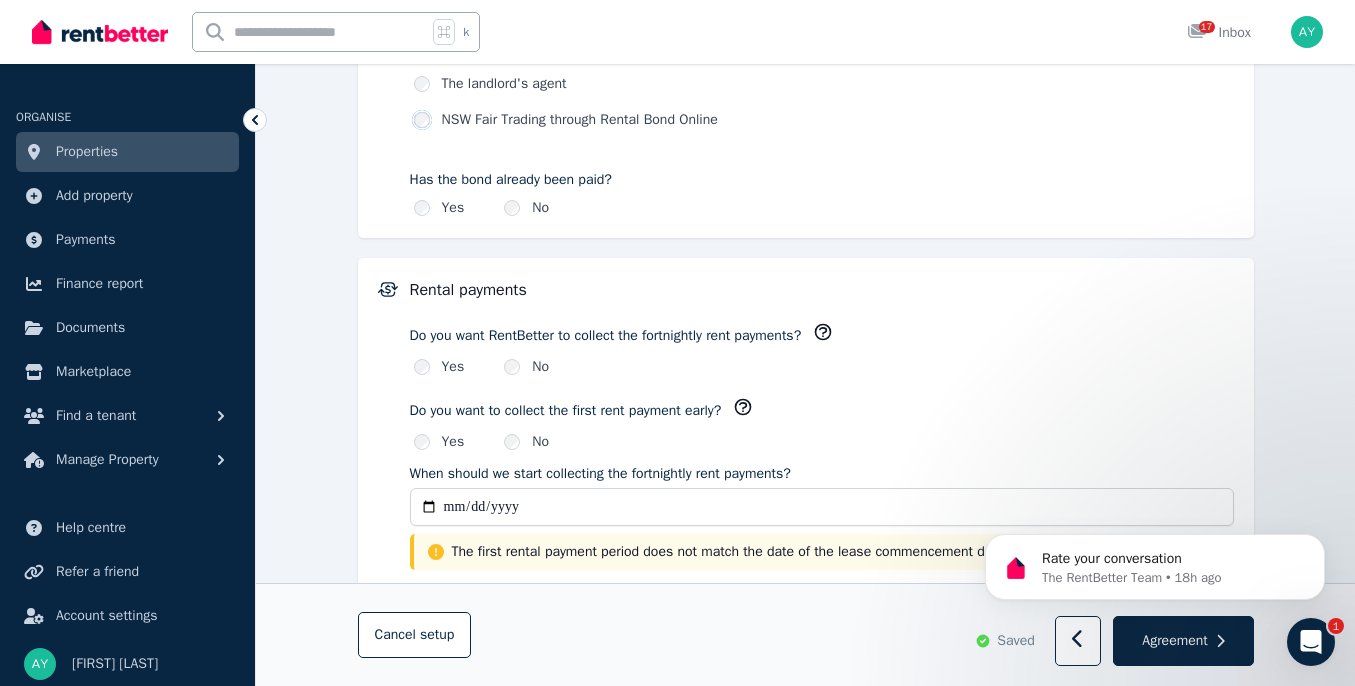 click 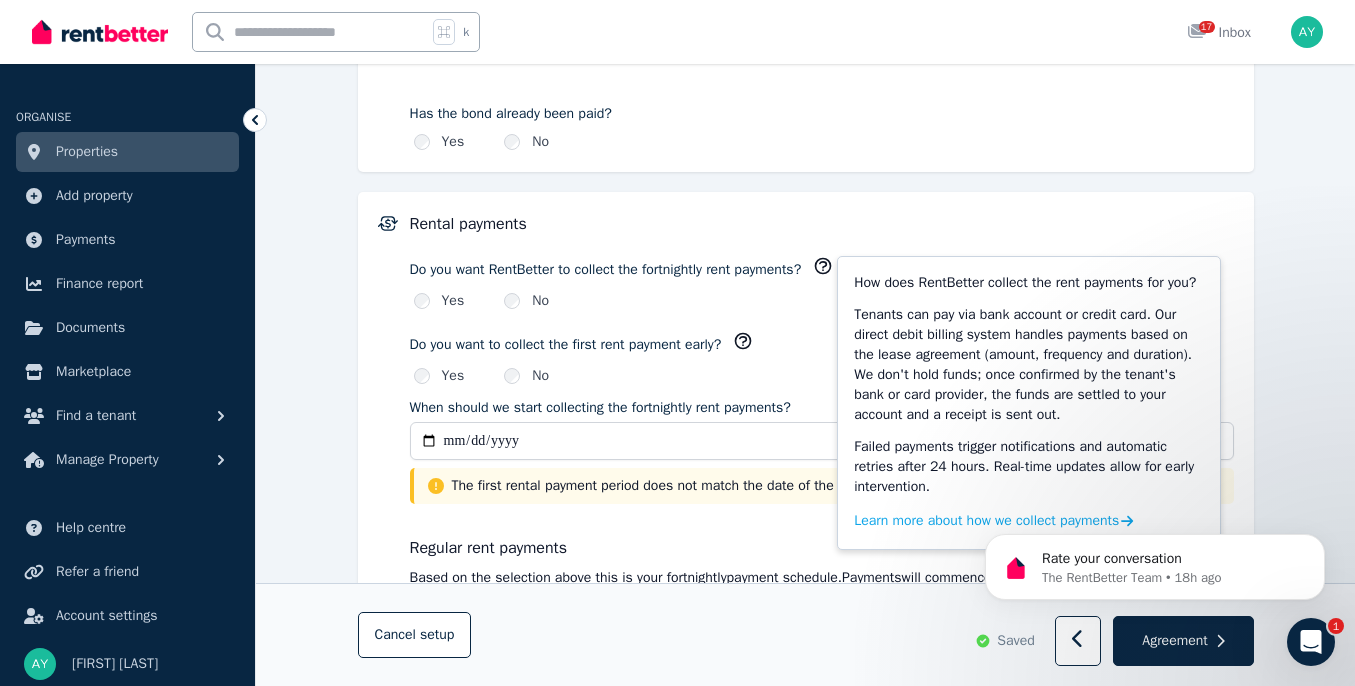 scroll, scrollTop: 1405, scrollLeft: 0, axis: vertical 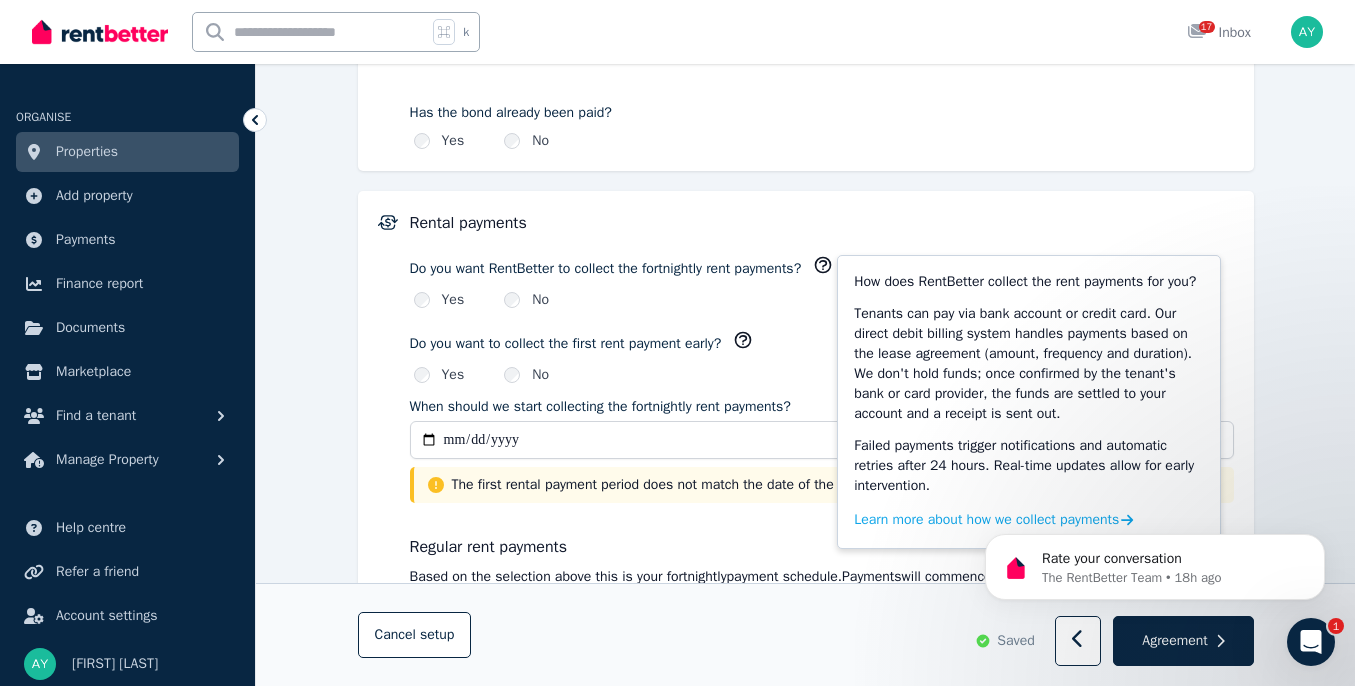 click on "Rental payments" at bounding box center (822, 223) 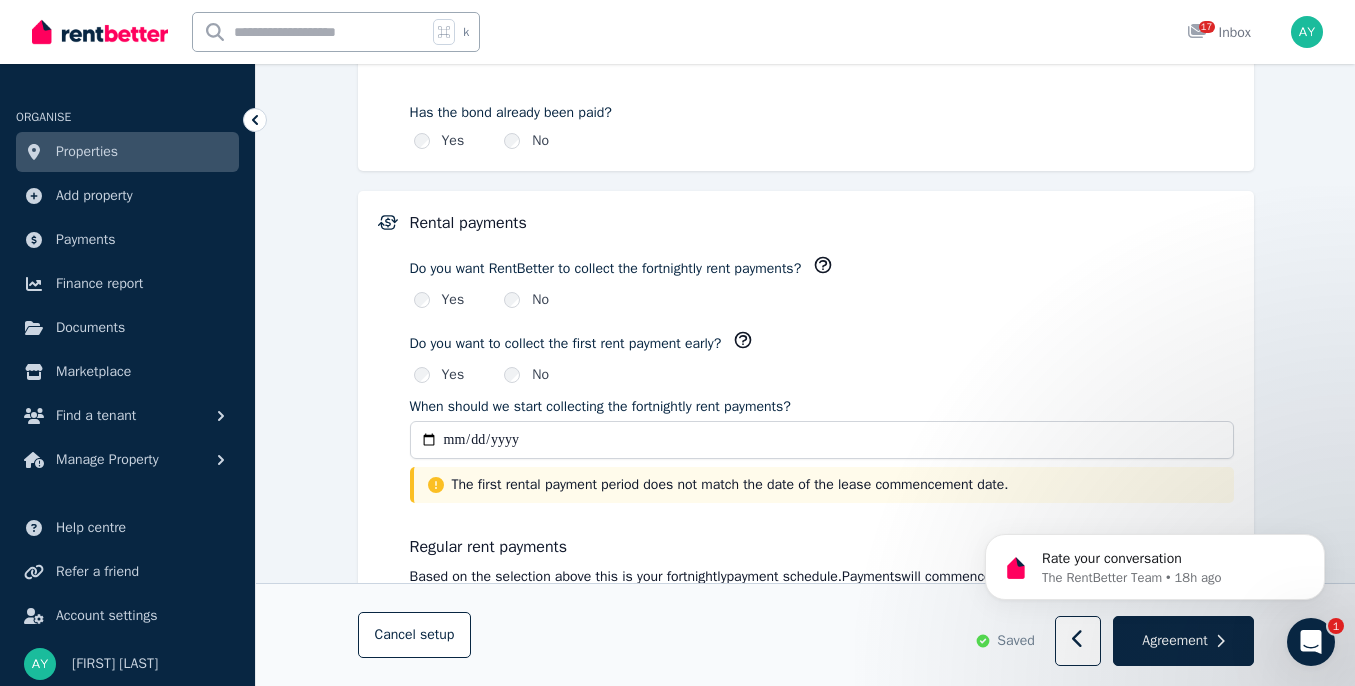 click 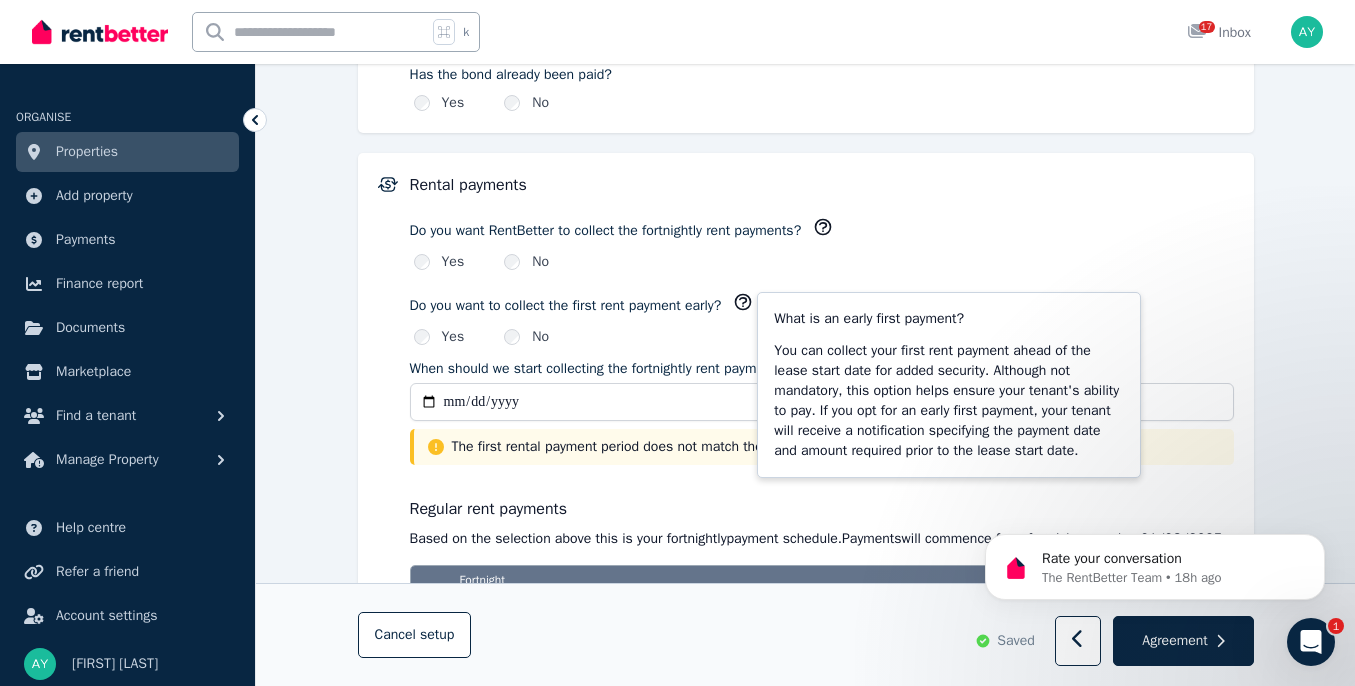 scroll, scrollTop: 1444, scrollLeft: 0, axis: vertical 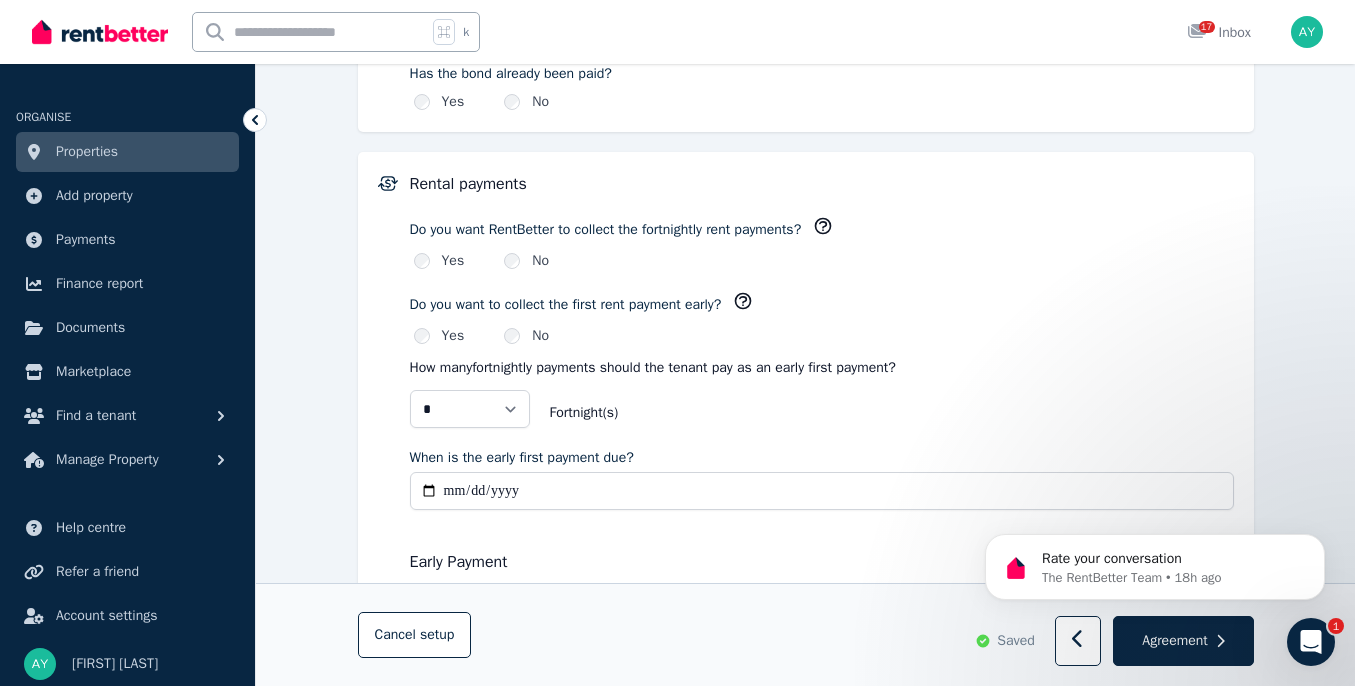 click on "When is the early first payment due?" at bounding box center [822, 491] 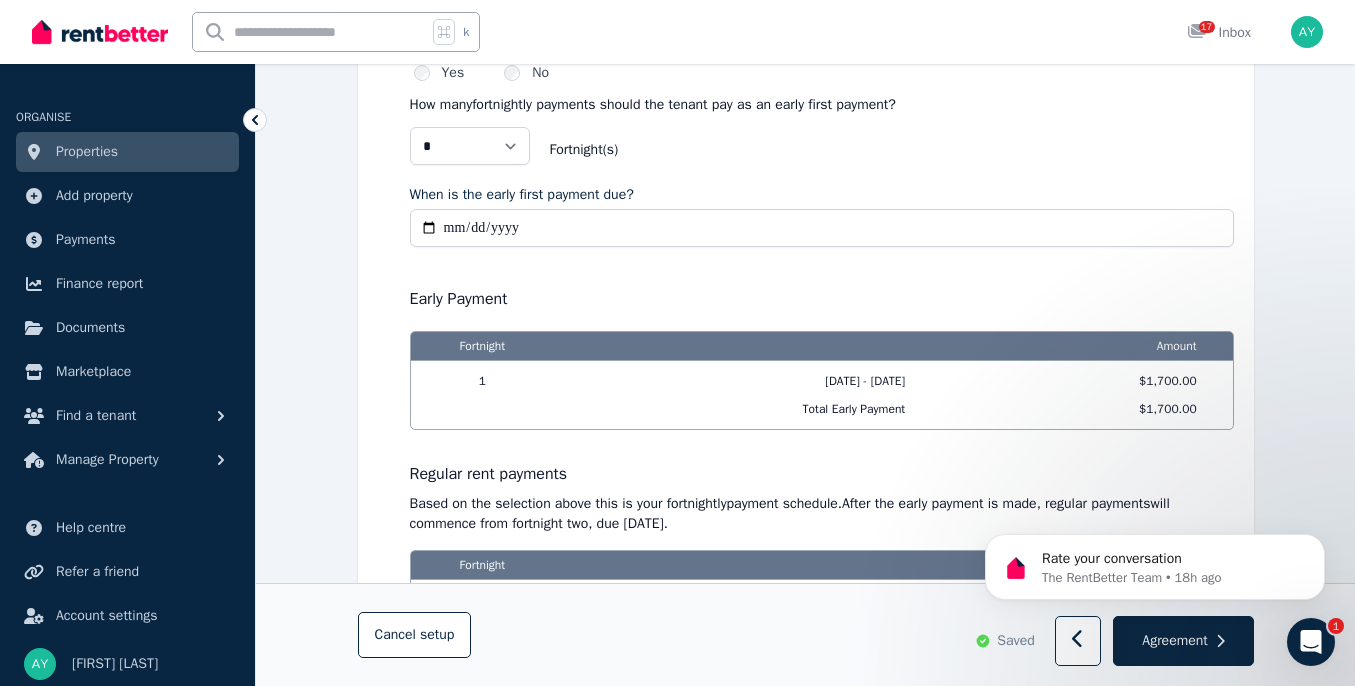 scroll, scrollTop: 1543, scrollLeft: 0, axis: vertical 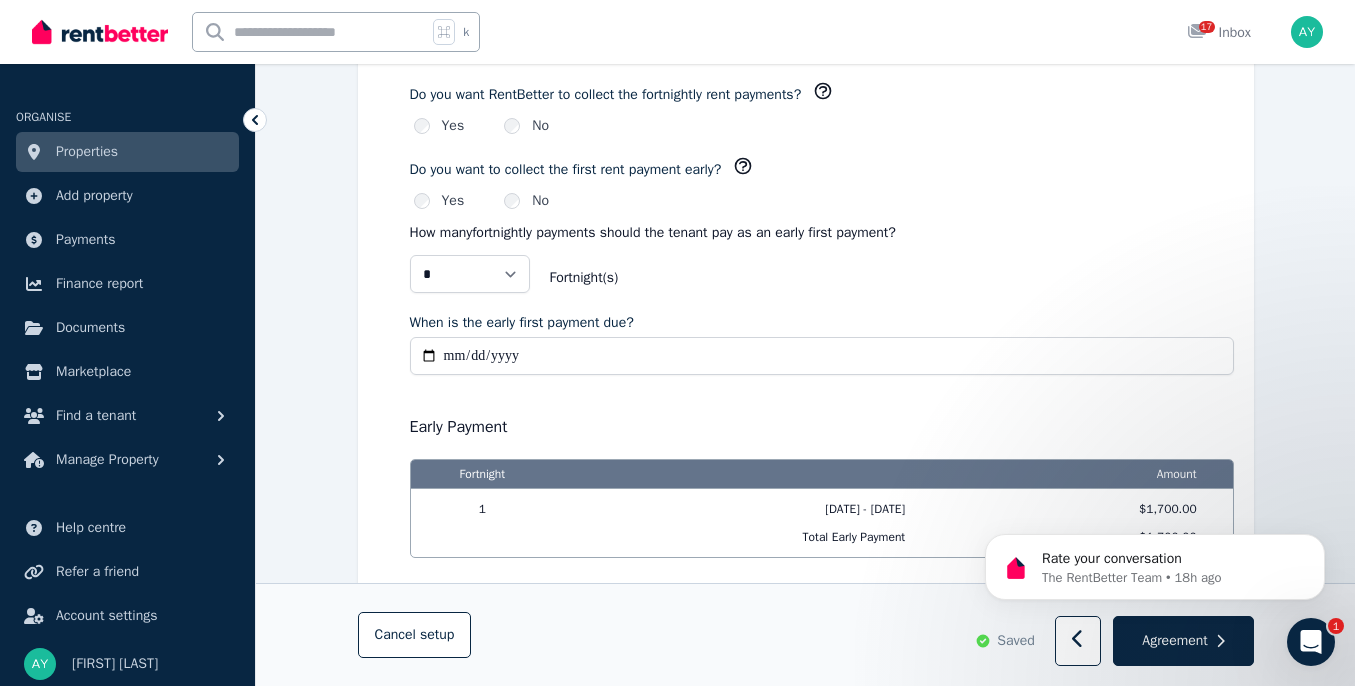 type on "**********" 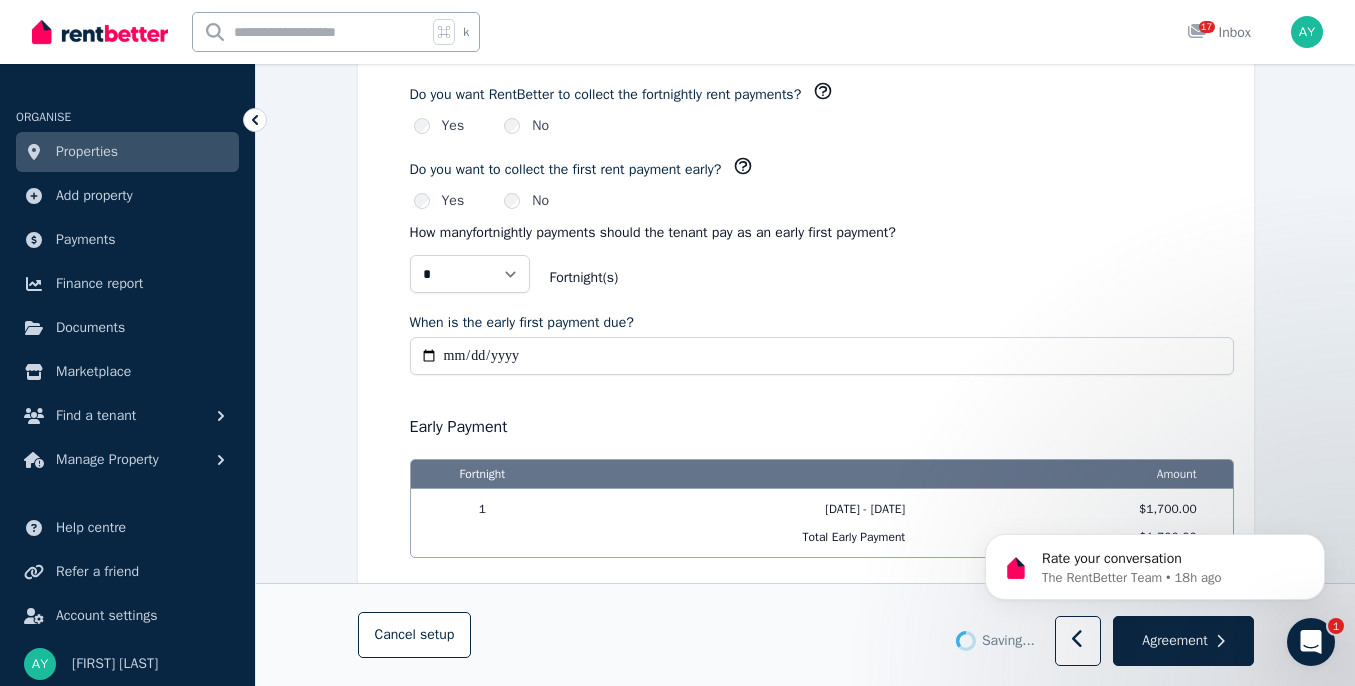 click on "* * Fortnight (s)" at bounding box center [822, 278] 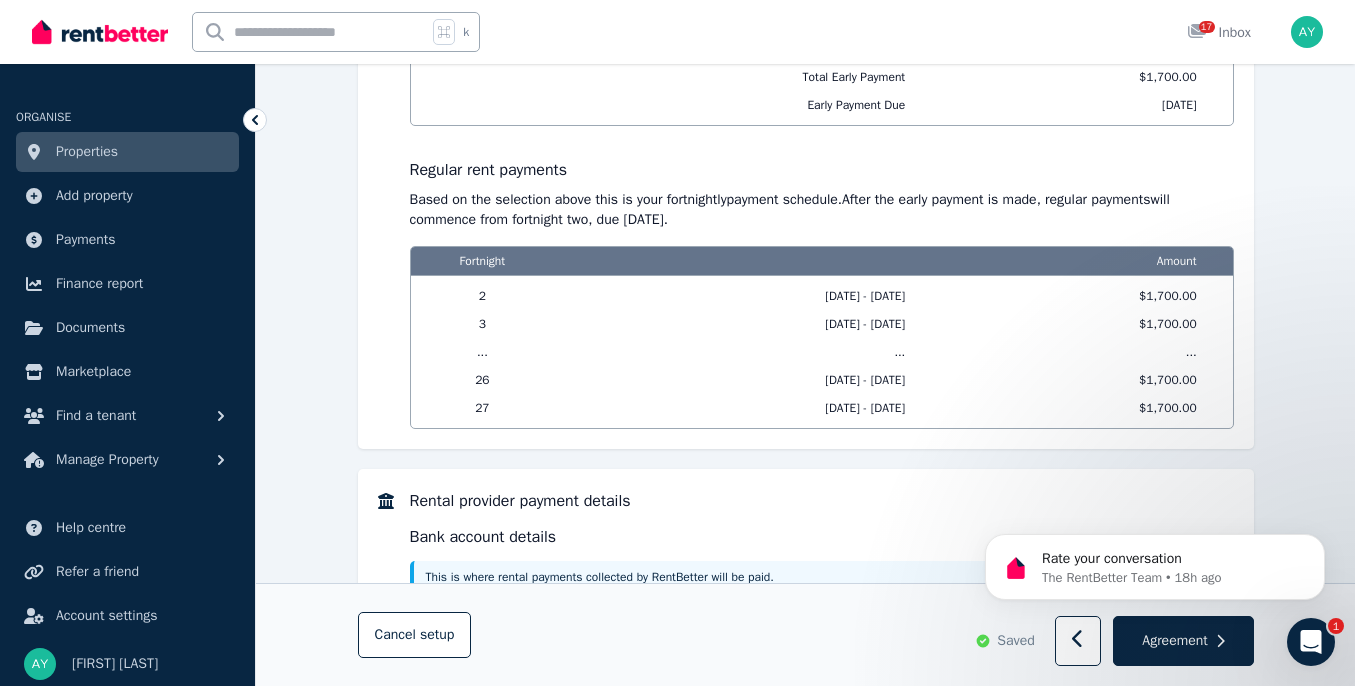 scroll, scrollTop: 2133, scrollLeft: 0, axis: vertical 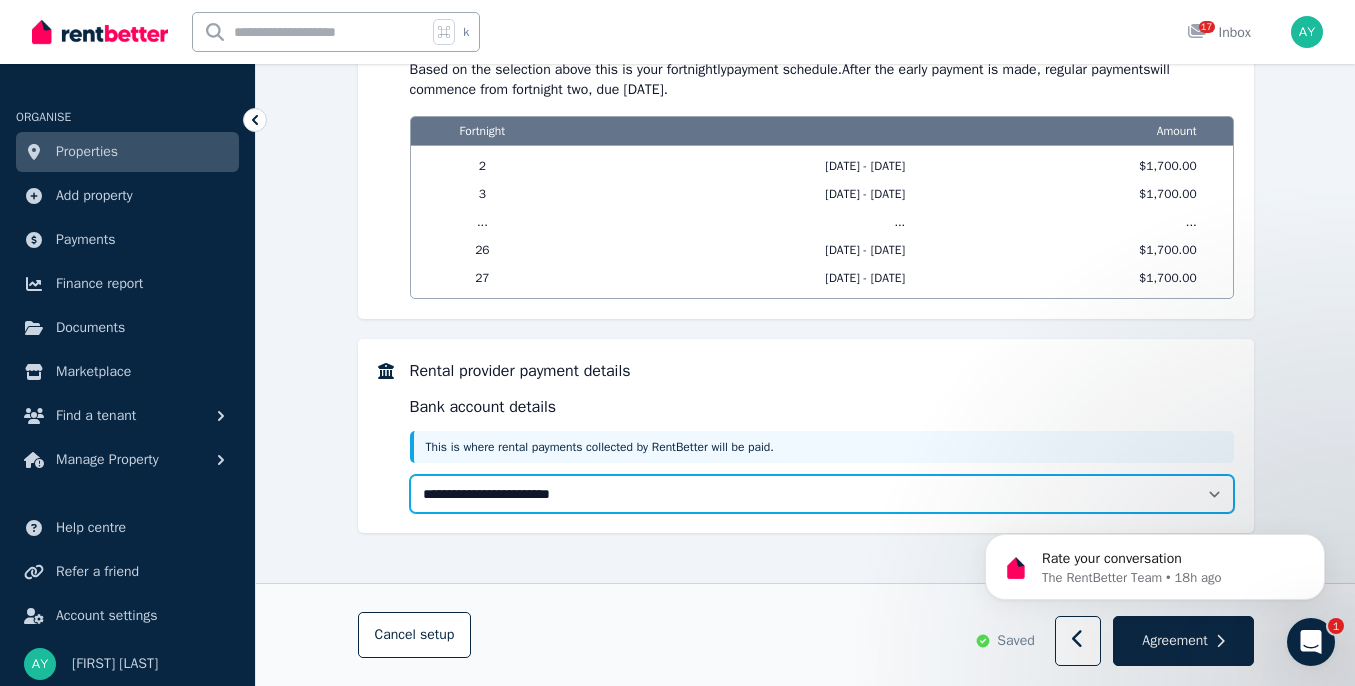 click on "**********" at bounding box center (822, 494) 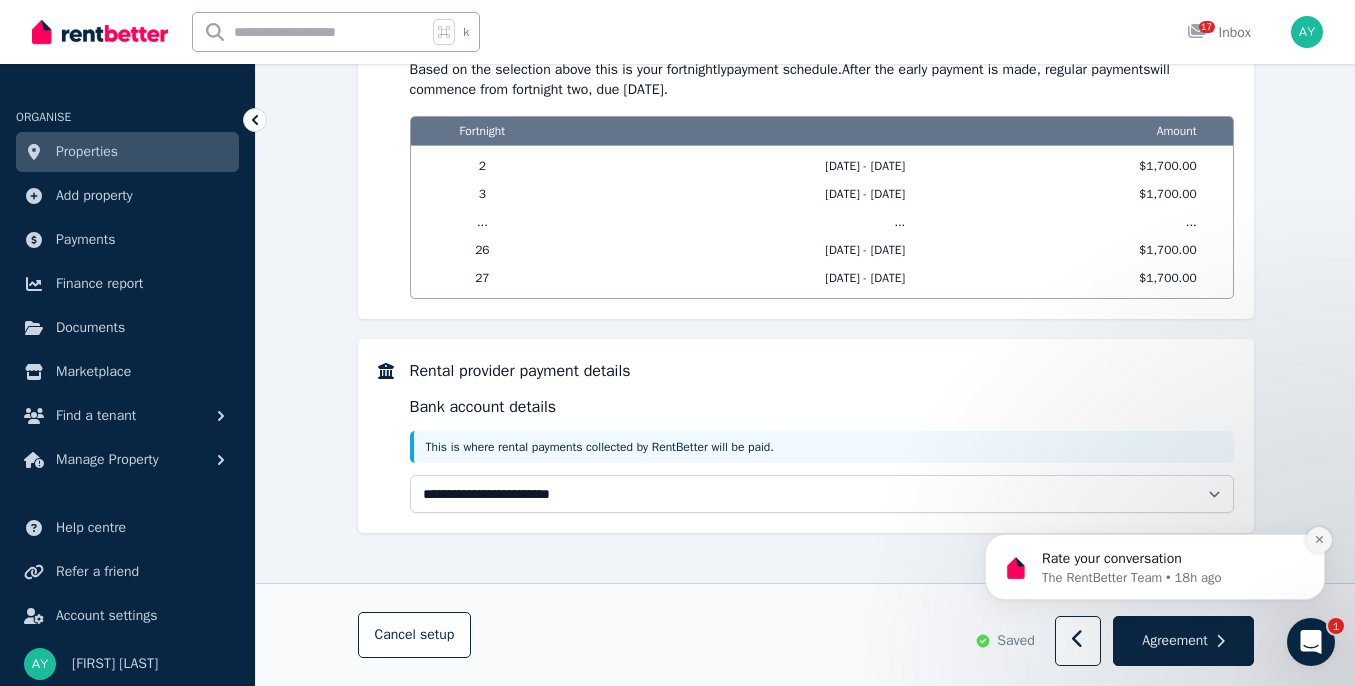 click 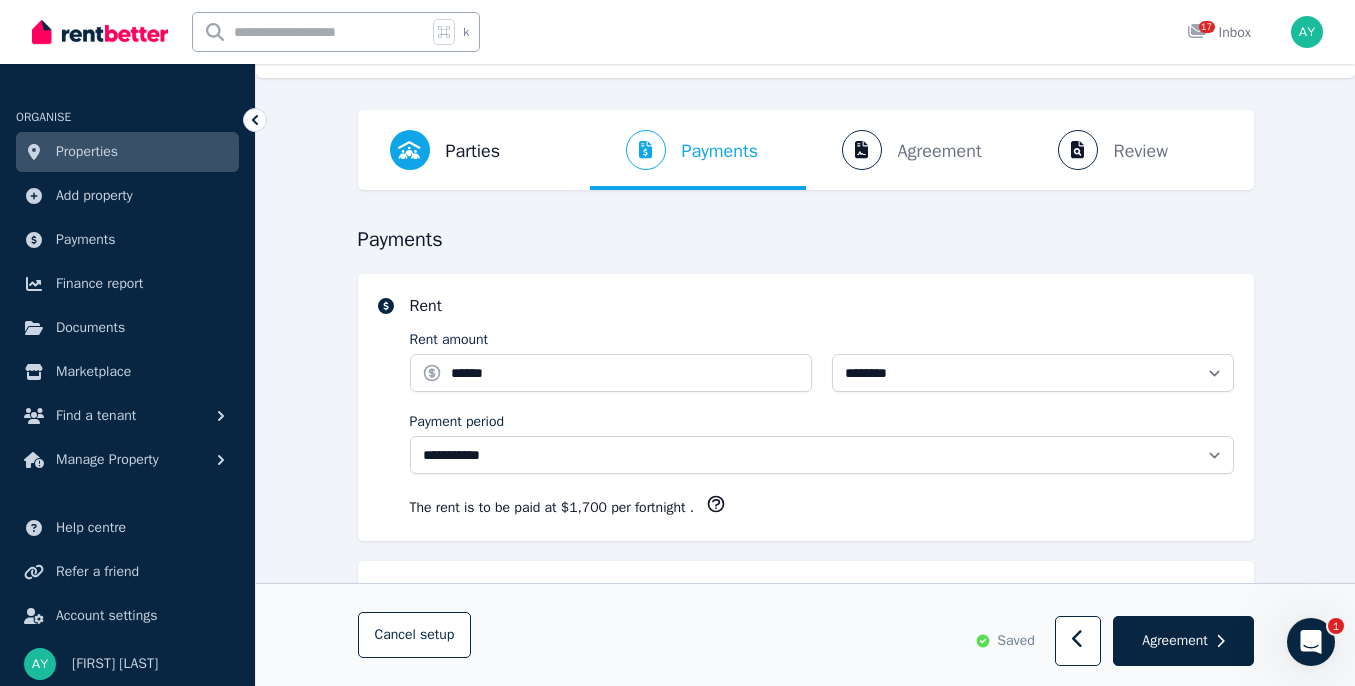 scroll, scrollTop: 0, scrollLeft: 0, axis: both 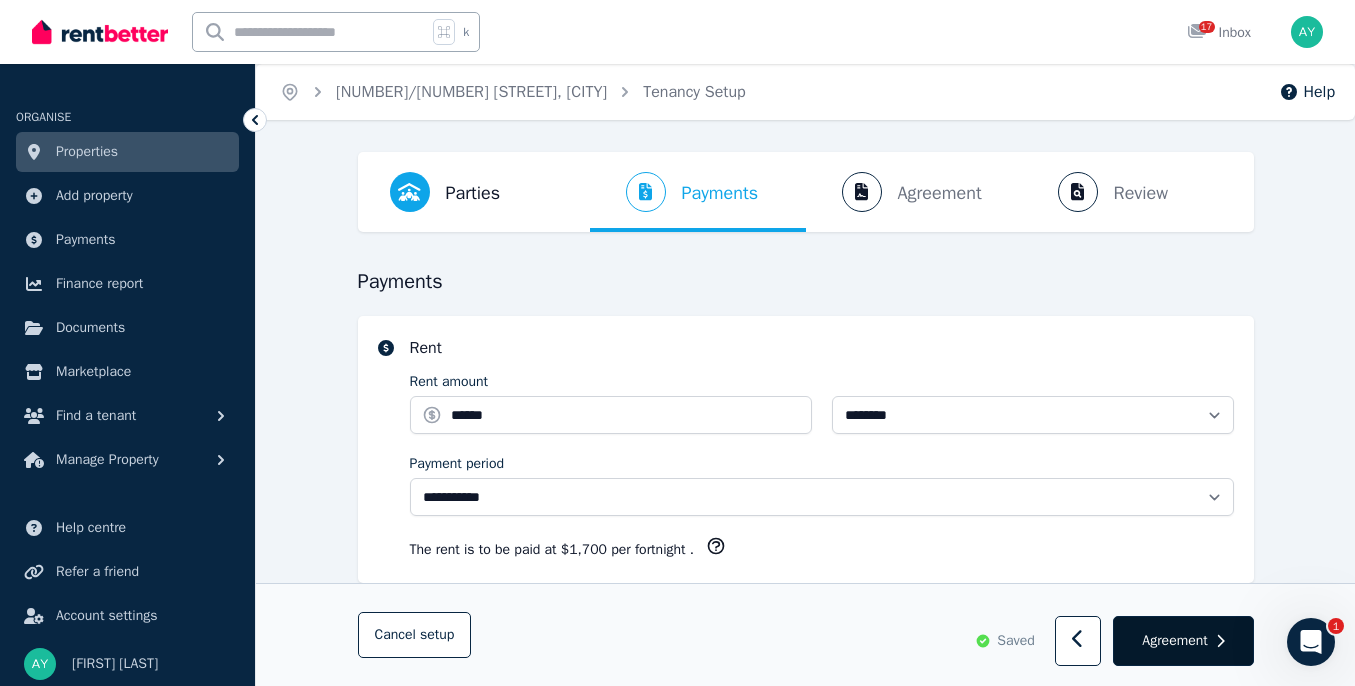 click on "Agreement" at bounding box center [1174, 641] 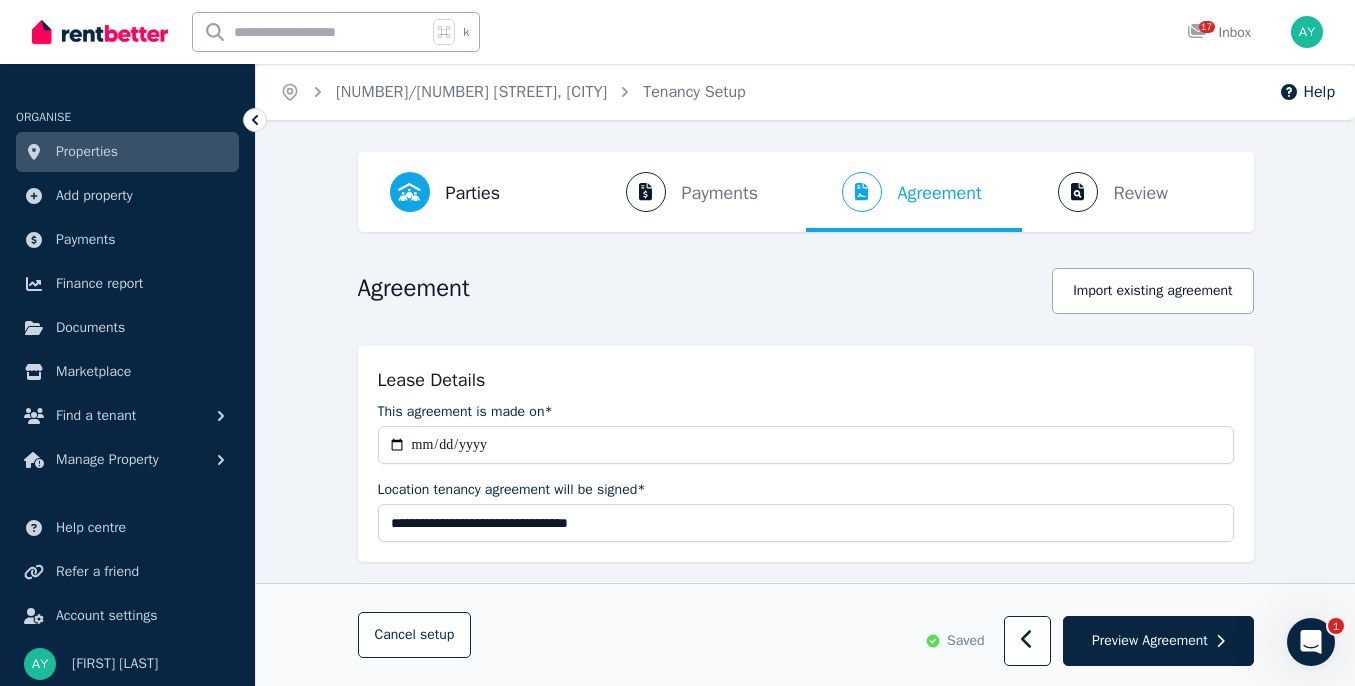 scroll, scrollTop: 267, scrollLeft: 0, axis: vertical 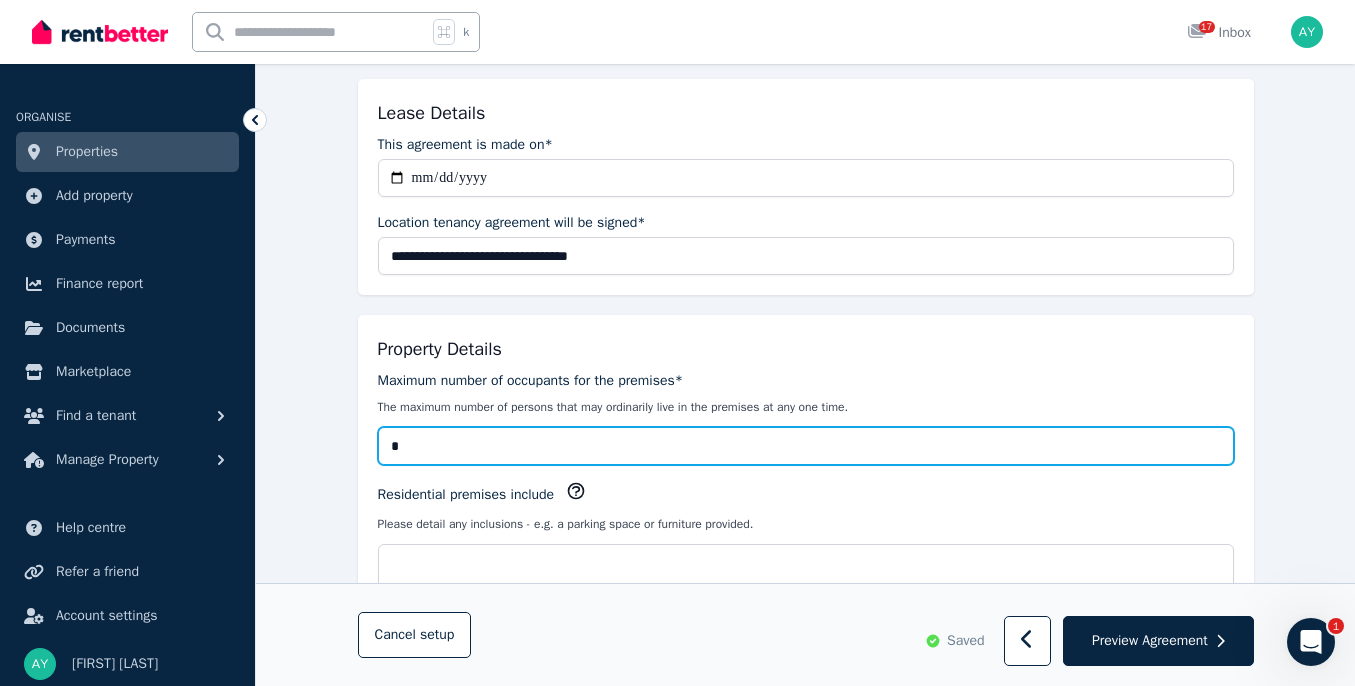 click on "*" at bounding box center [806, 446] 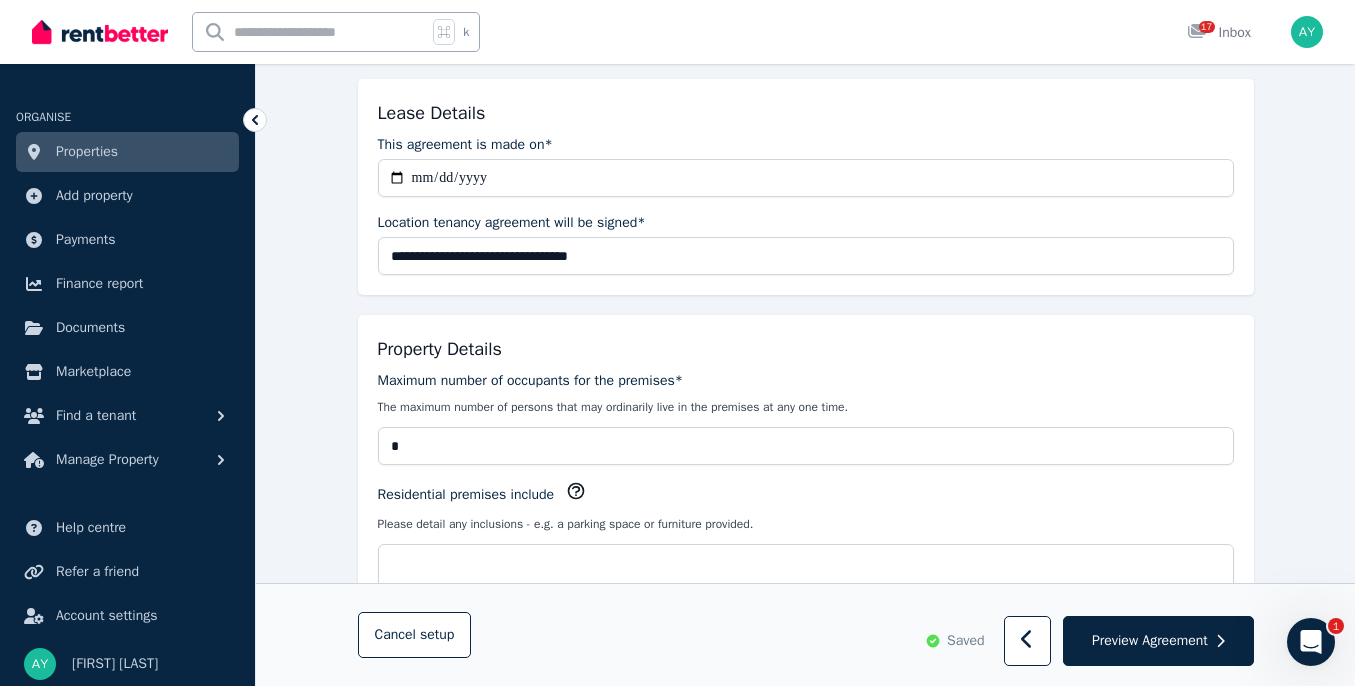 click on "**********" at bounding box center (805, 1359) 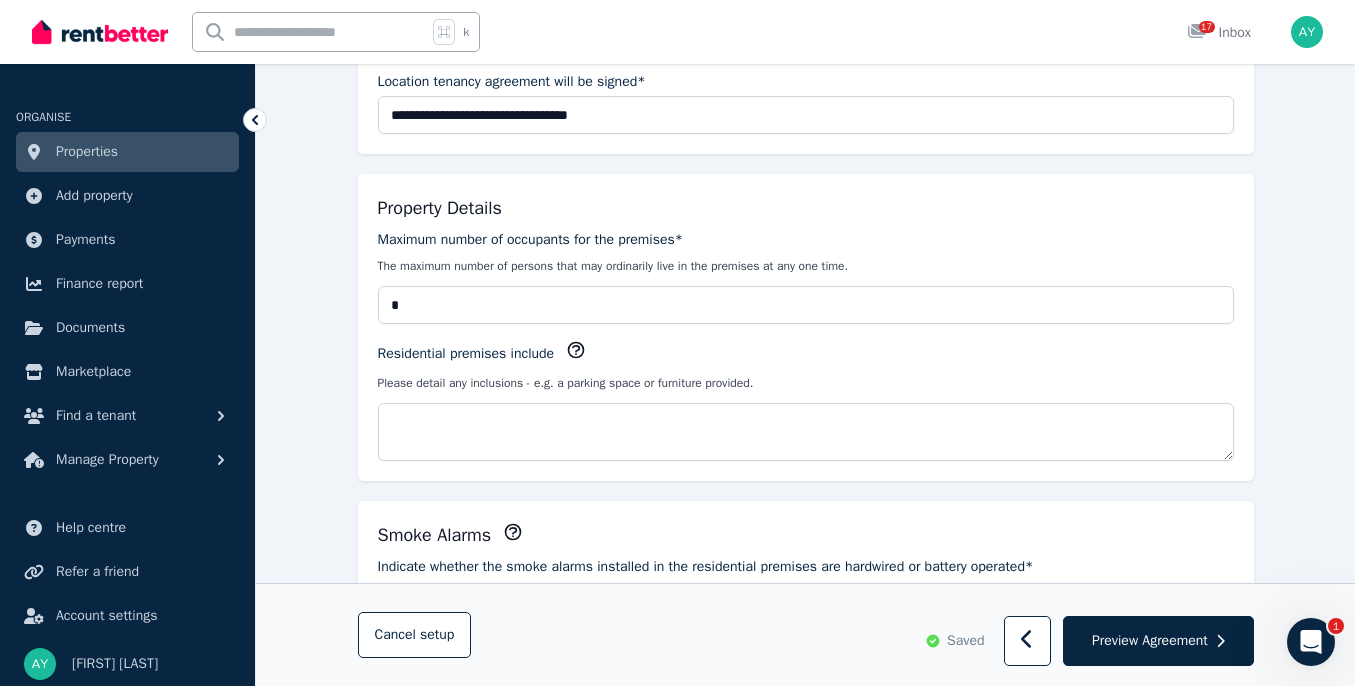 scroll, scrollTop: 434, scrollLeft: 0, axis: vertical 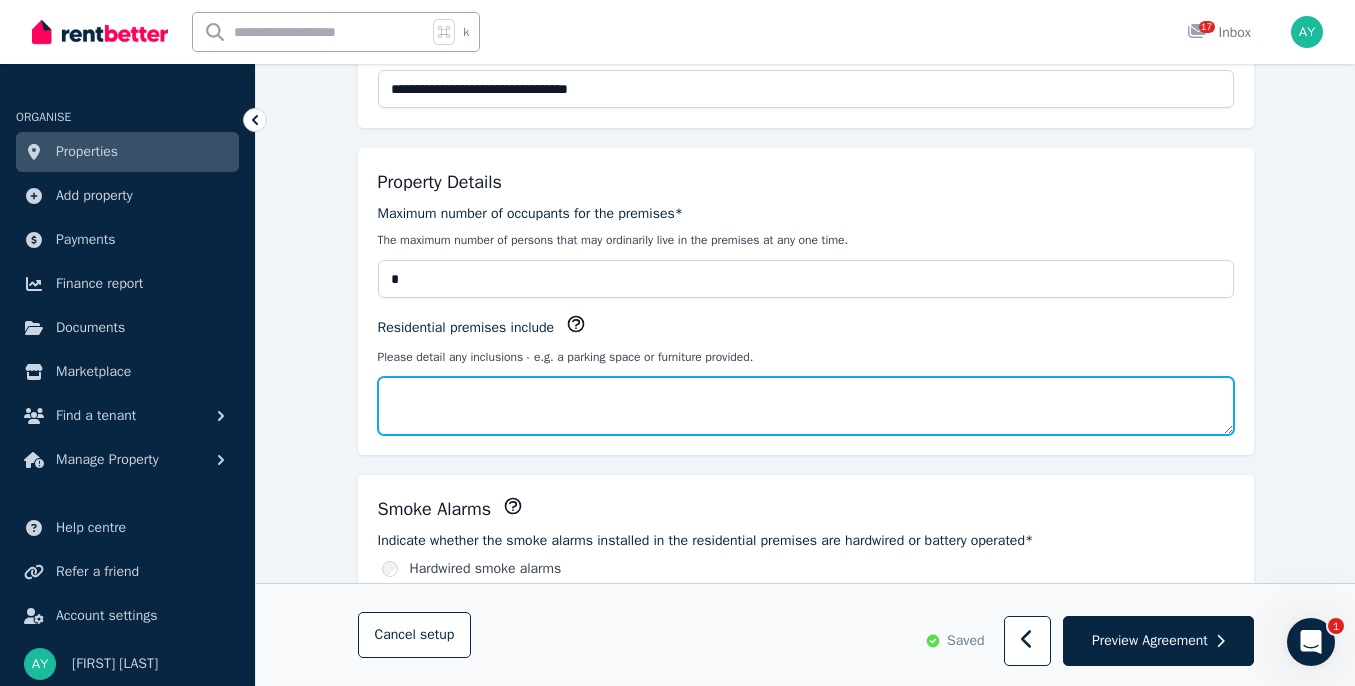 click on "Residential premises include" at bounding box center [806, 406] 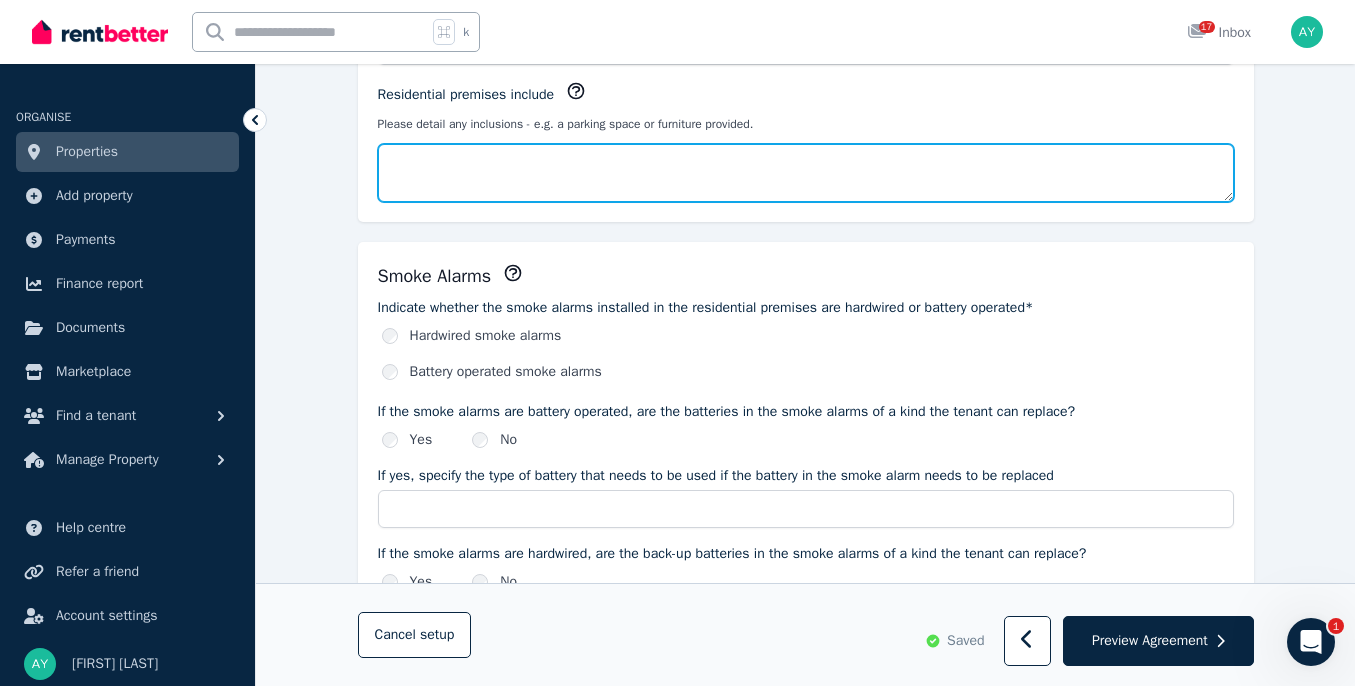 scroll, scrollTop: 726, scrollLeft: 0, axis: vertical 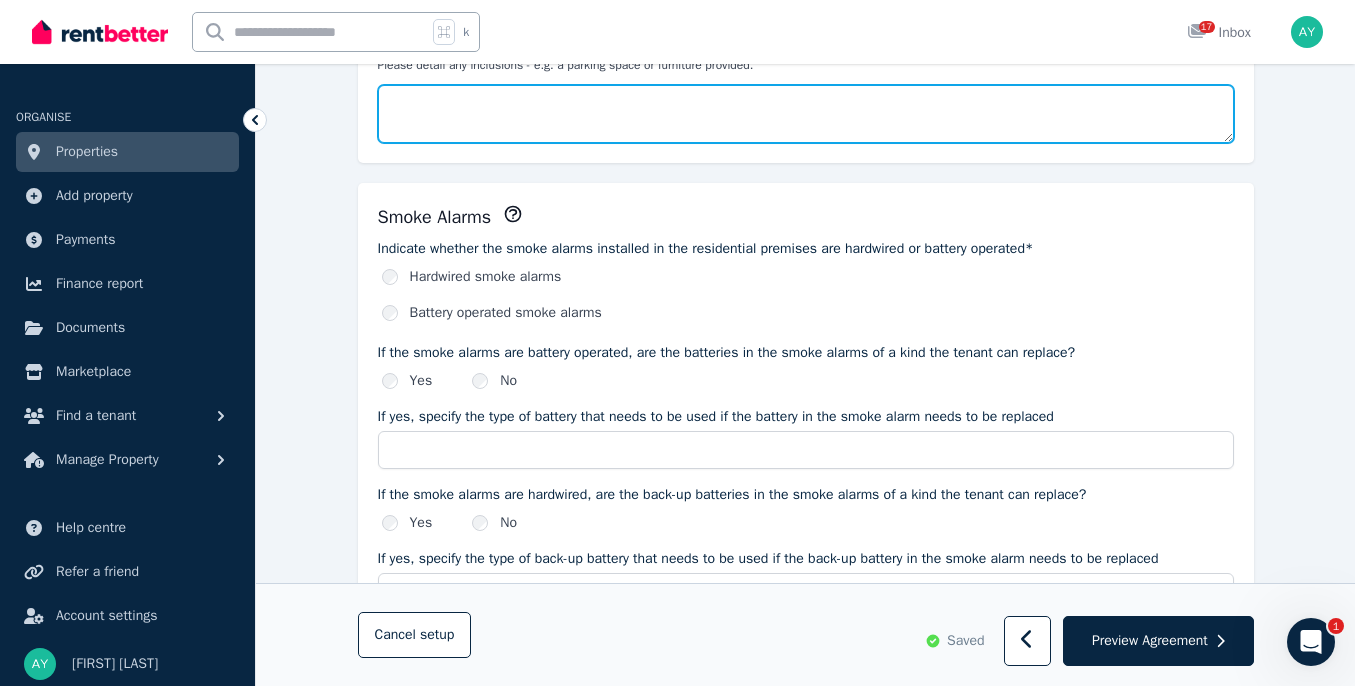 click 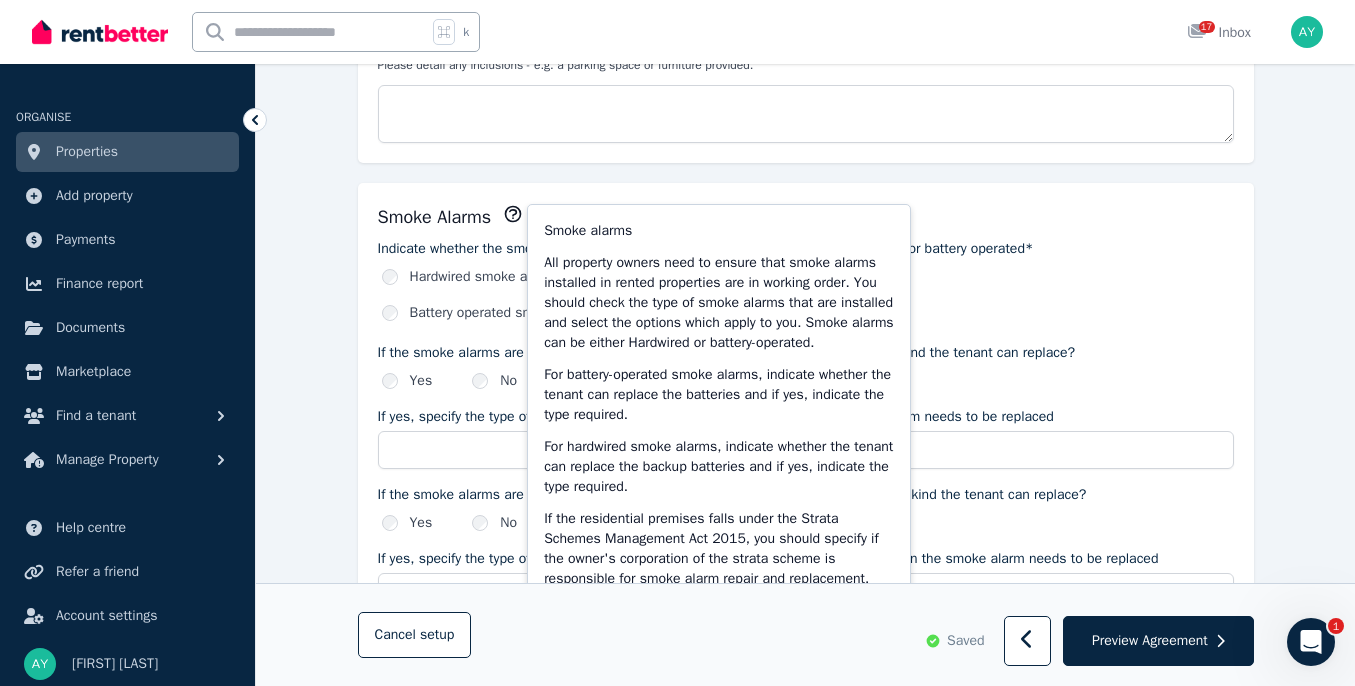 click on "Hardwired smoke alarms" at bounding box center (808, 277) 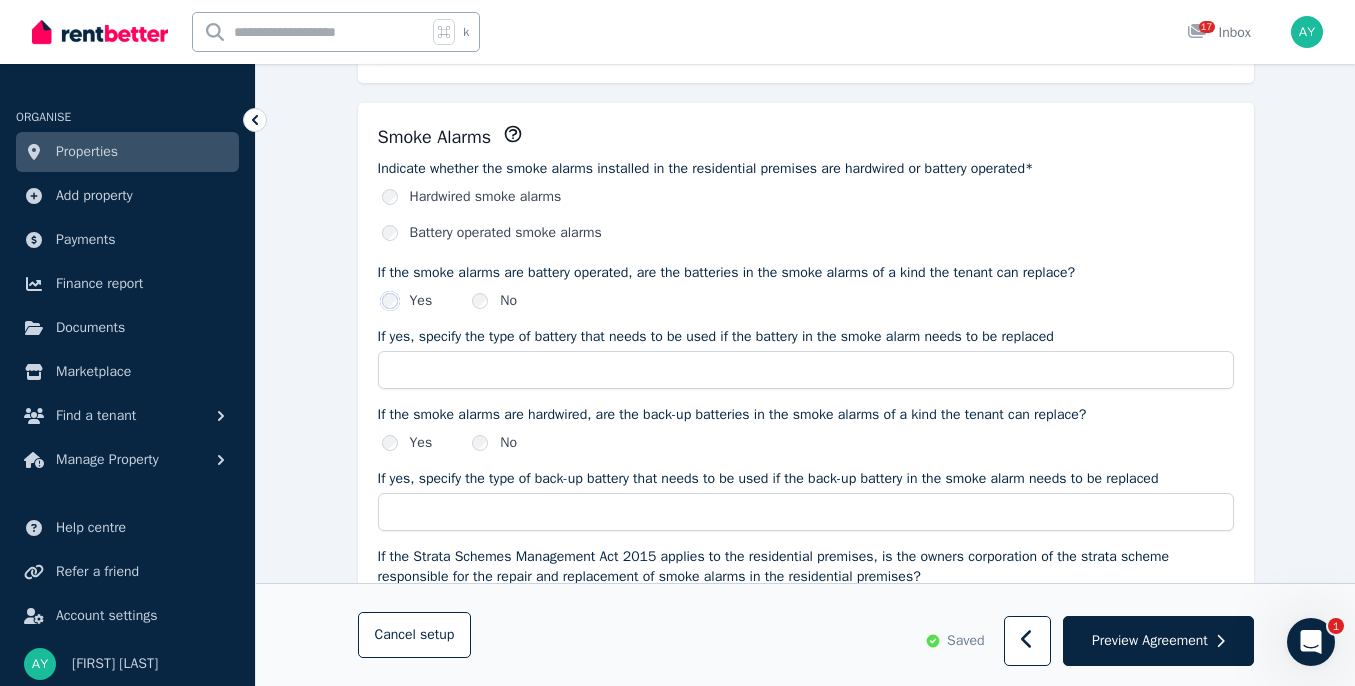 scroll, scrollTop: 807, scrollLeft: 0, axis: vertical 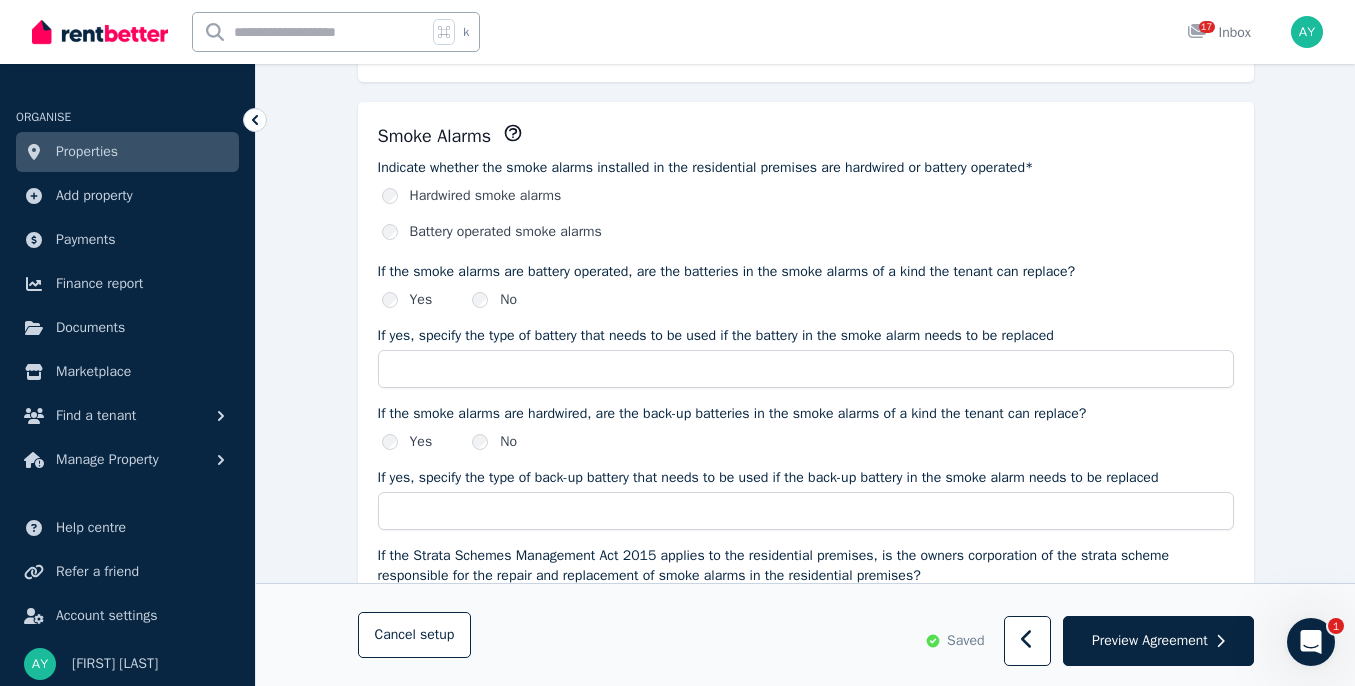 click on "No" at bounding box center (494, 442) 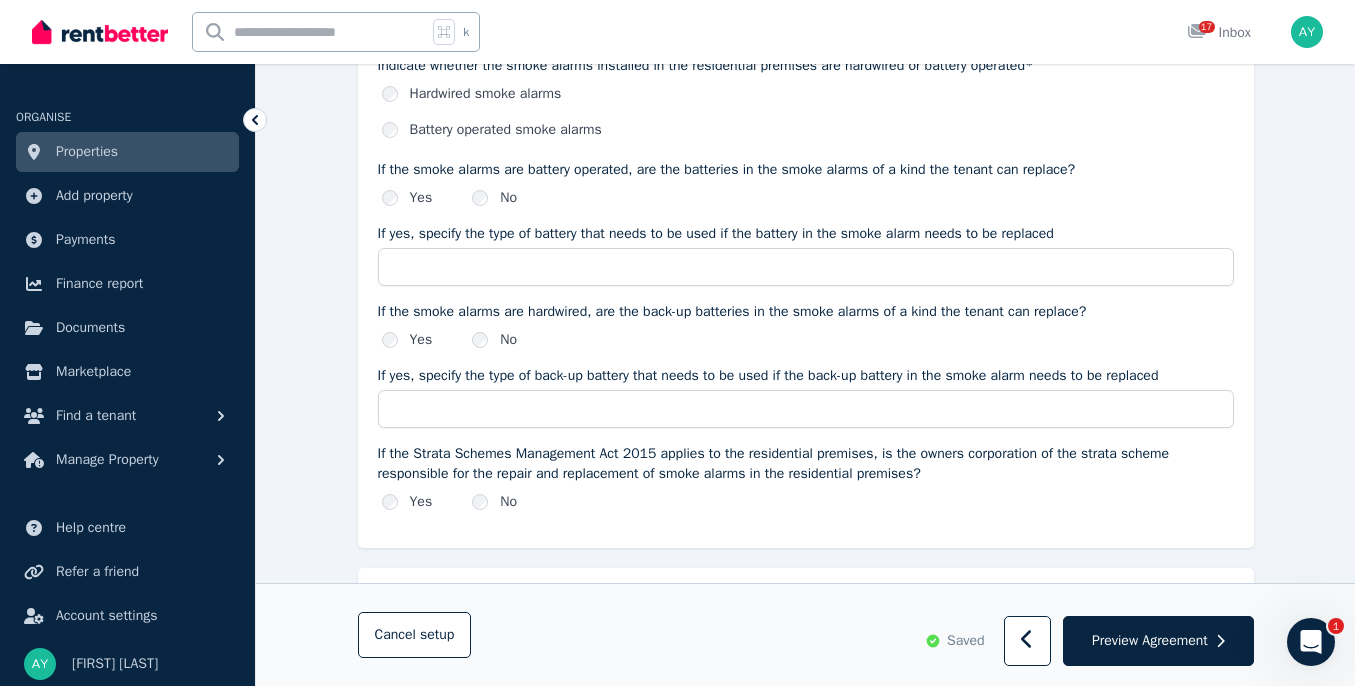scroll, scrollTop: 911, scrollLeft: 0, axis: vertical 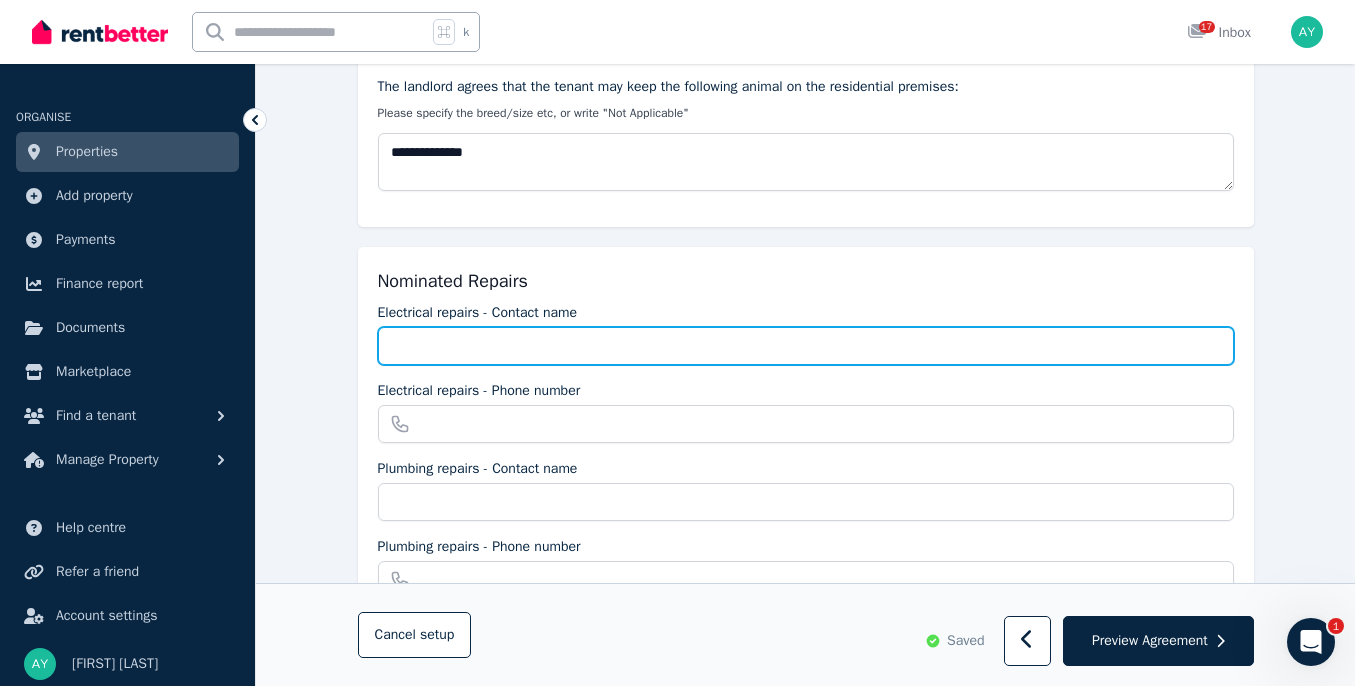 click on "Electrical repairs - Contact name" at bounding box center (806, 346) 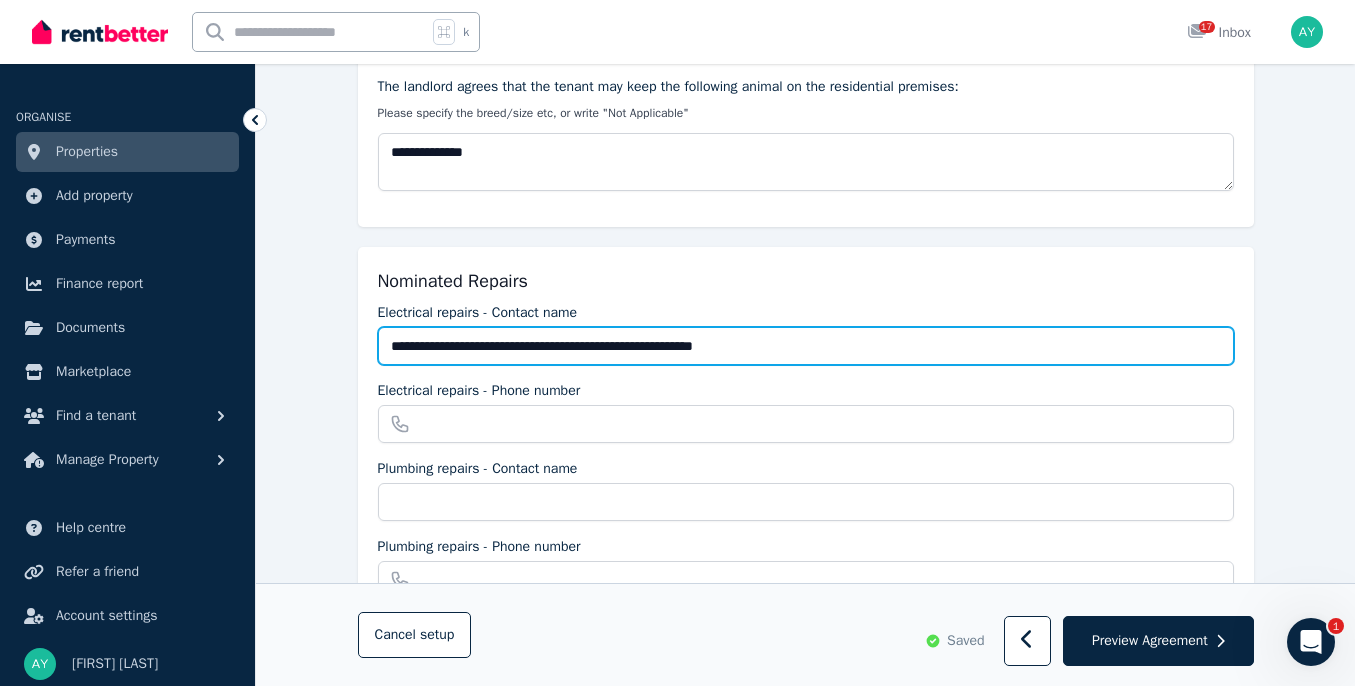 type on "**********" 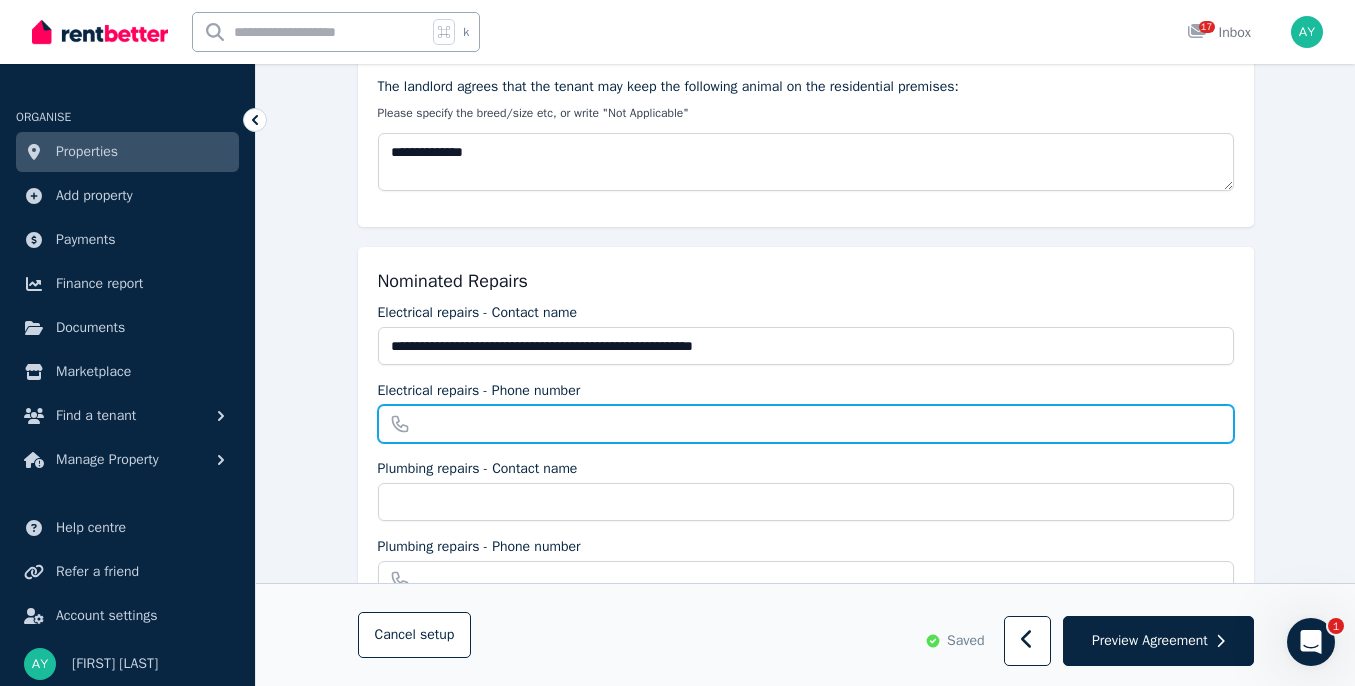 click on "Electrical repairs - Phone number" at bounding box center [806, 424] 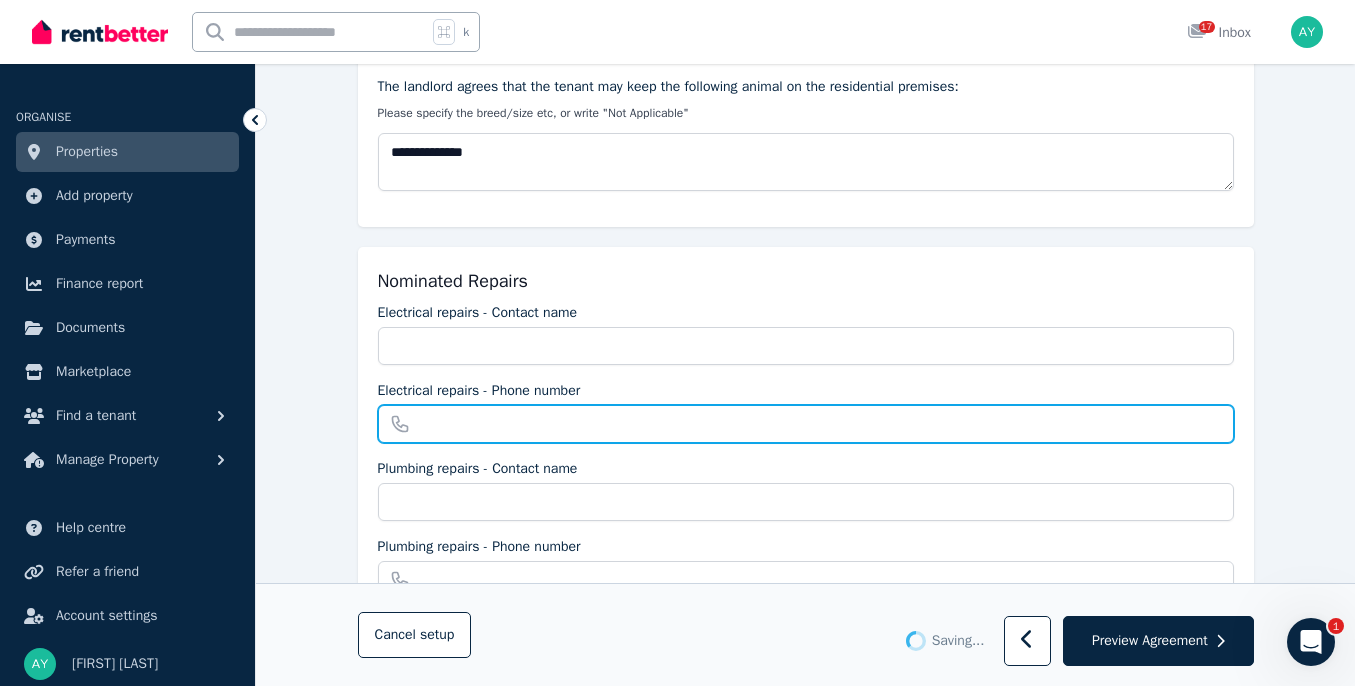 type on "**********" 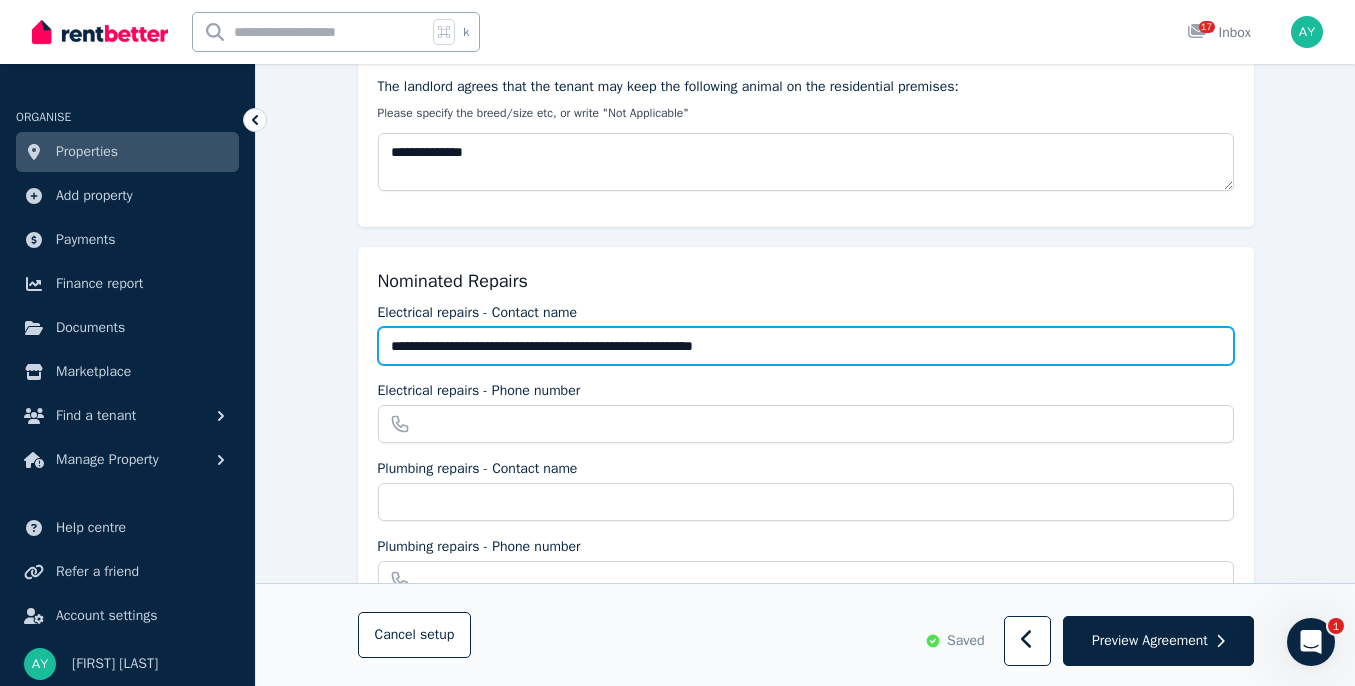 drag, startPoint x: 705, startPoint y: 345, endPoint x: 856, endPoint y: 345, distance: 151 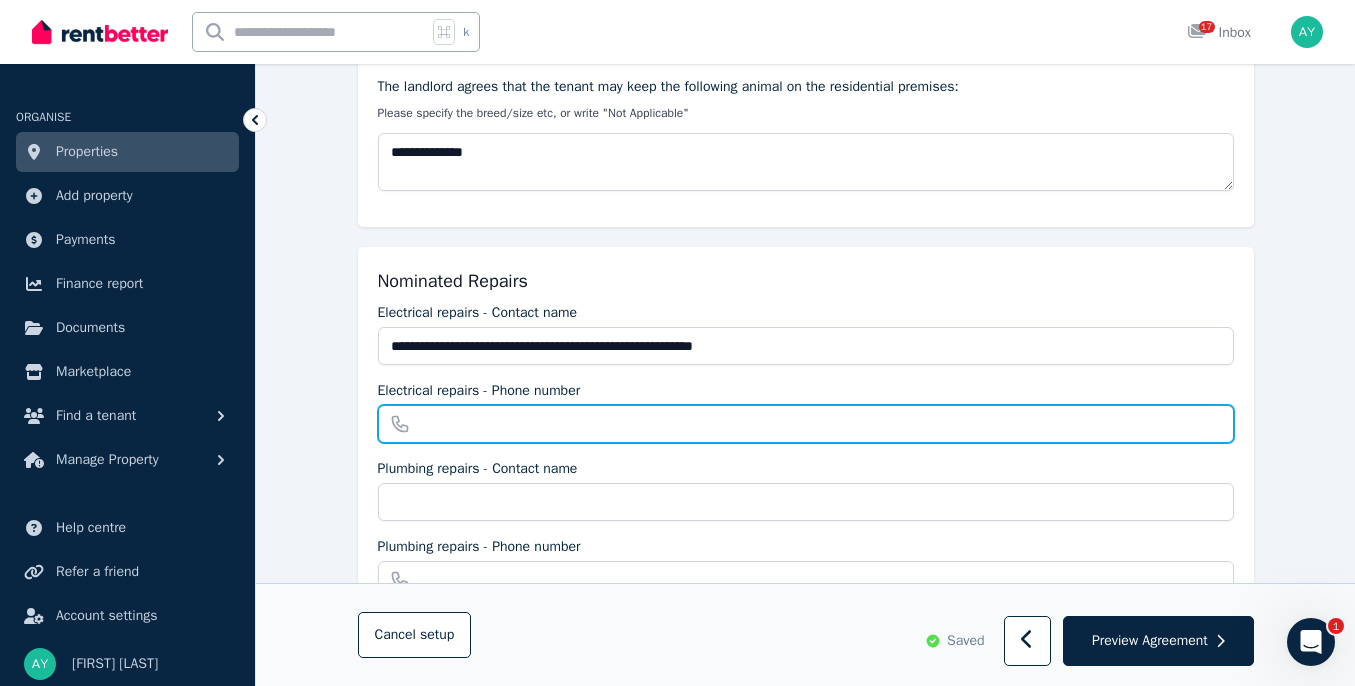 click on "Electrical repairs - Phone number" at bounding box center [806, 424] 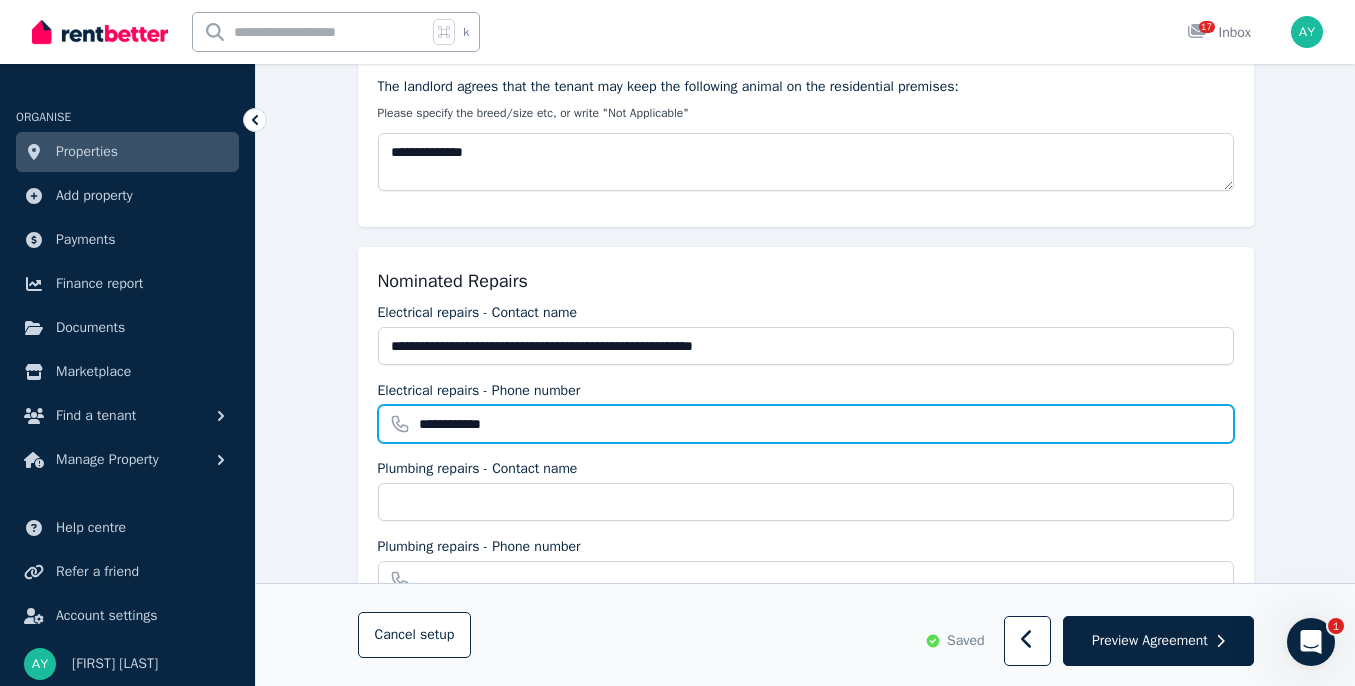 scroll, scrollTop: 1759, scrollLeft: 0, axis: vertical 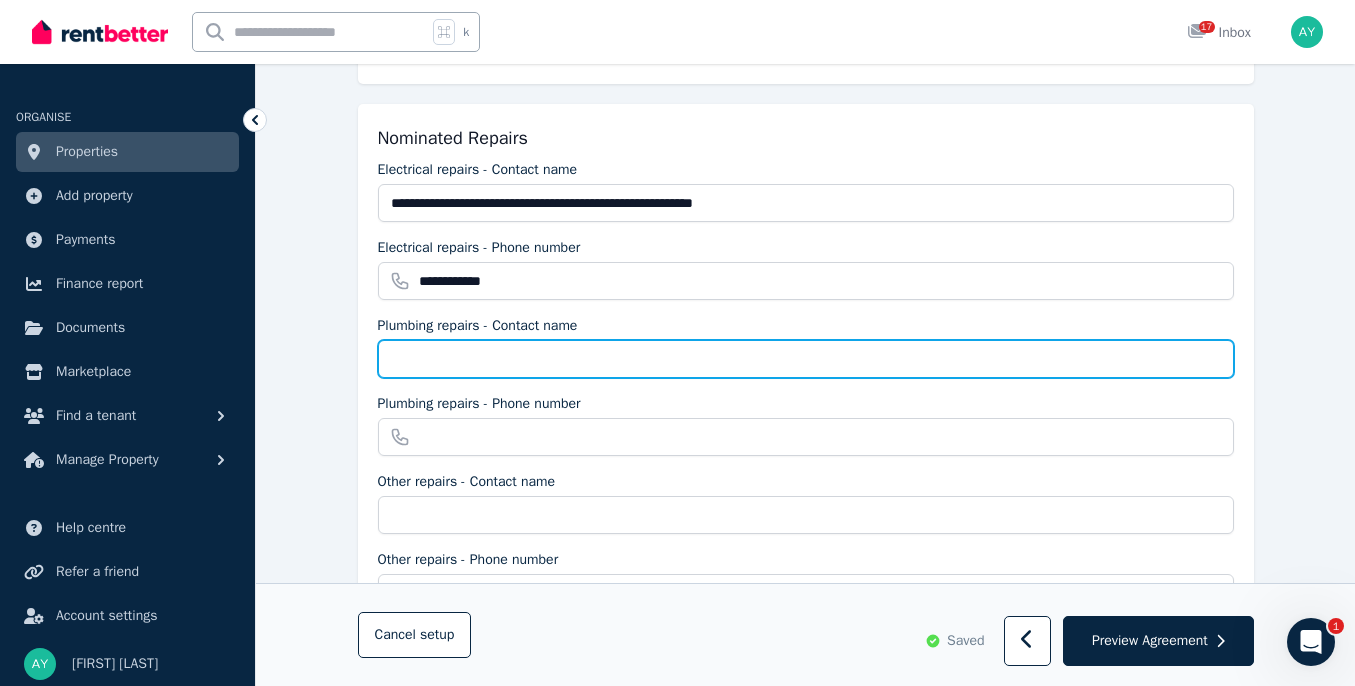 click on "Plumbing repairs - Contact name" at bounding box center (806, 359) 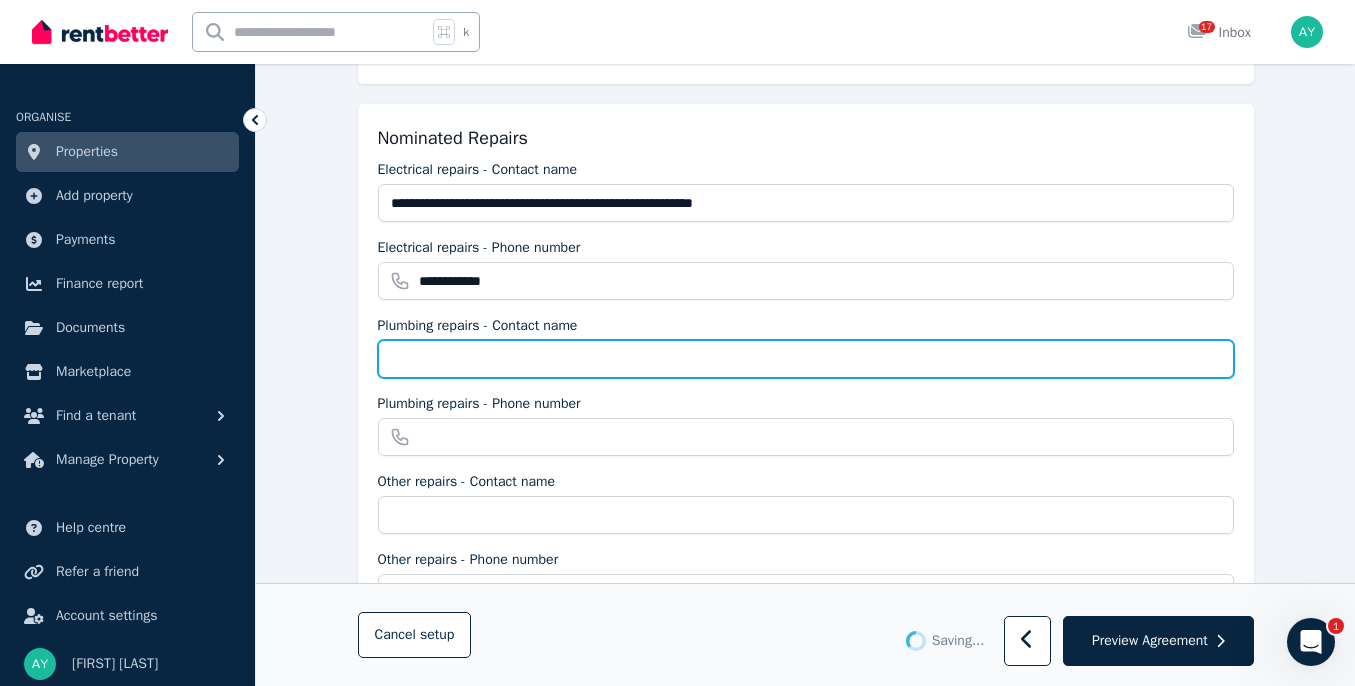 type on "**********" 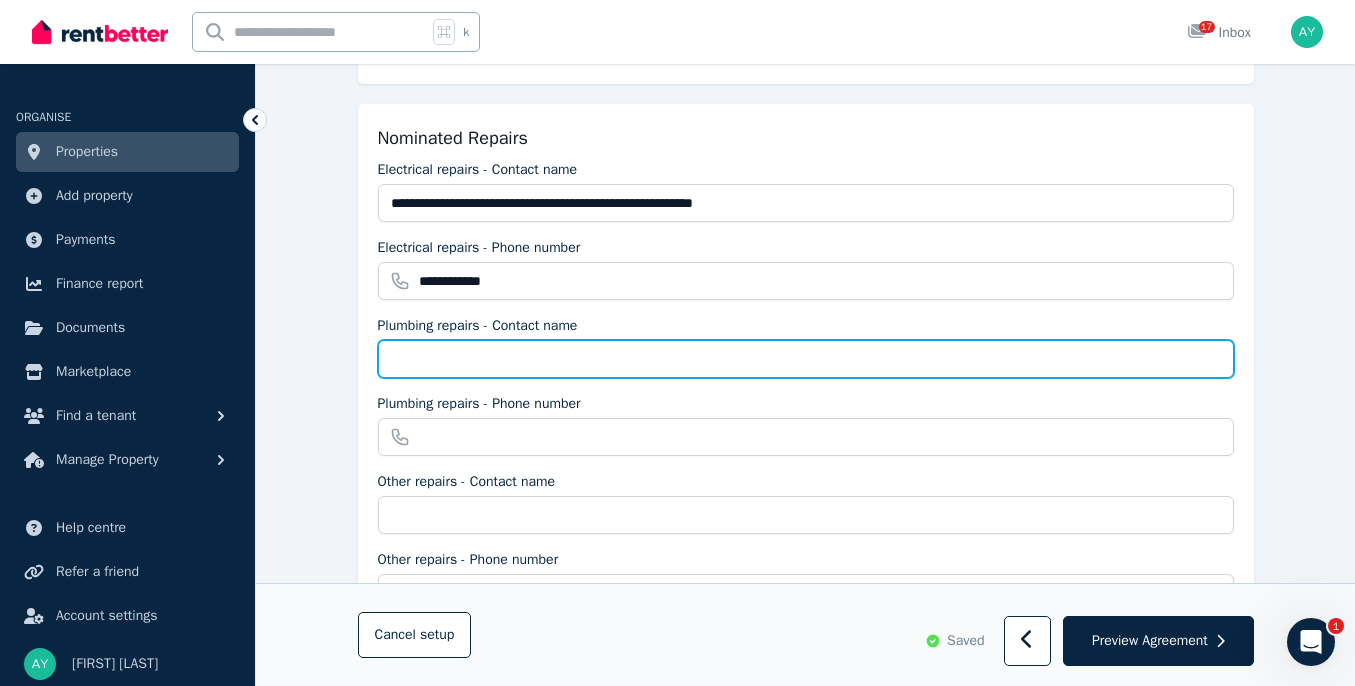 paste on "**********" 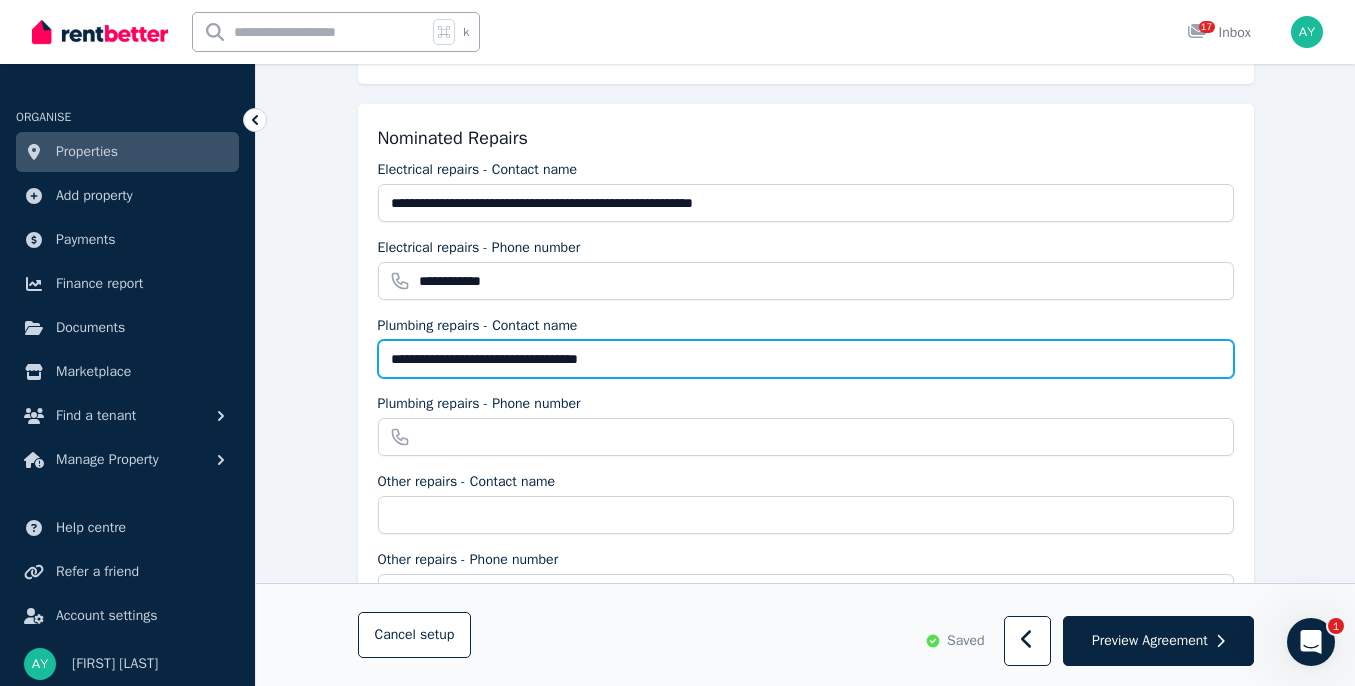 type on "**********" 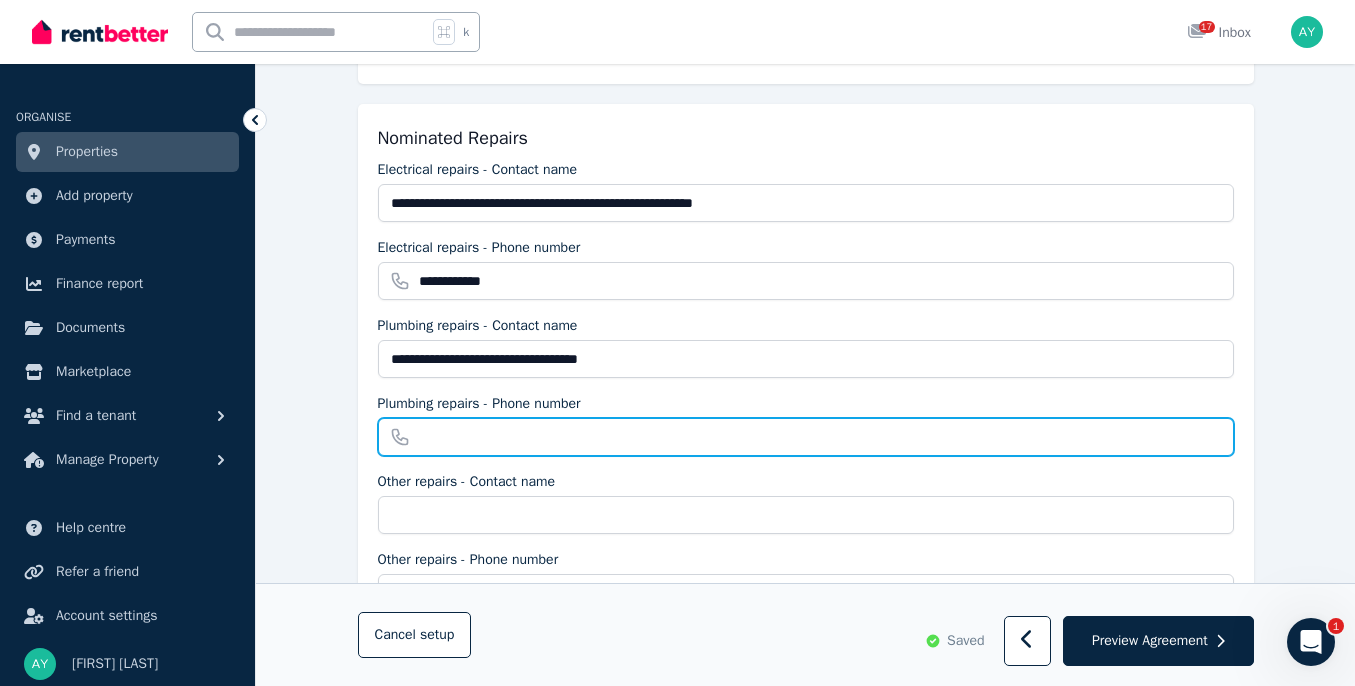 click on "Plumbing repairs - Phone number" at bounding box center (806, 437) 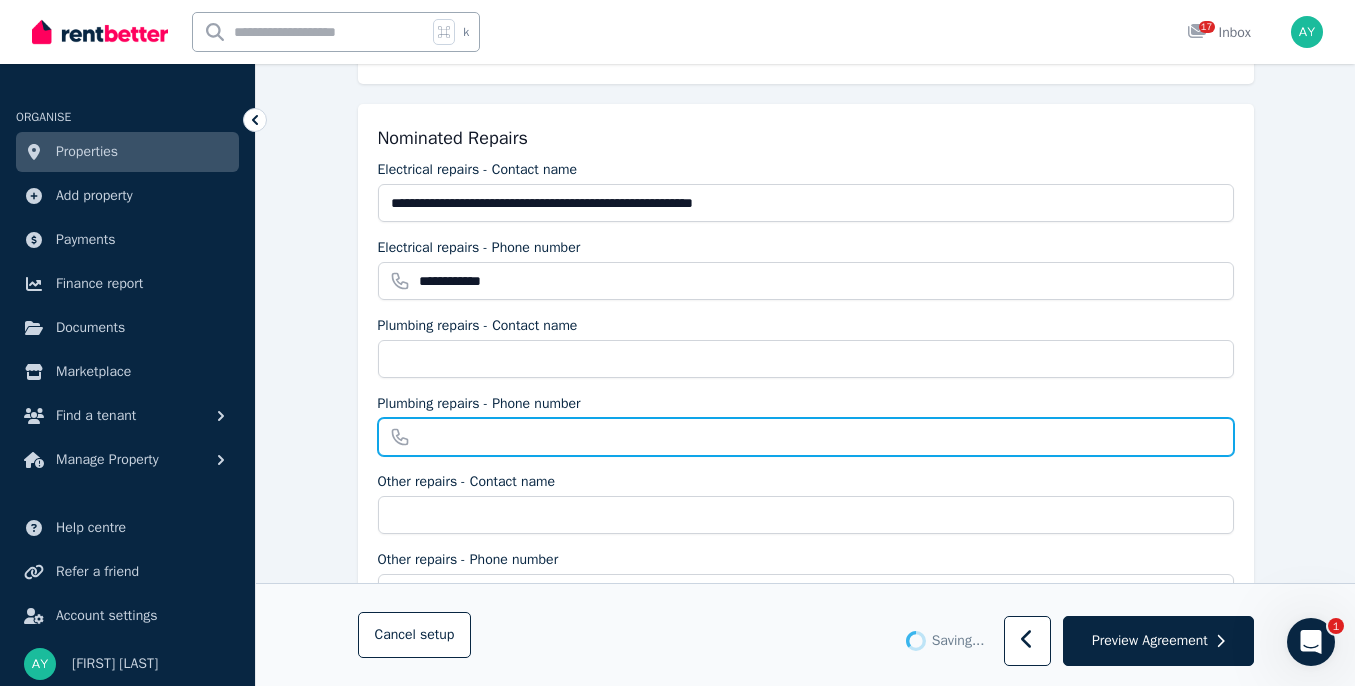 type on "**********" 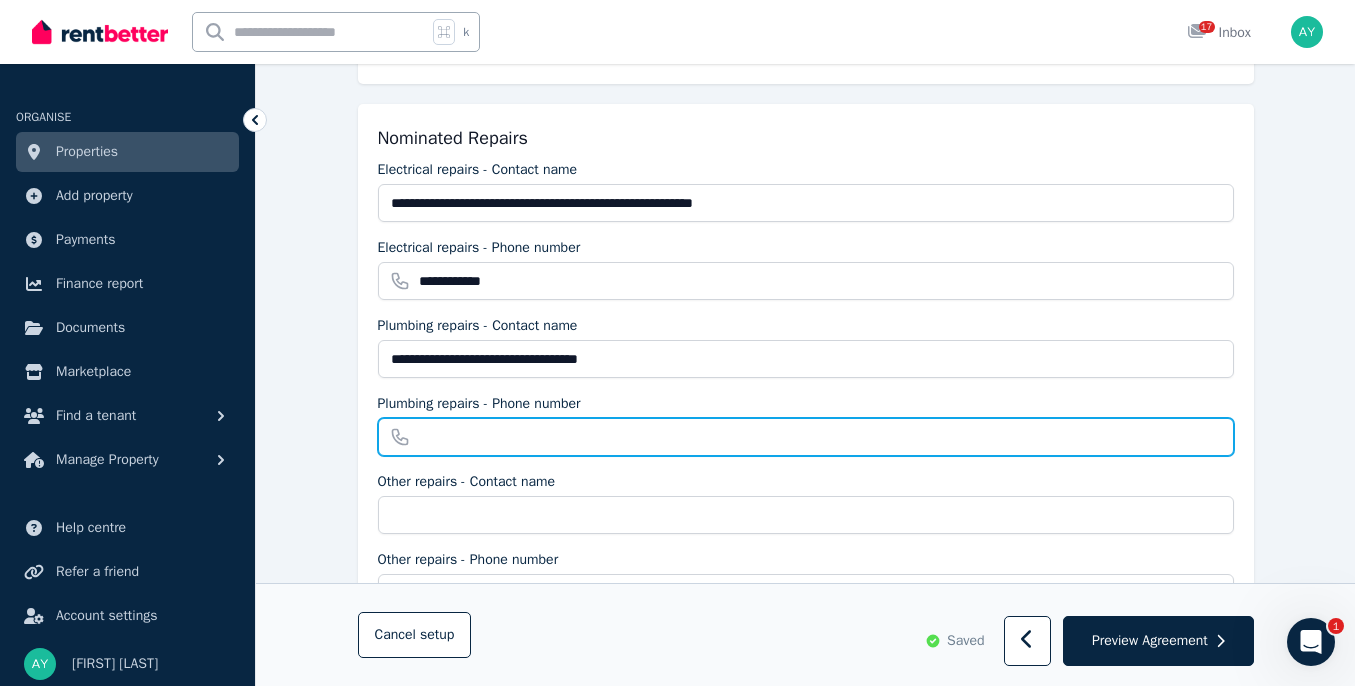 paste on "*********" 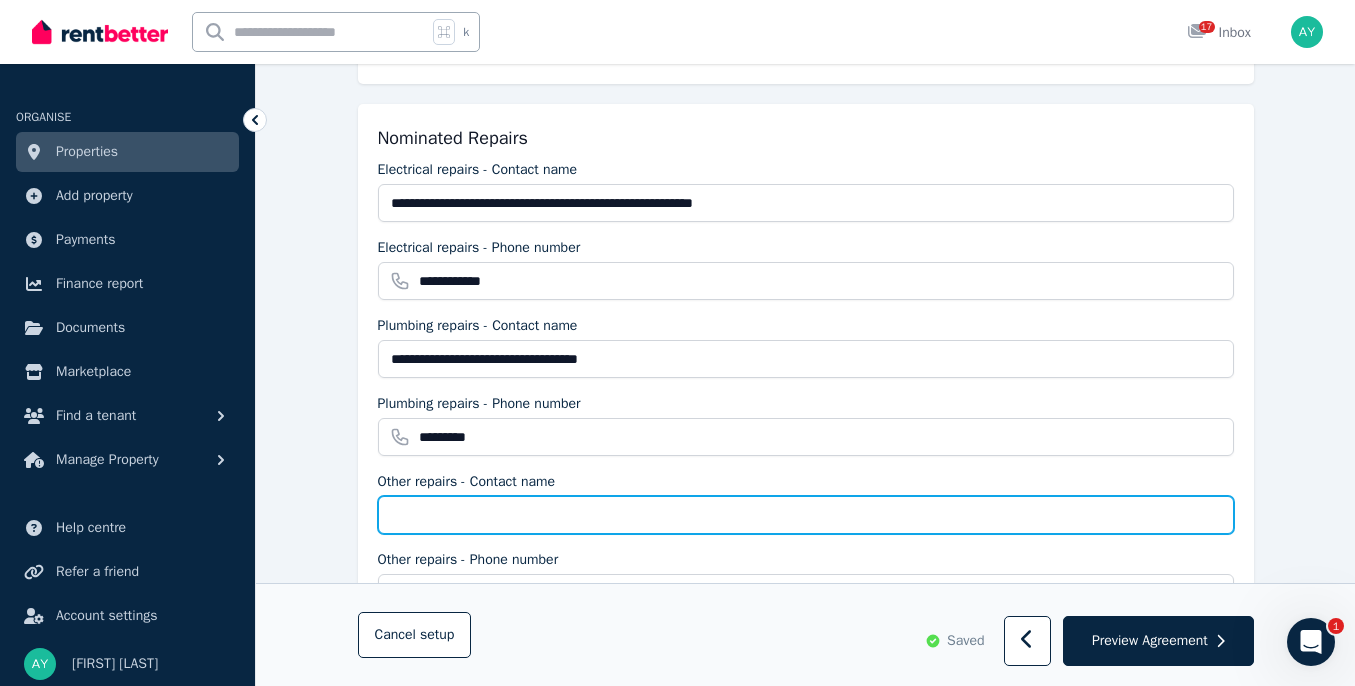 click on "Other repairs - Contact name" at bounding box center (806, 515) 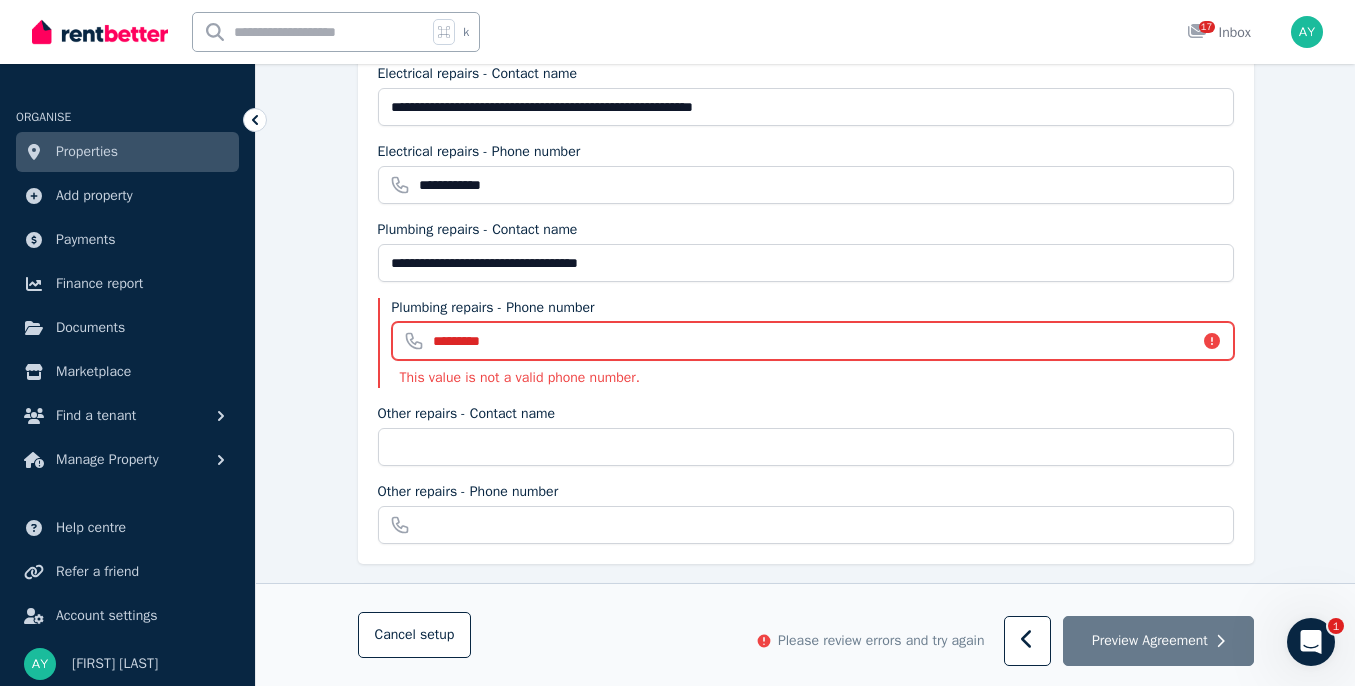 click on "*********" at bounding box center [813, 341] 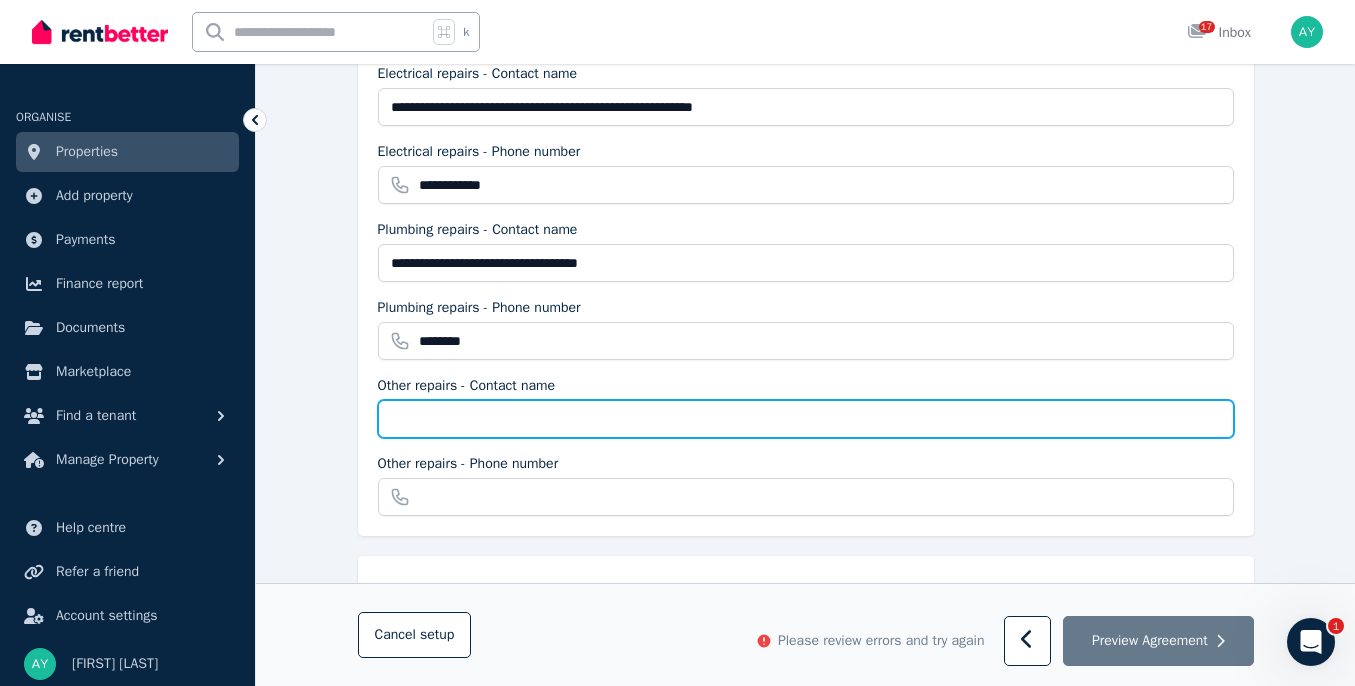 click on "Other repairs - Contact name" at bounding box center (806, 419) 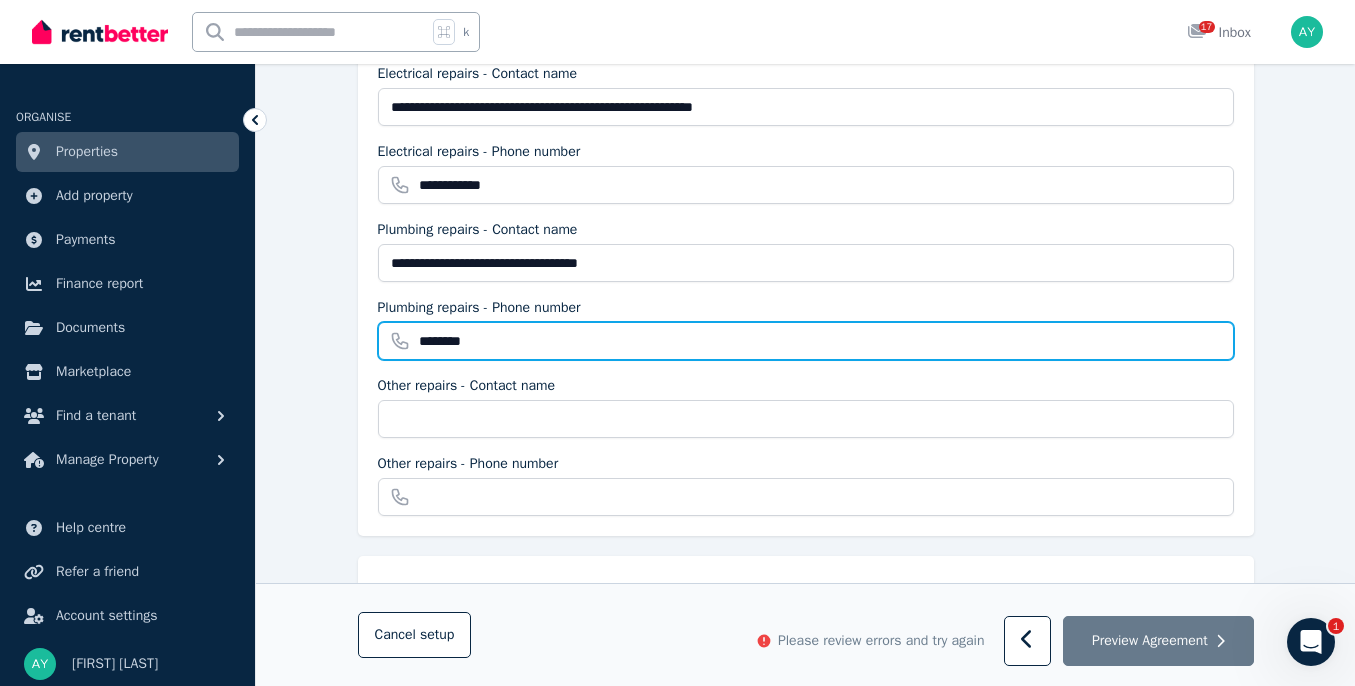 click on "********" at bounding box center [806, 341] 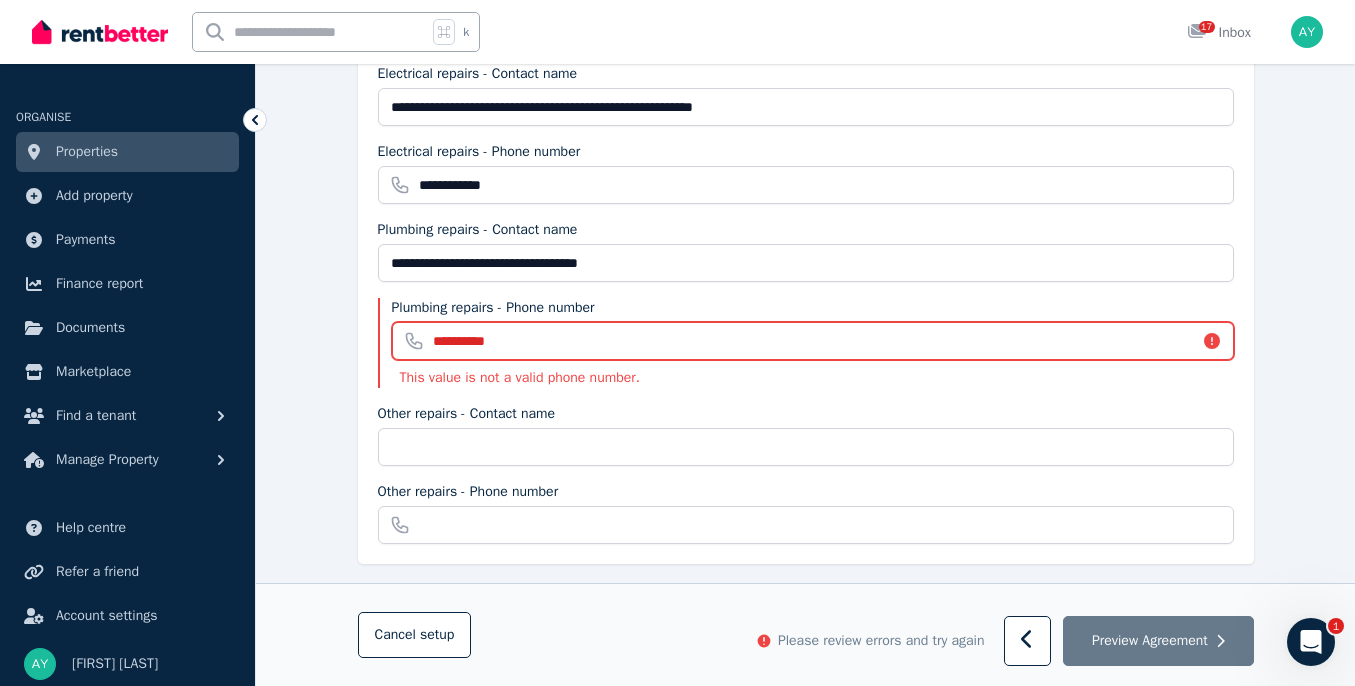 type on "**********" 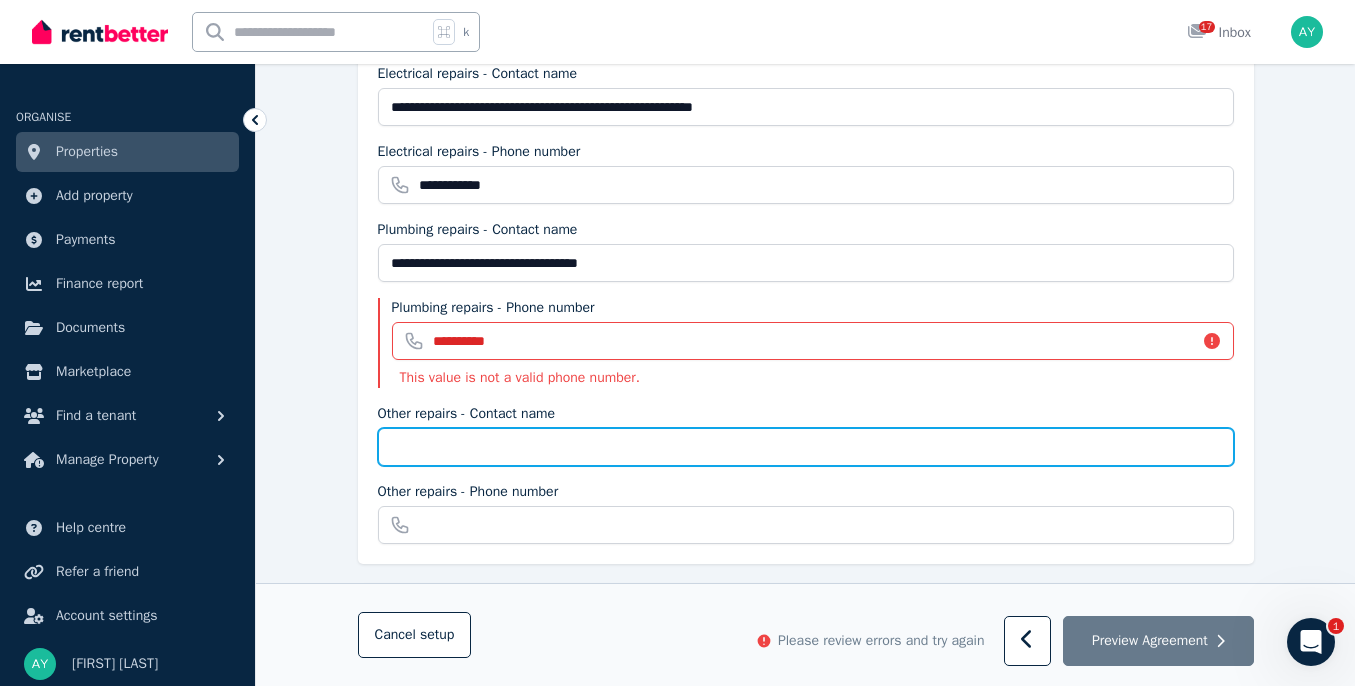 click on "Other repairs - Contact name" at bounding box center [806, 447] 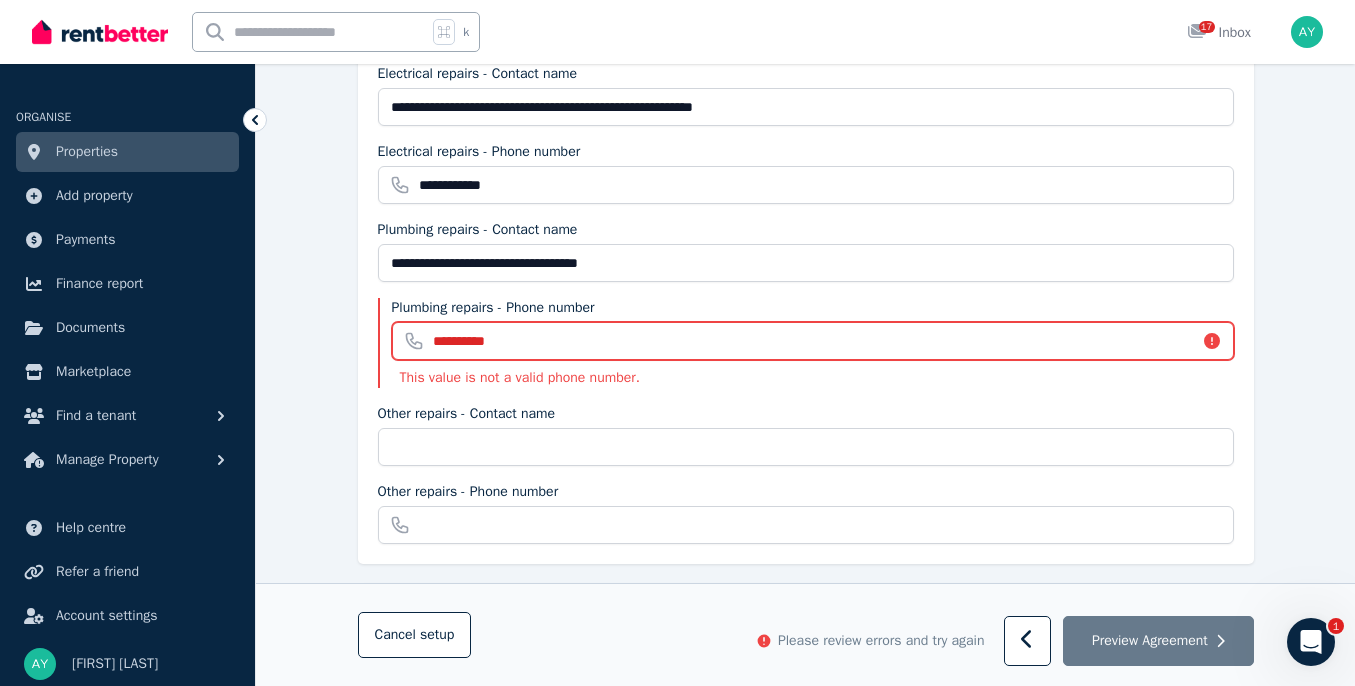 click on "**********" at bounding box center (813, 341) 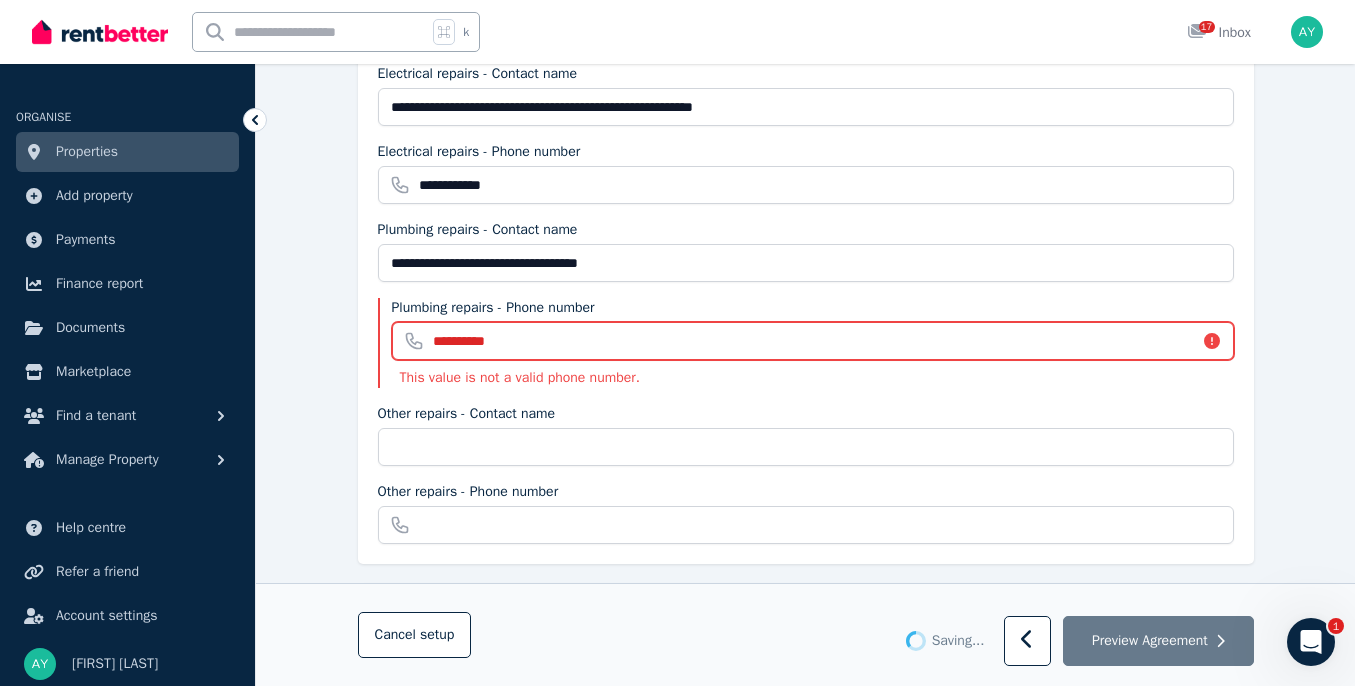 click on "**********" at bounding box center [813, 341] 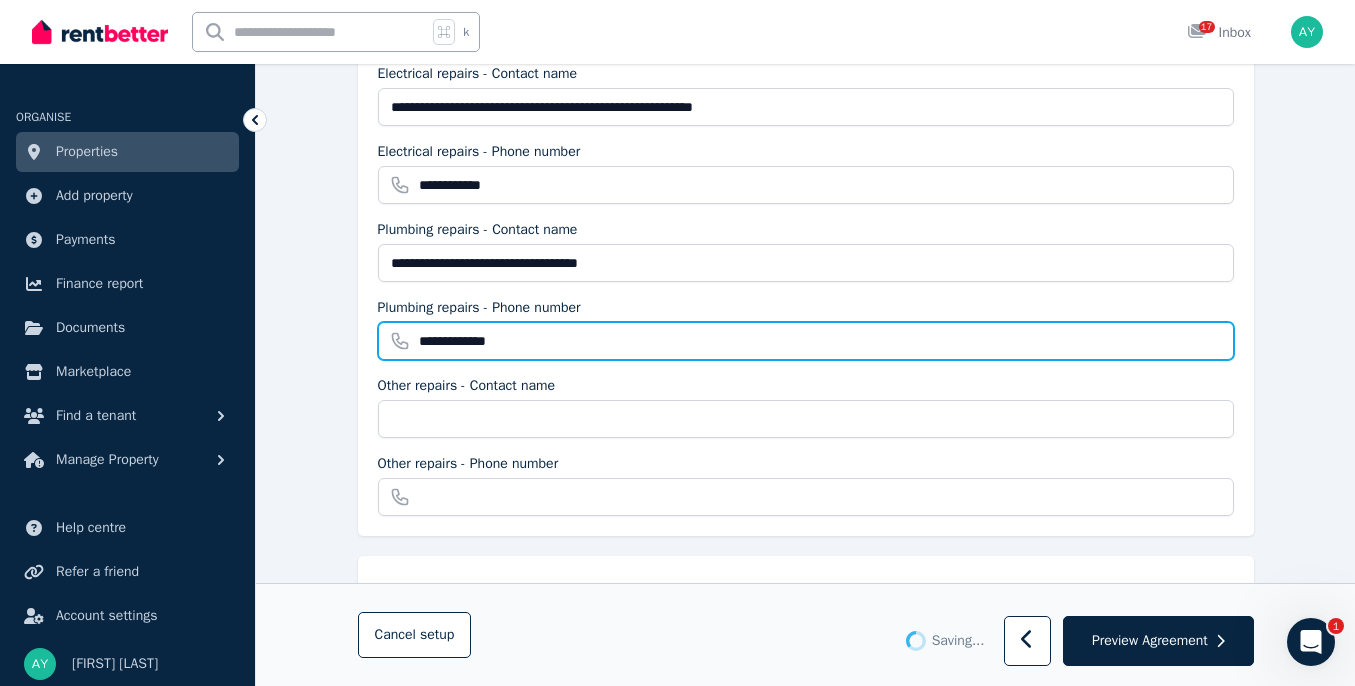 type on "**********" 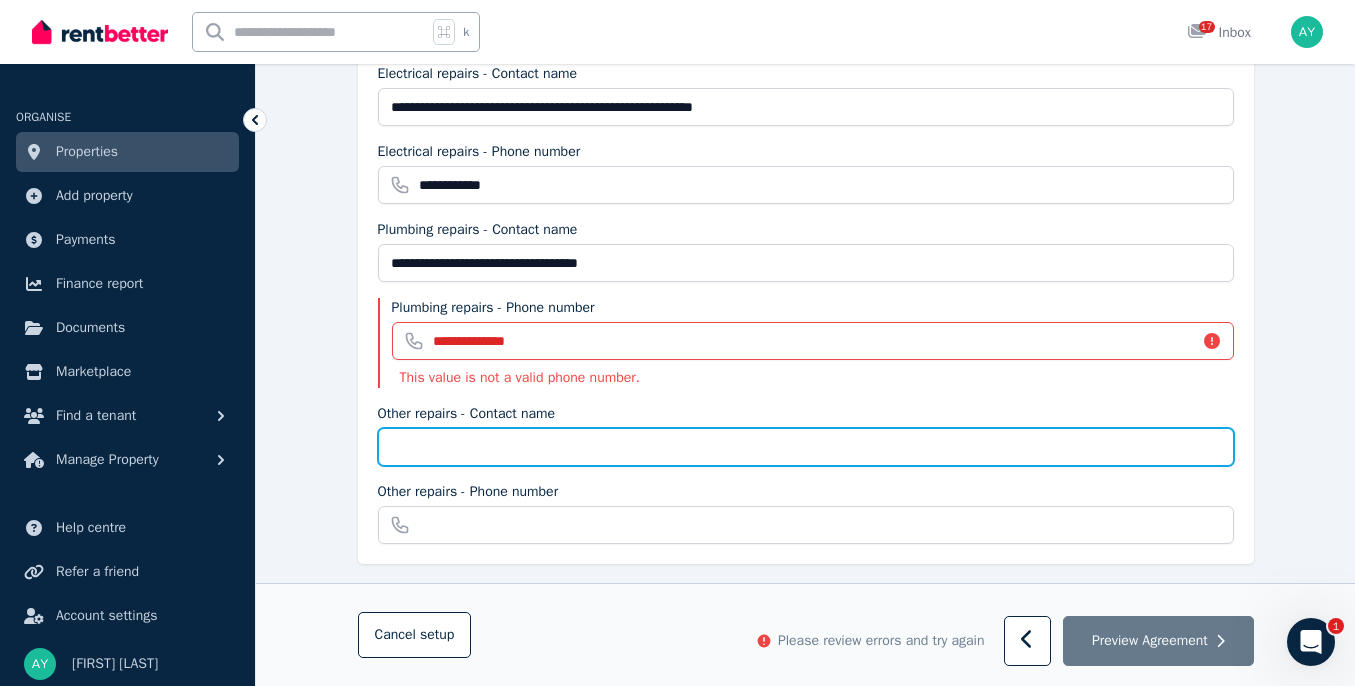click on "Other repairs - Contact name" at bounding box center (806, 447) 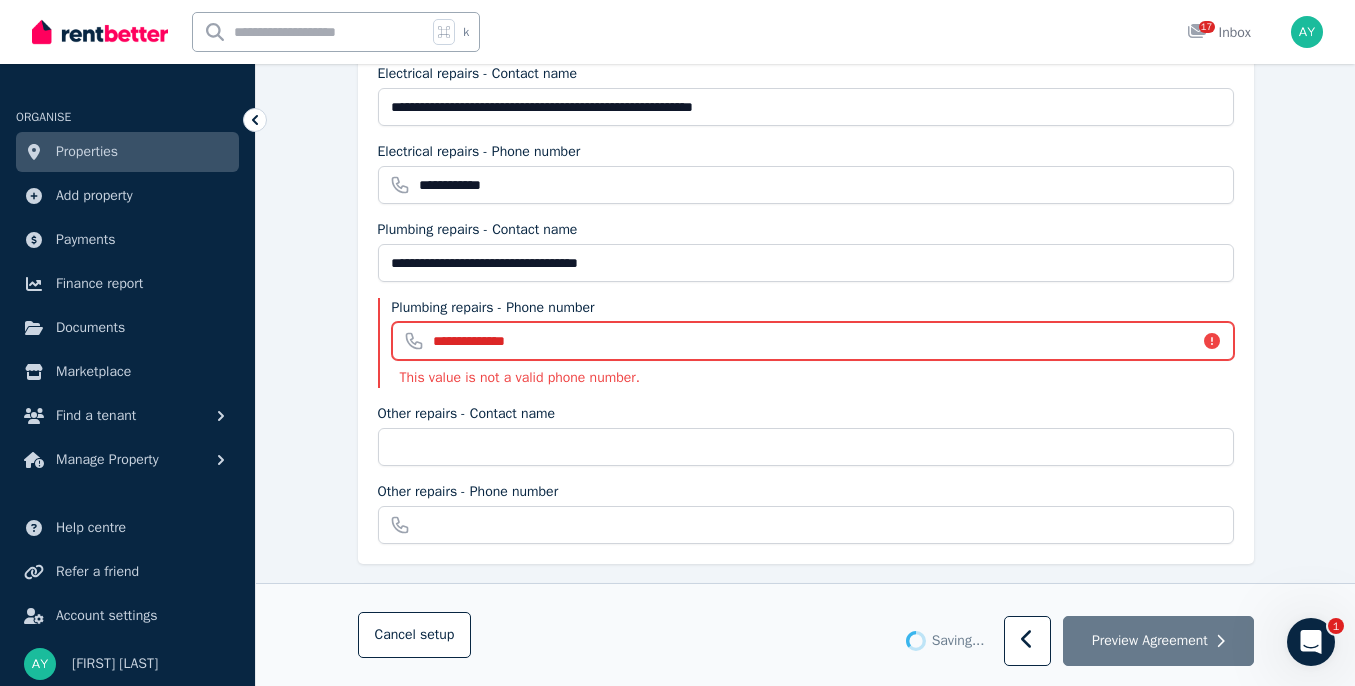 click on "**********" at bounding box center (813, 341) 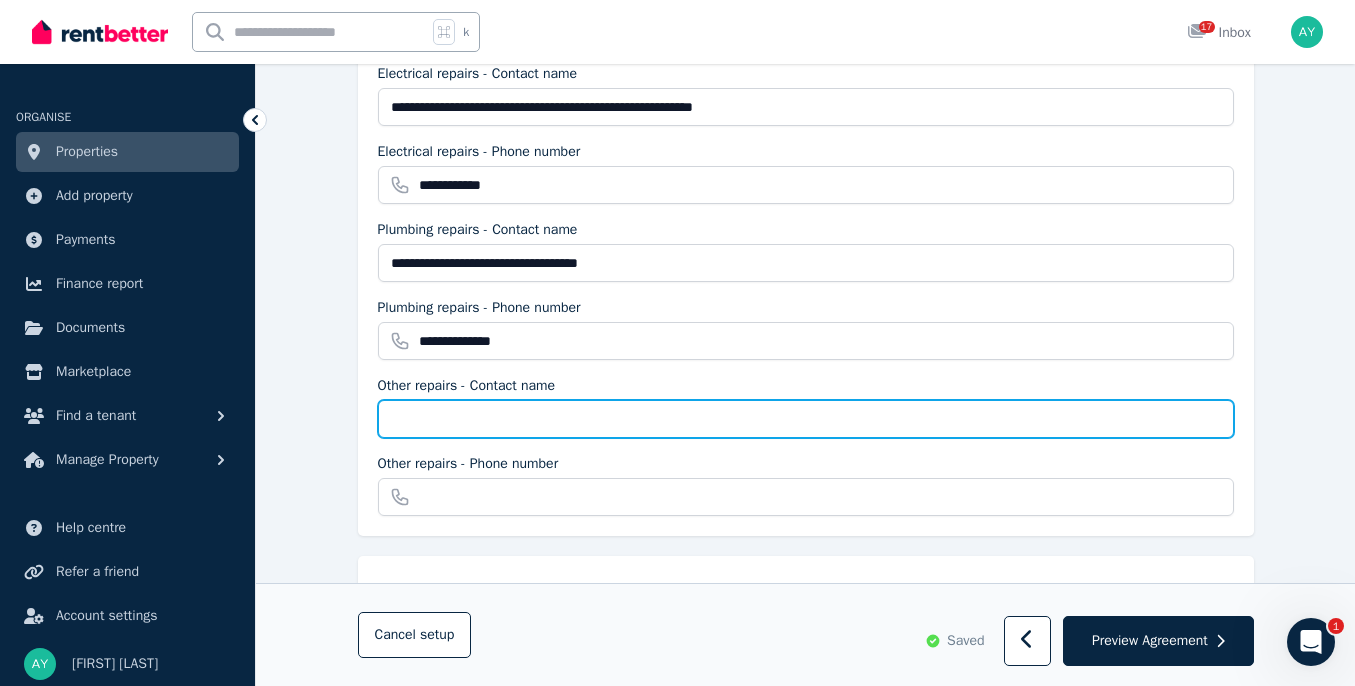 click on "Other repairs - Contact name" at bounding box center (806, 419) 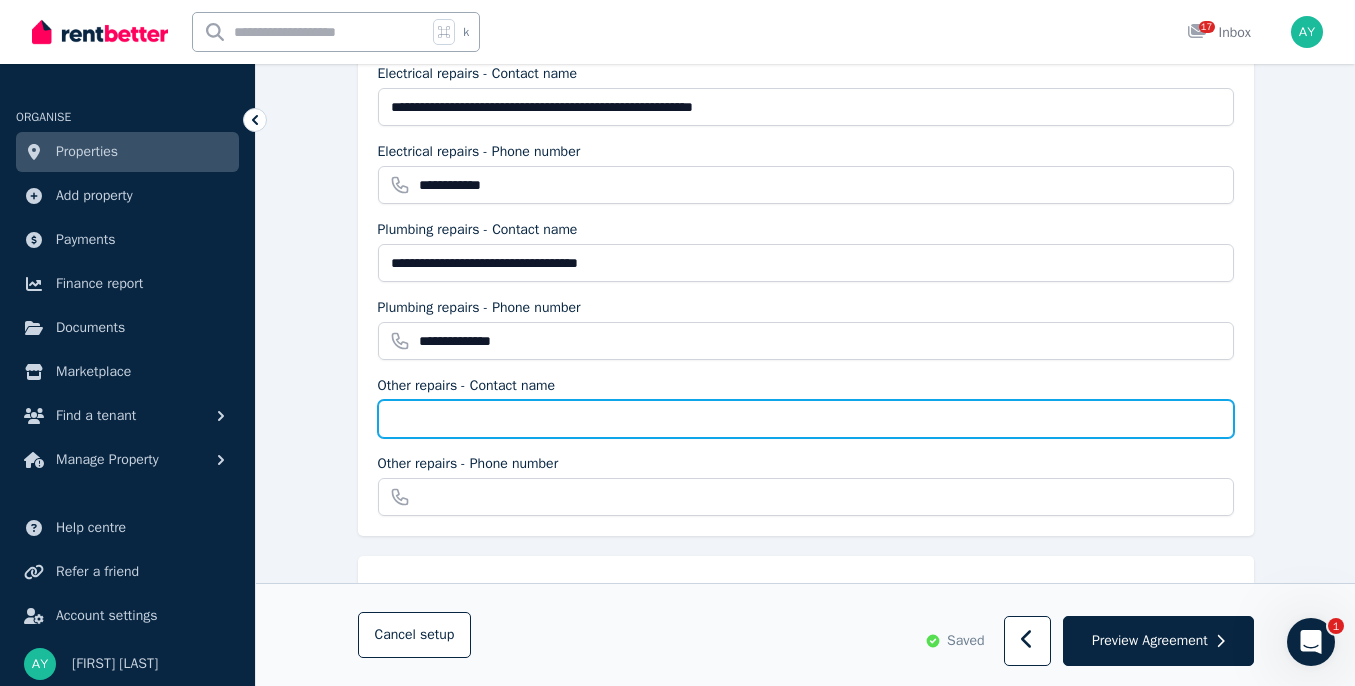 paste on "**********" 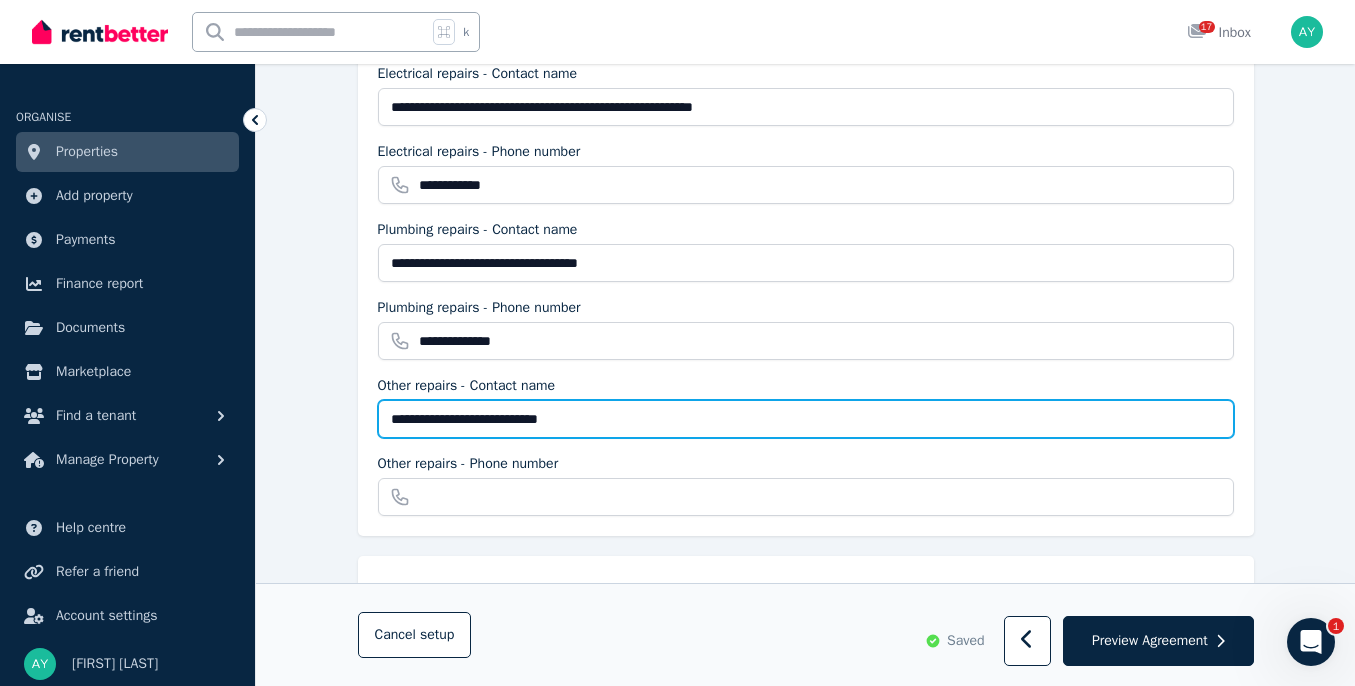 type on "**********" 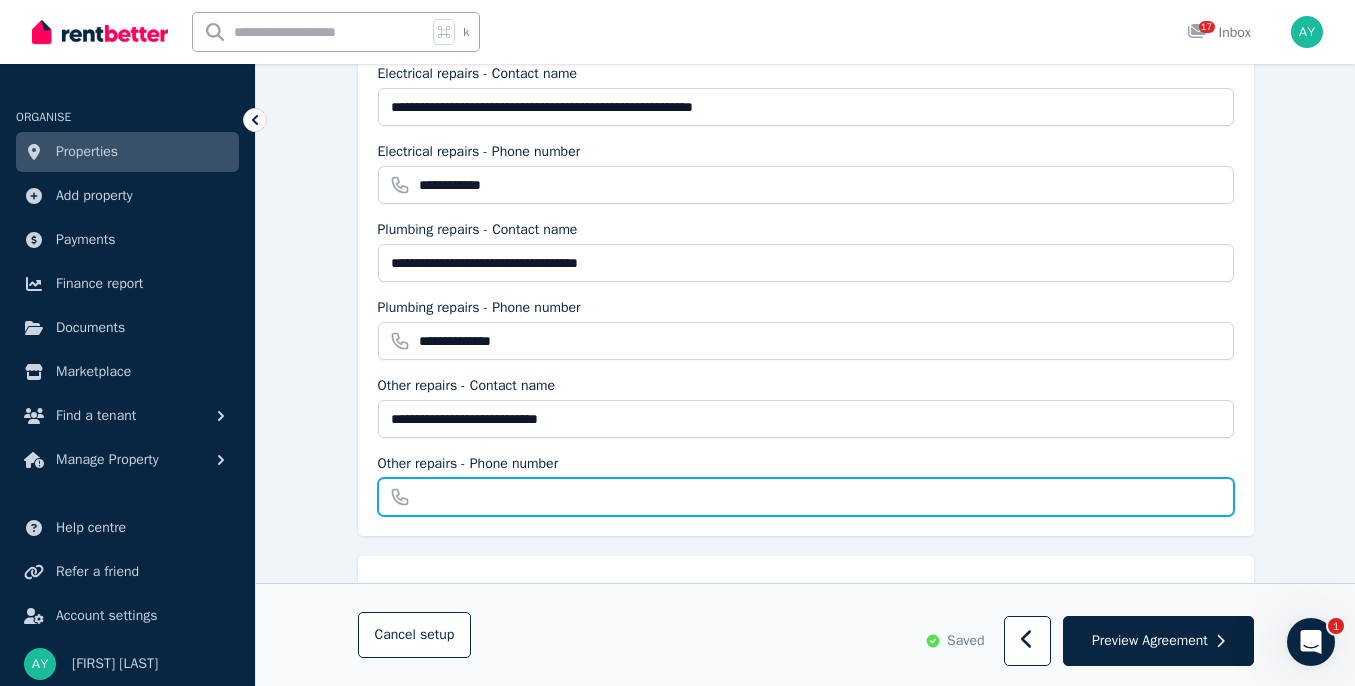 click on "Other repairs - Phone number" at bounding box center [806, 497] 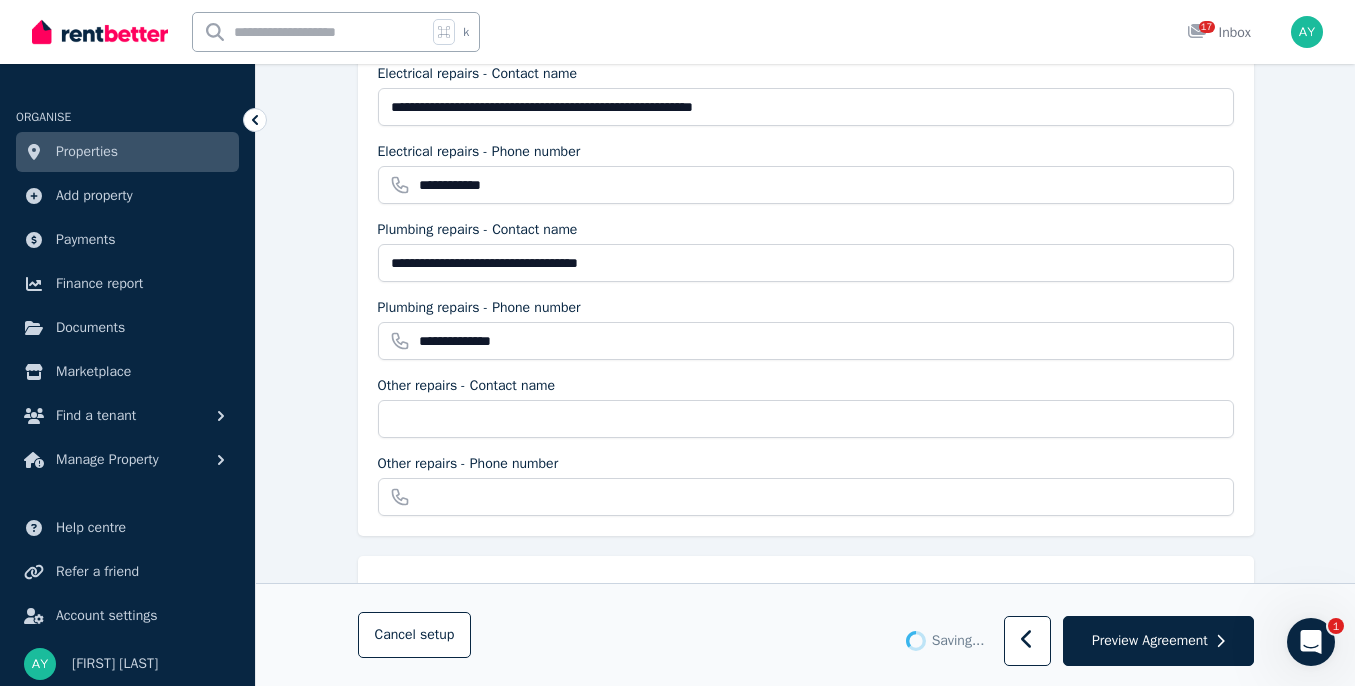 type on "**********" 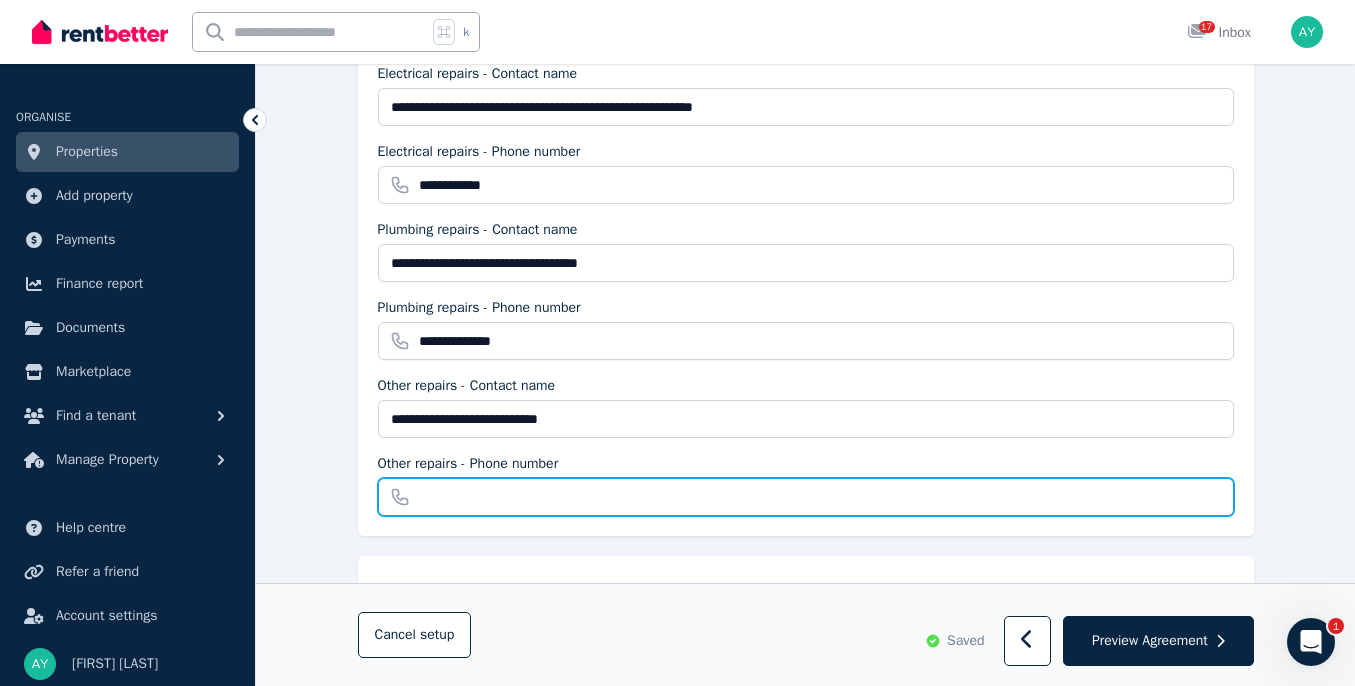 paste on "**********" 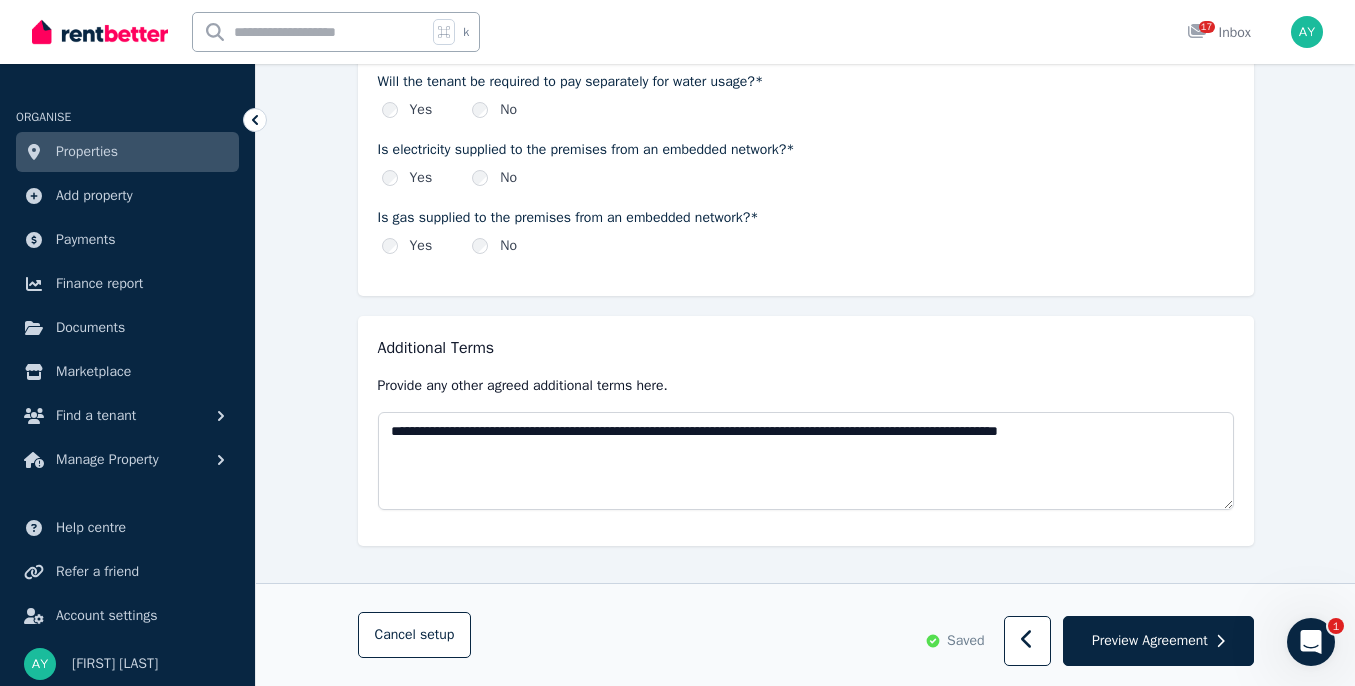 scroll, scrollTop: 2411, scrollLeft: 0, axis: vertical 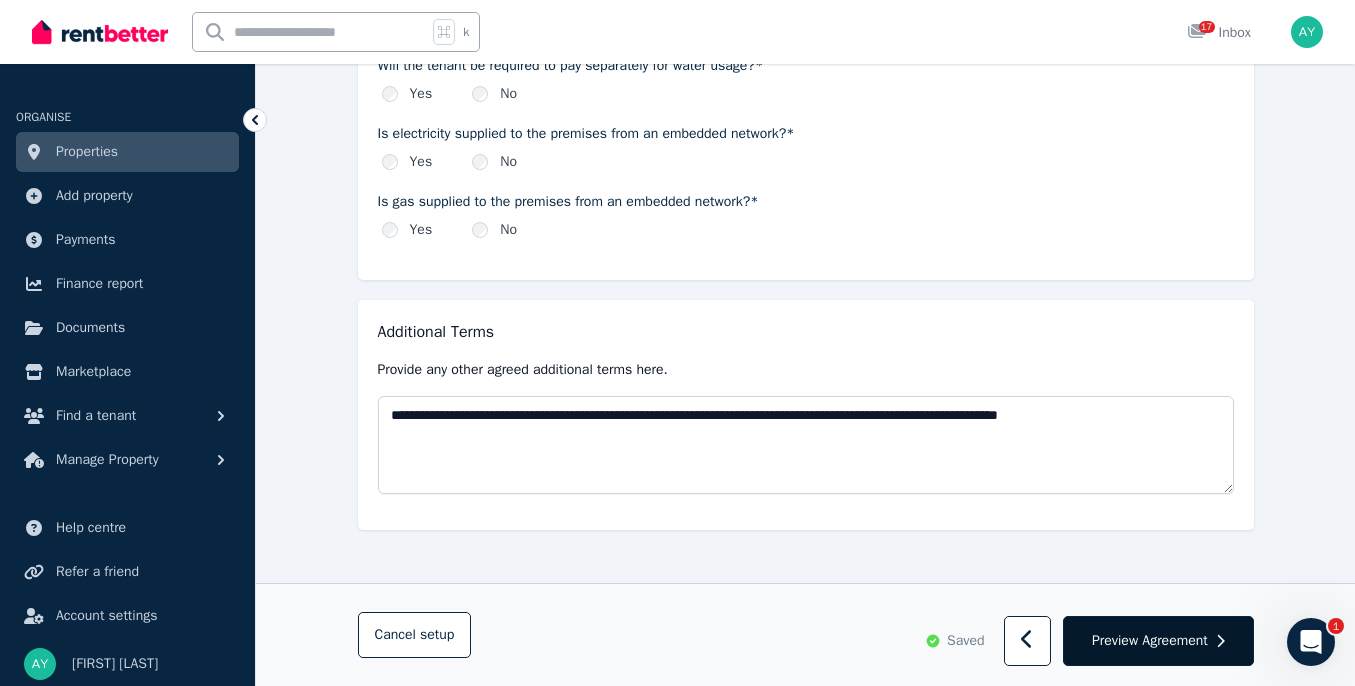 type on "**********" 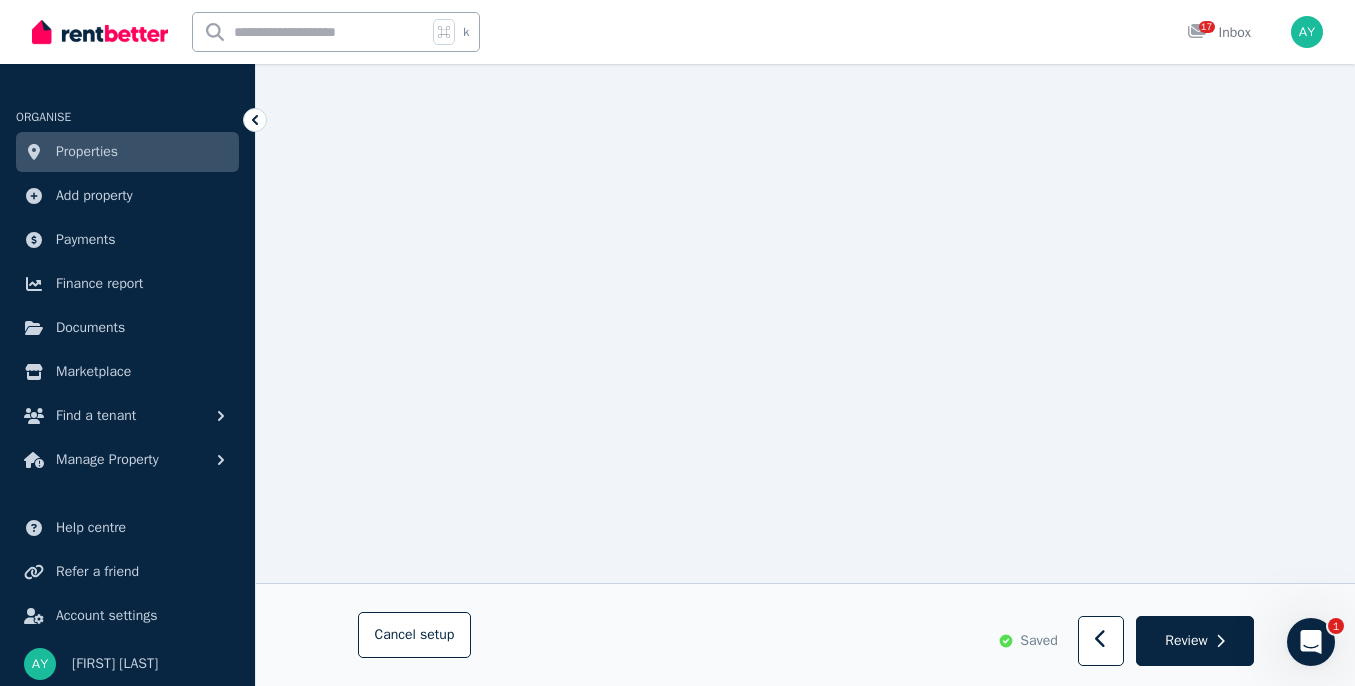 scroll, scrollTop: 22148, scrollLeft: 0, axis: vertical 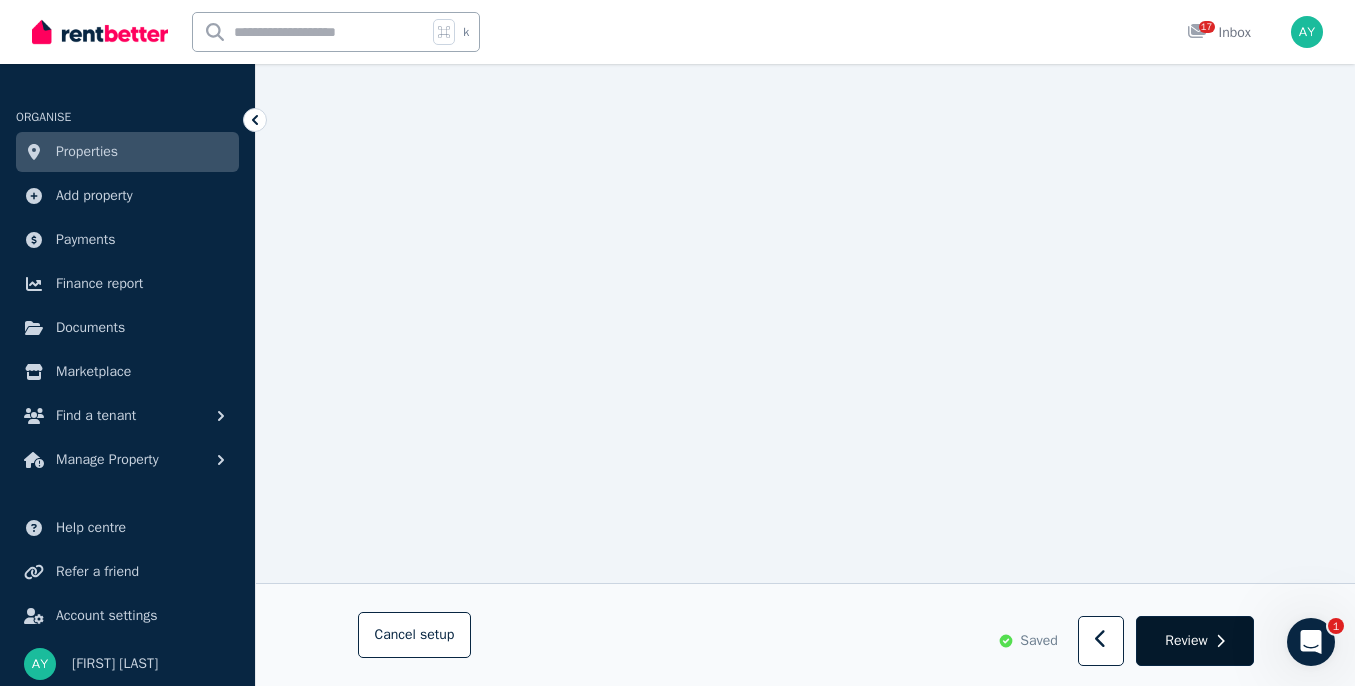 click on "Review" at bounding box center (1194, 642) 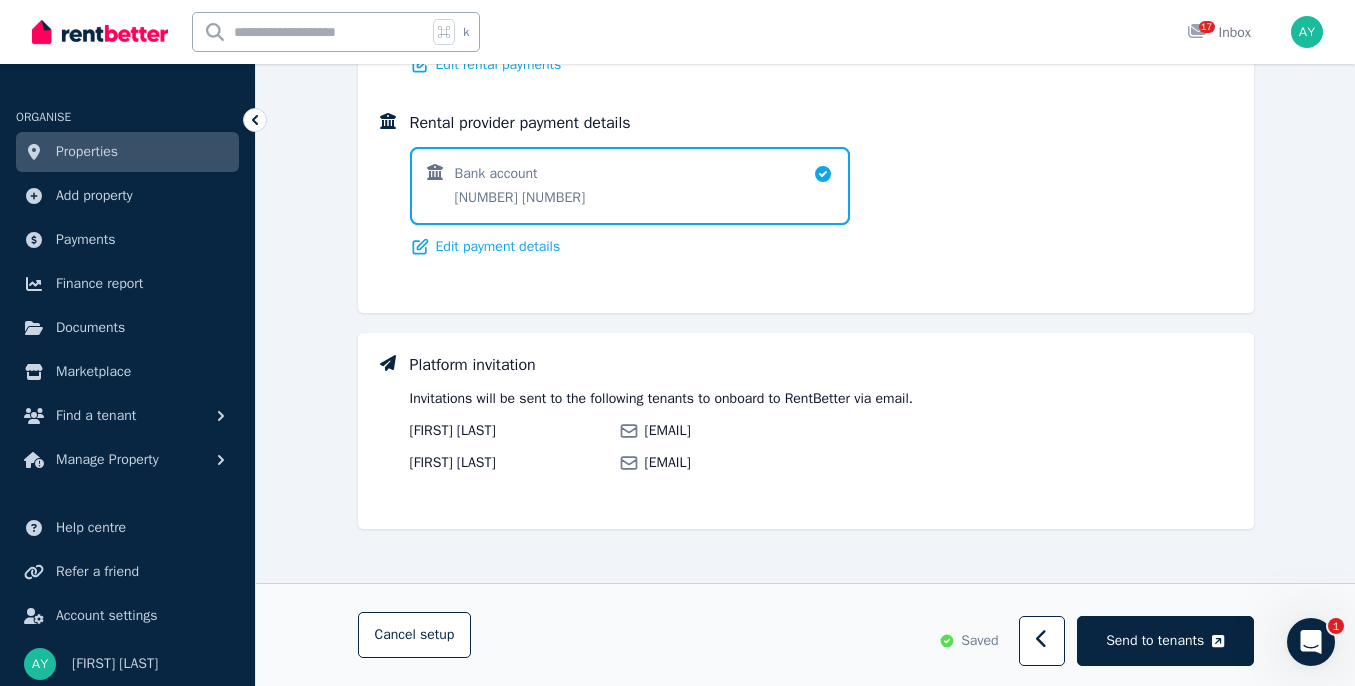 scroll, scrollTop: 0, scrollLeft: 0, axis: both 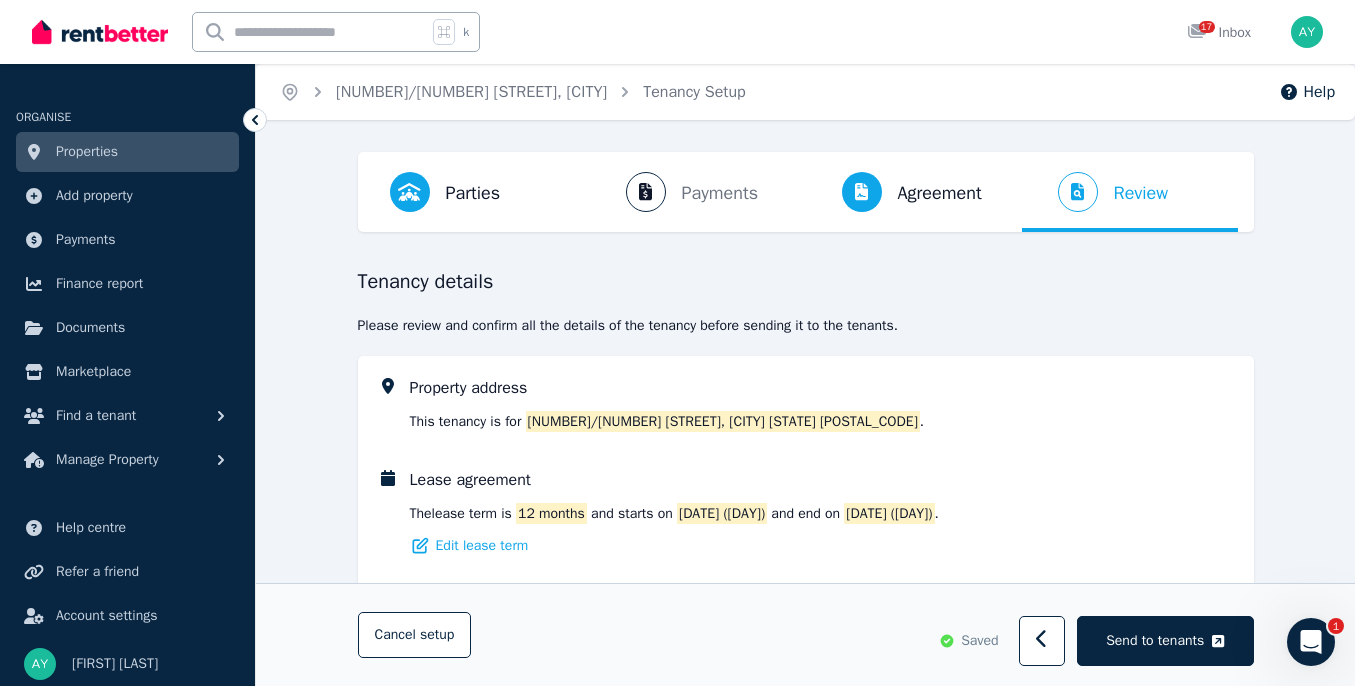 click on "Parties Rental provider and tenant details Payments Bond and rental payments Agreement Lease agreement Review Send tenancy details" at bounding box center (806, 192) 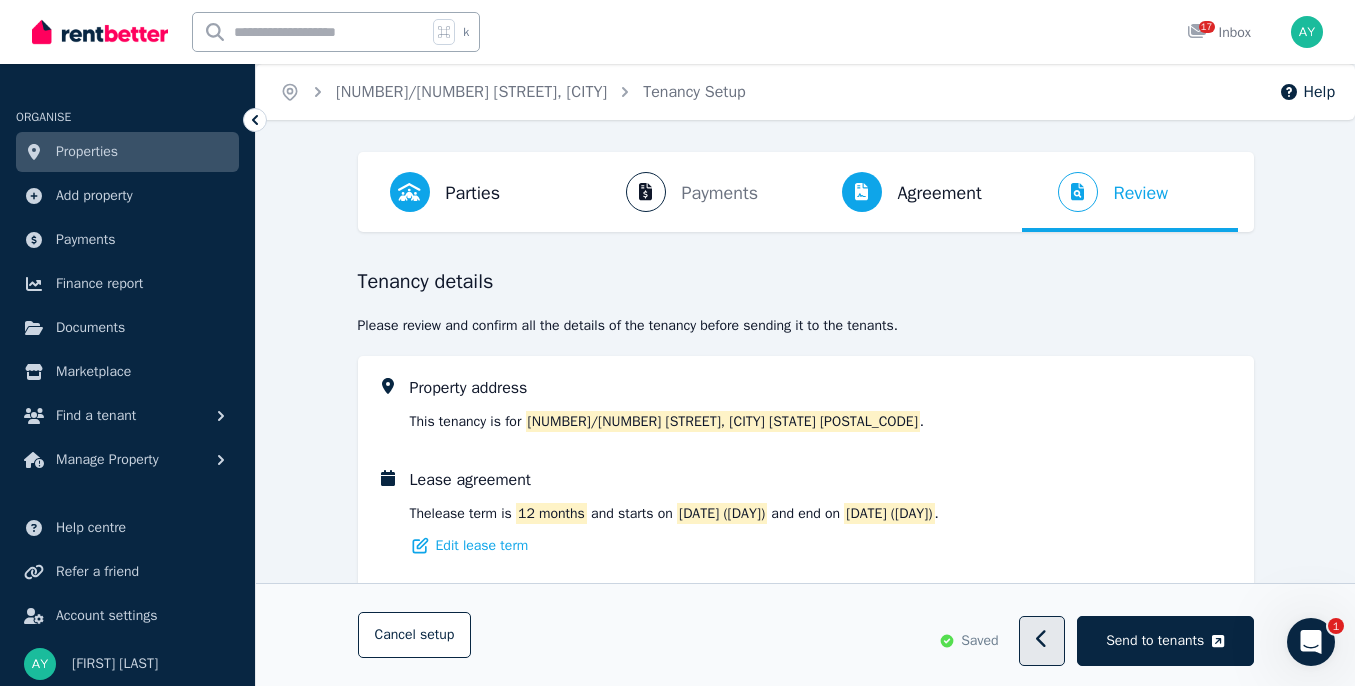 click 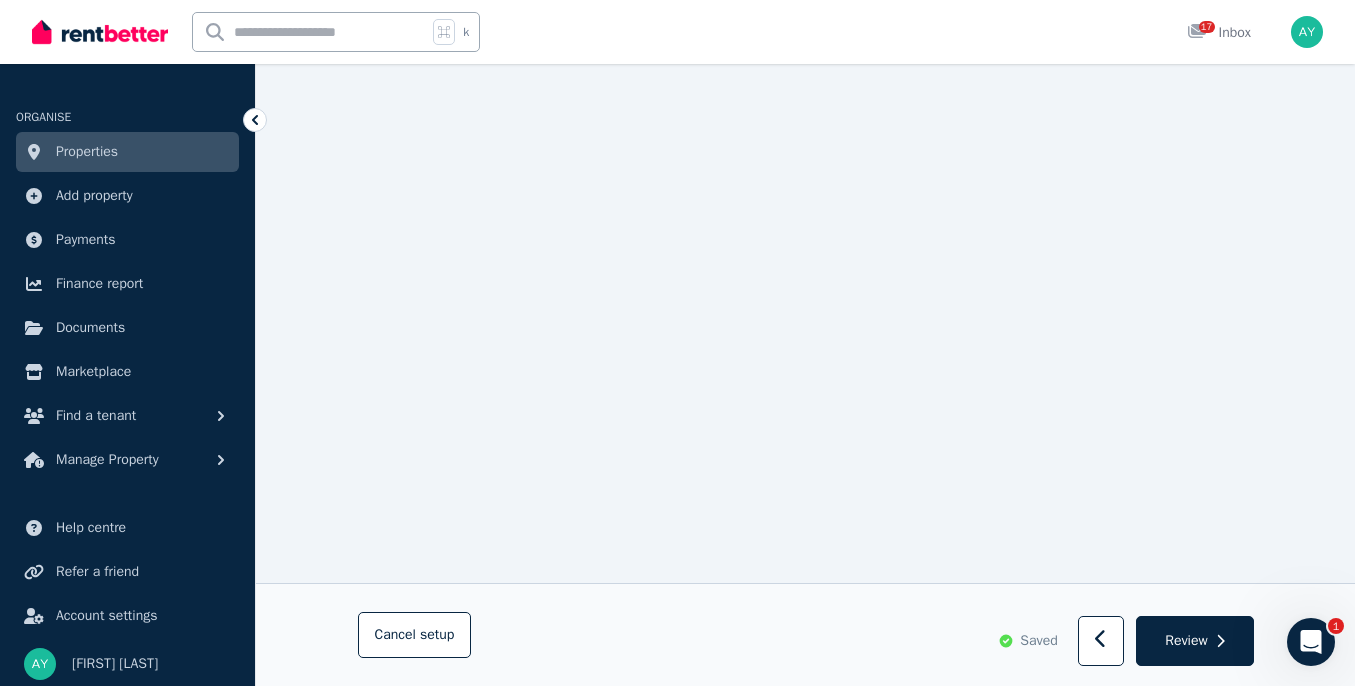 scroll, scrollTop: 312, scrollLeft: 0, axis: vertical 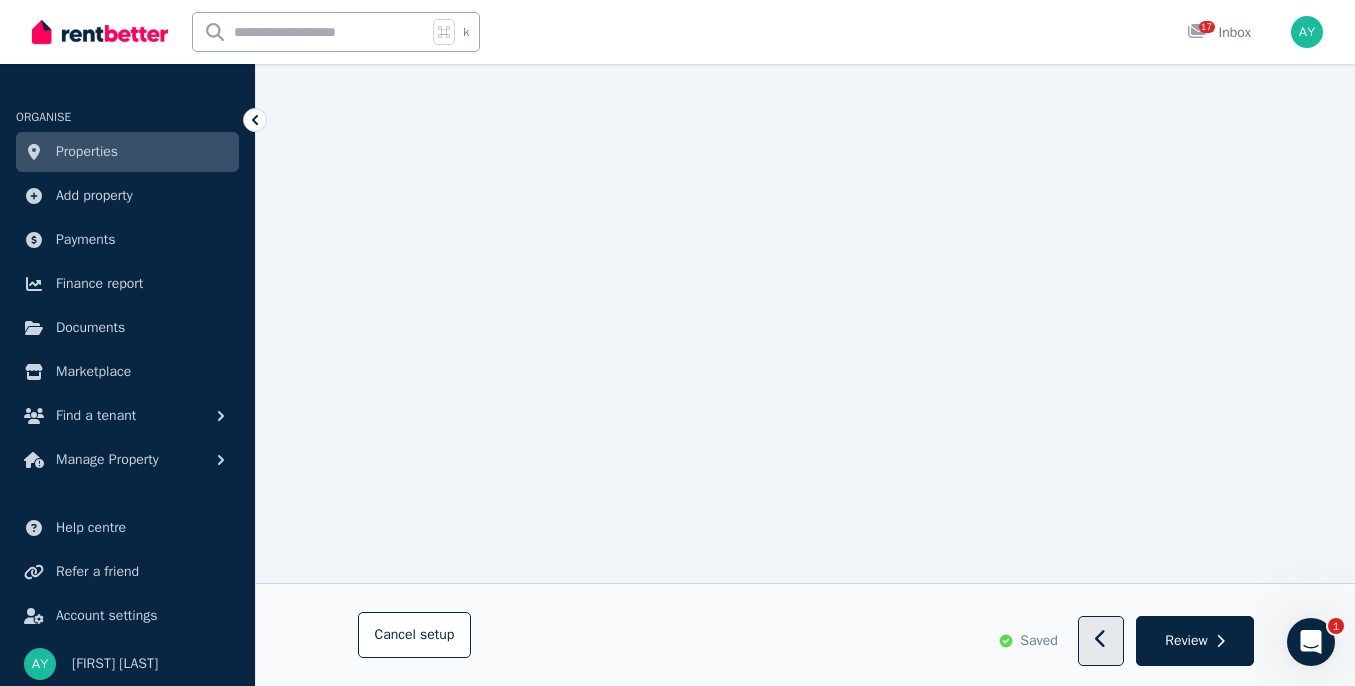 click at bounding box center (1101, 642) 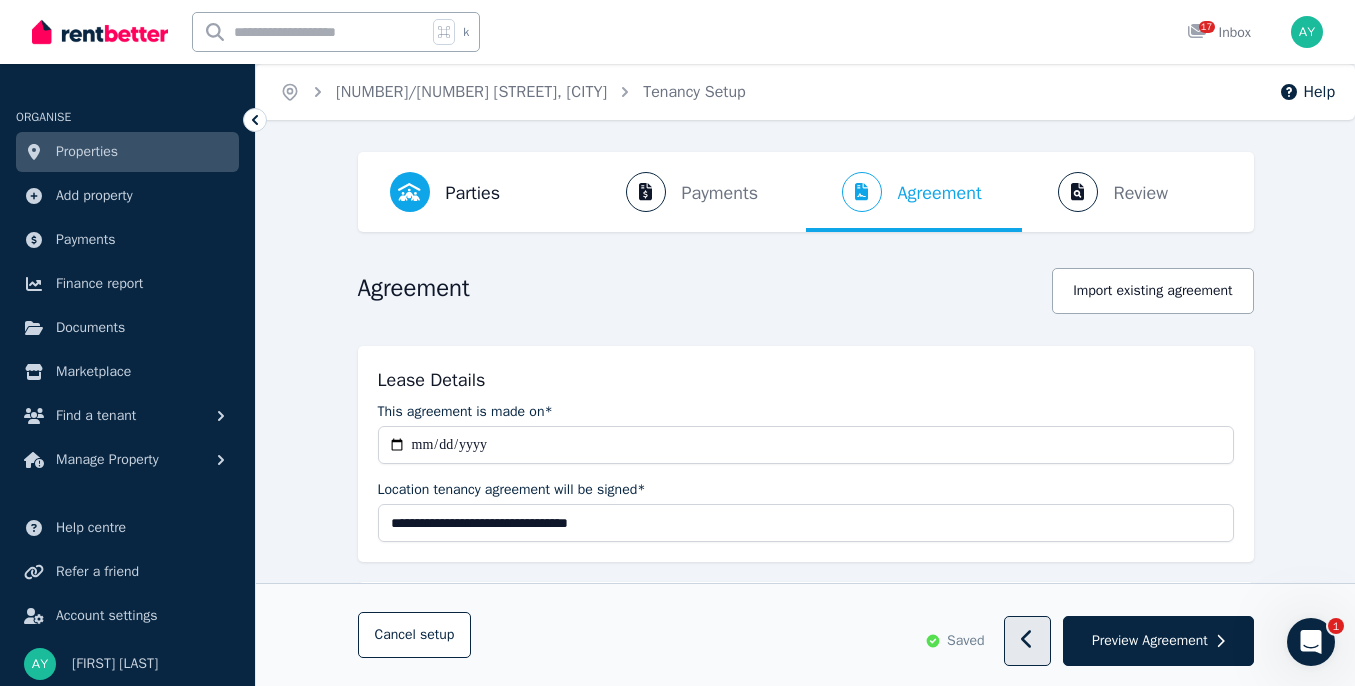 click 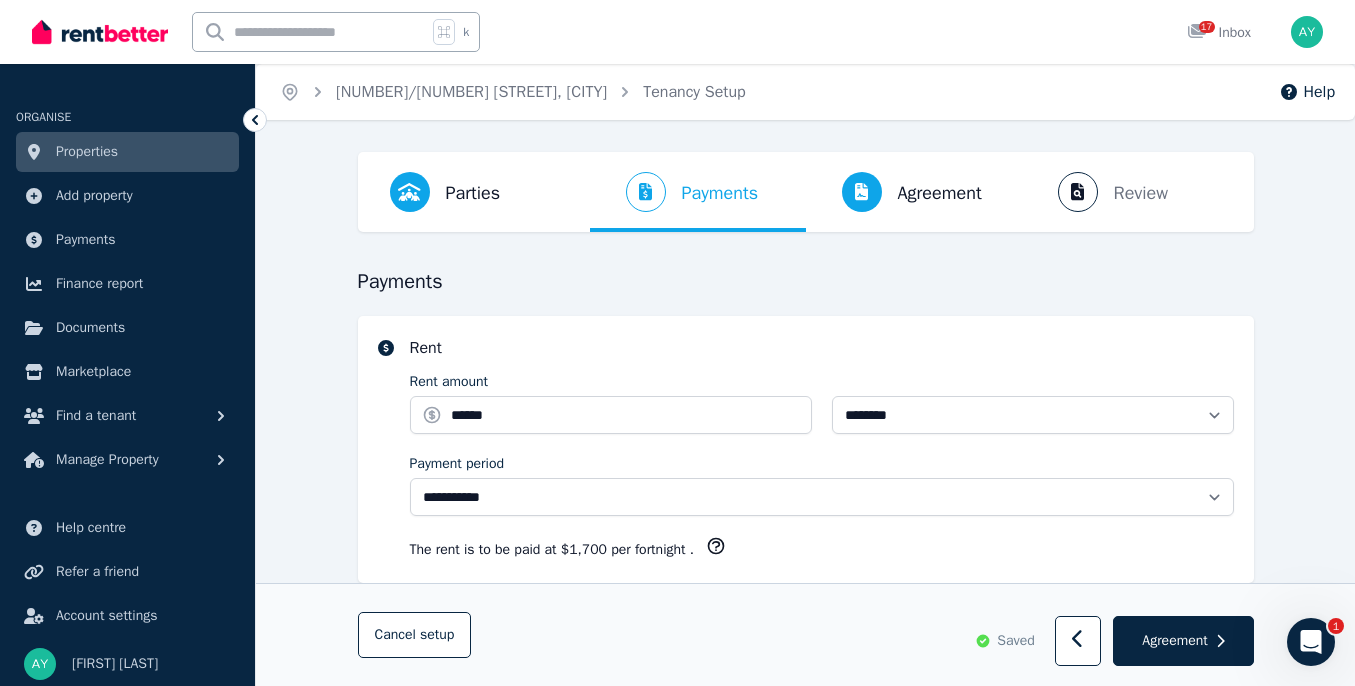 select on "**********" 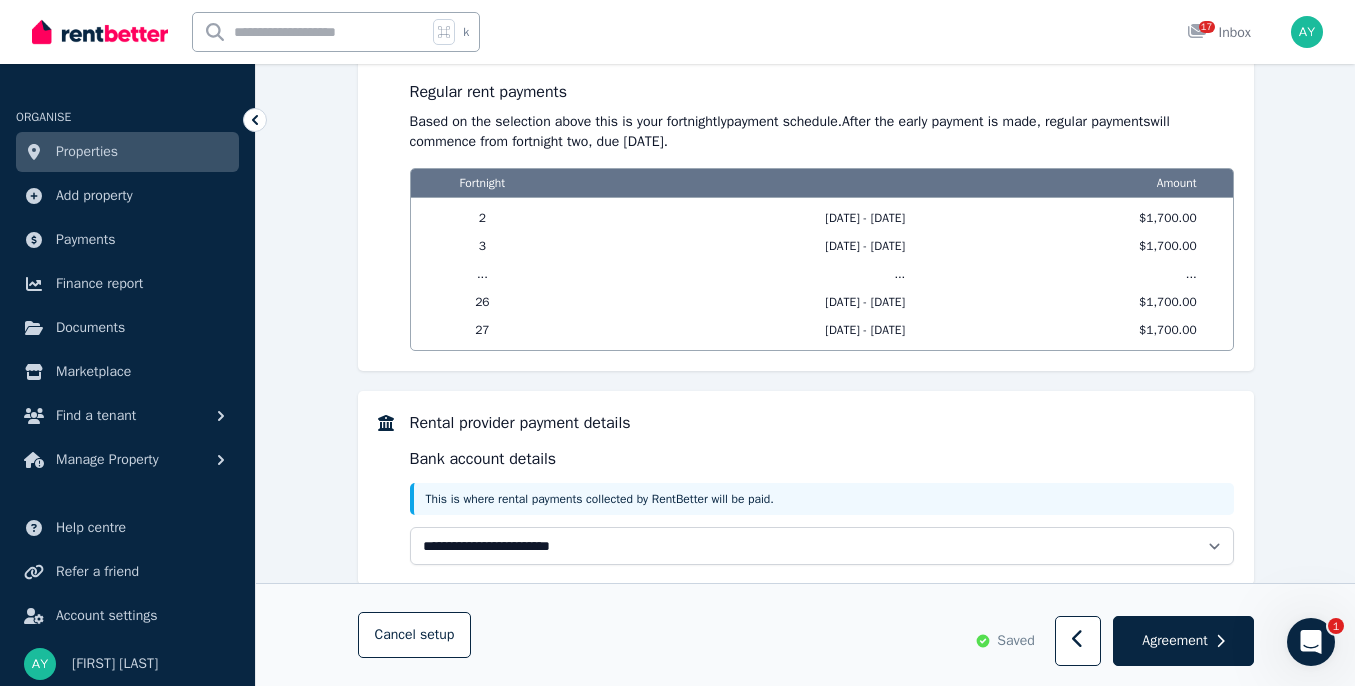 scroll, scrollTop: 2133, scrollLeft: 0, axis: vertical 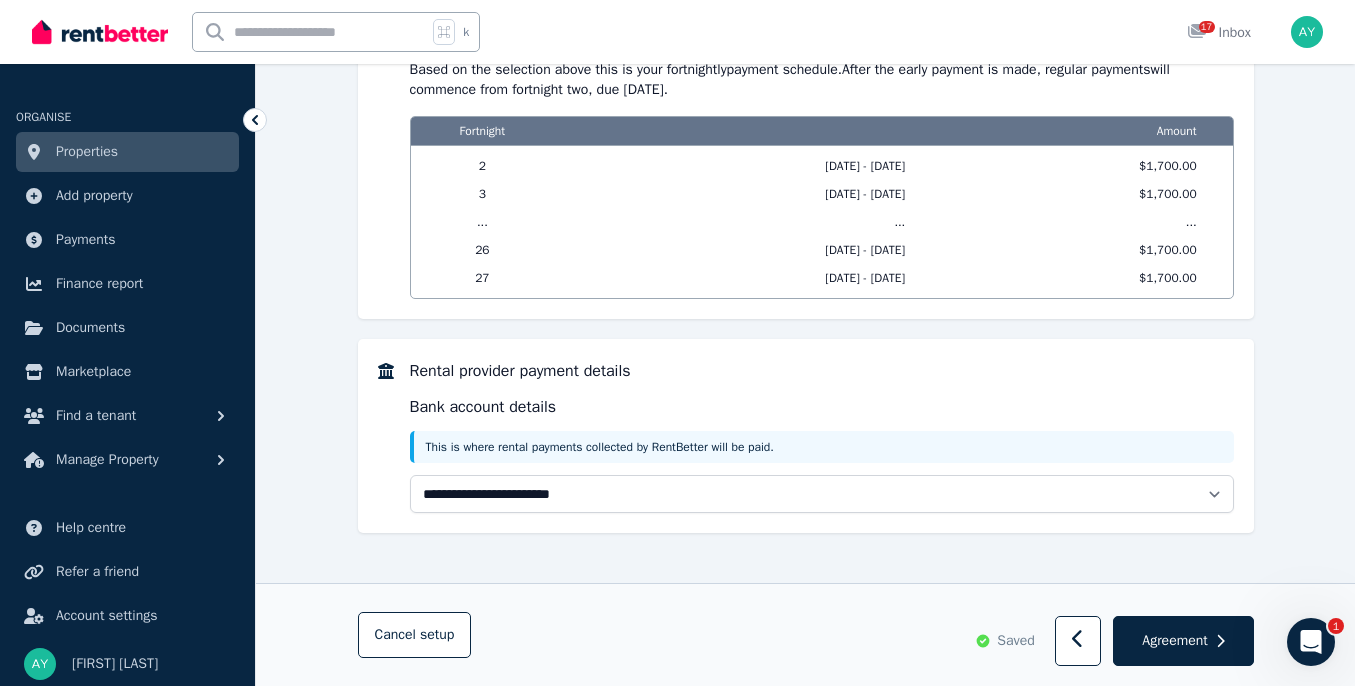 click 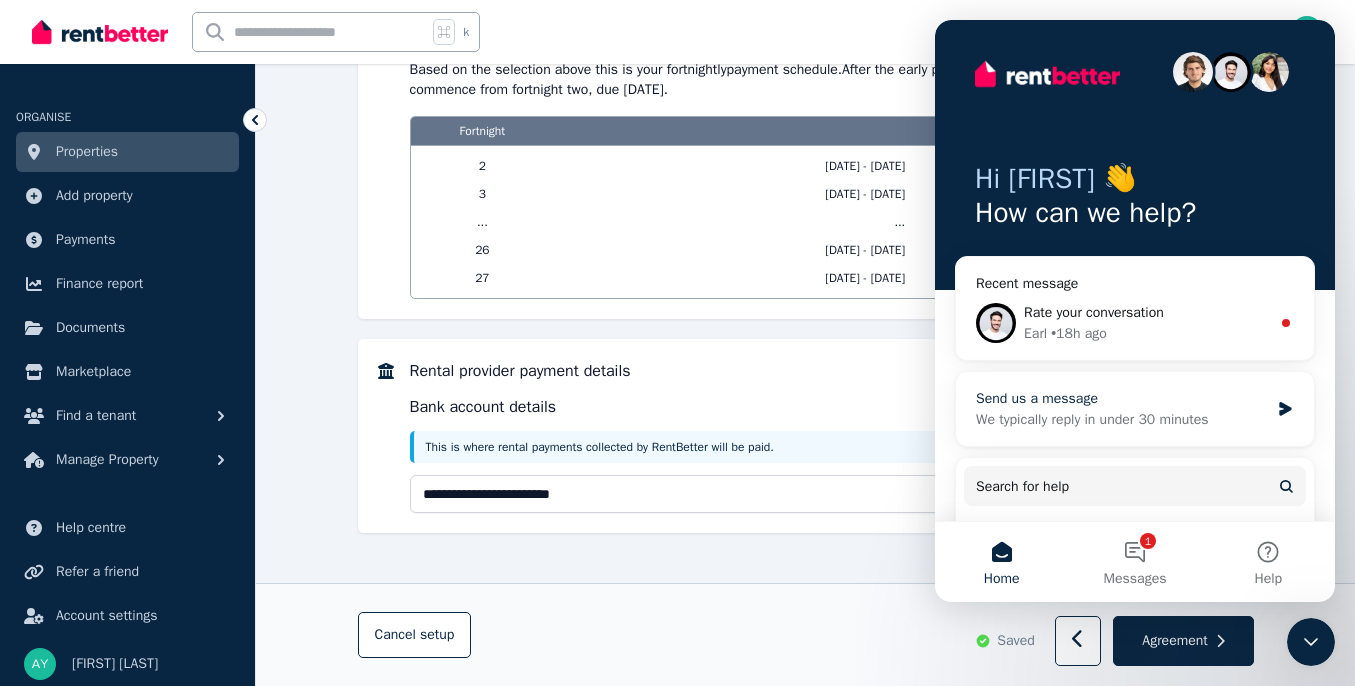 click on "Send us a message" at bounding box center [1122, 398] 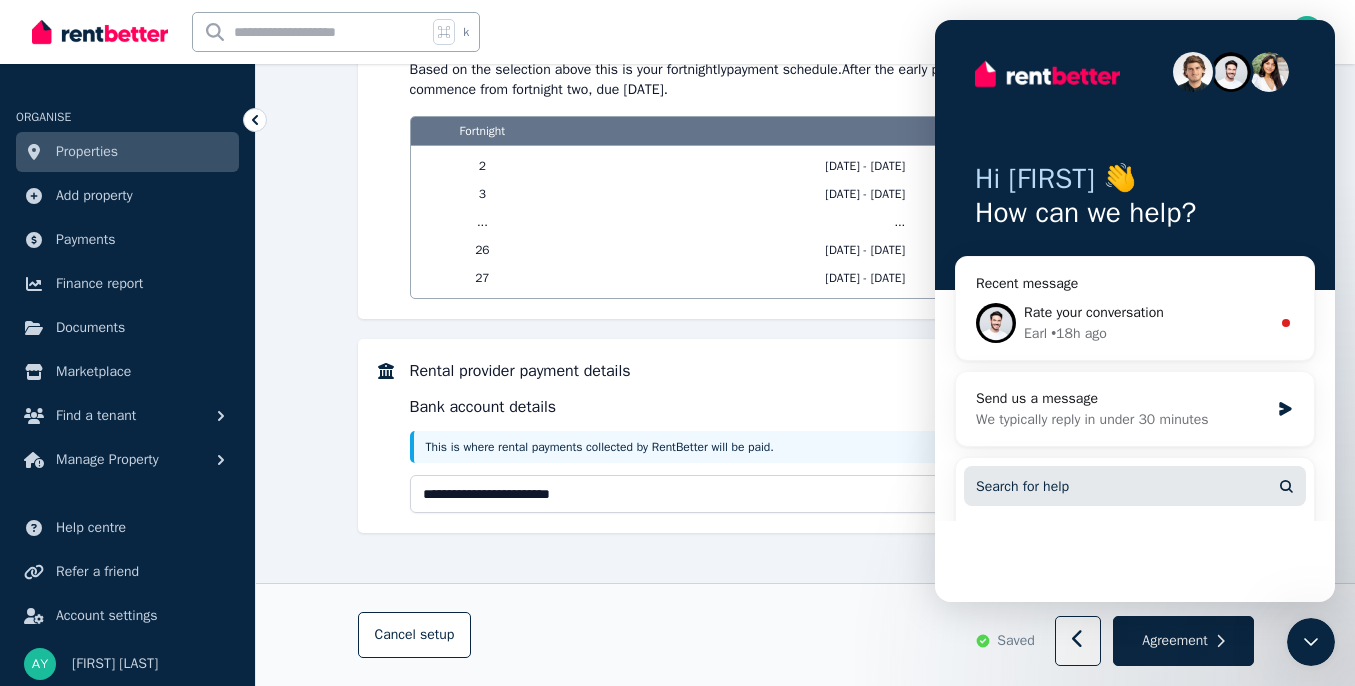 click on "Search for help" at bounding box center (1135, 486) 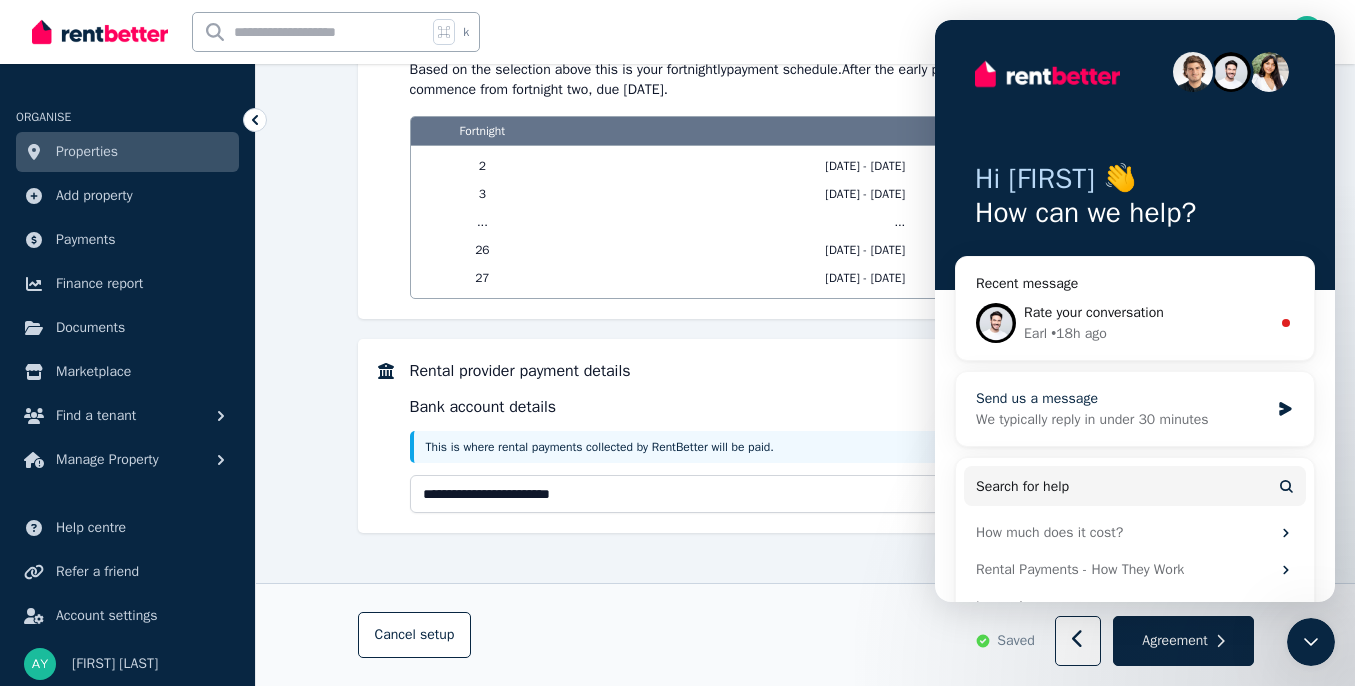 click on "We typically reply in under 30 minutes" at bounding box center (1122, 419) 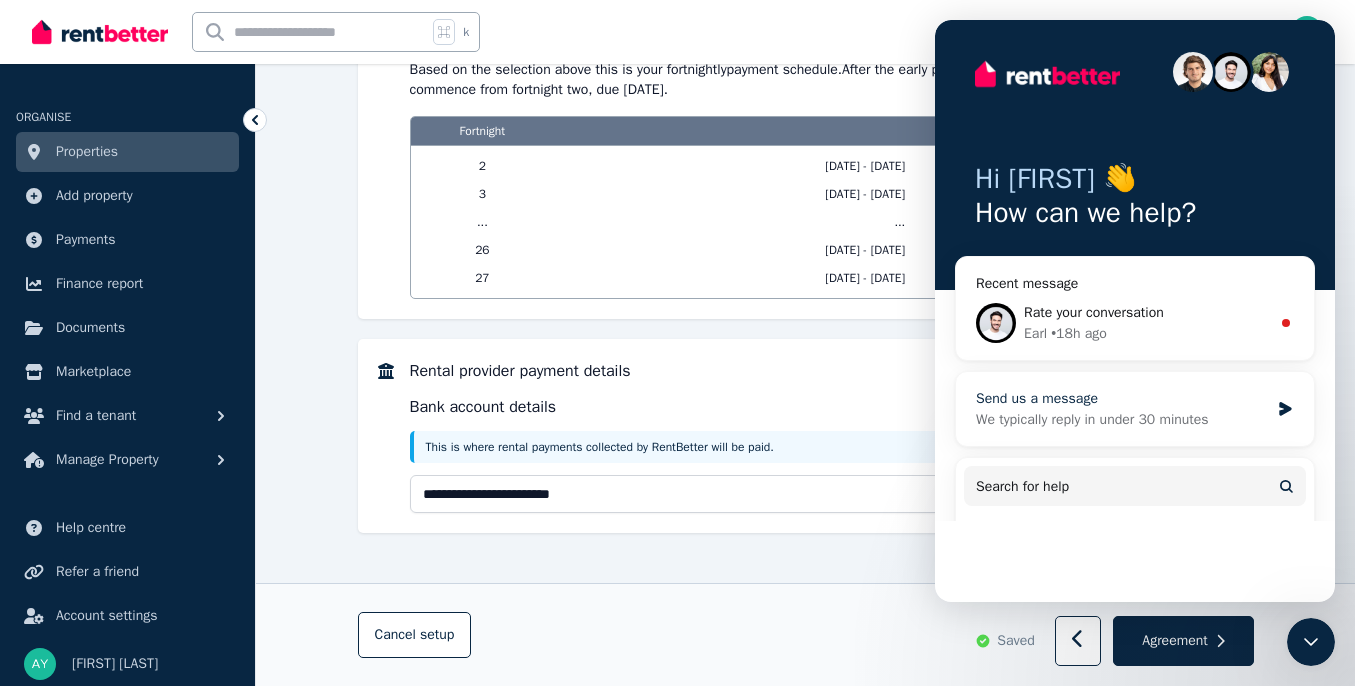 click on "Send us a message" at bounding box center [1122, 398] 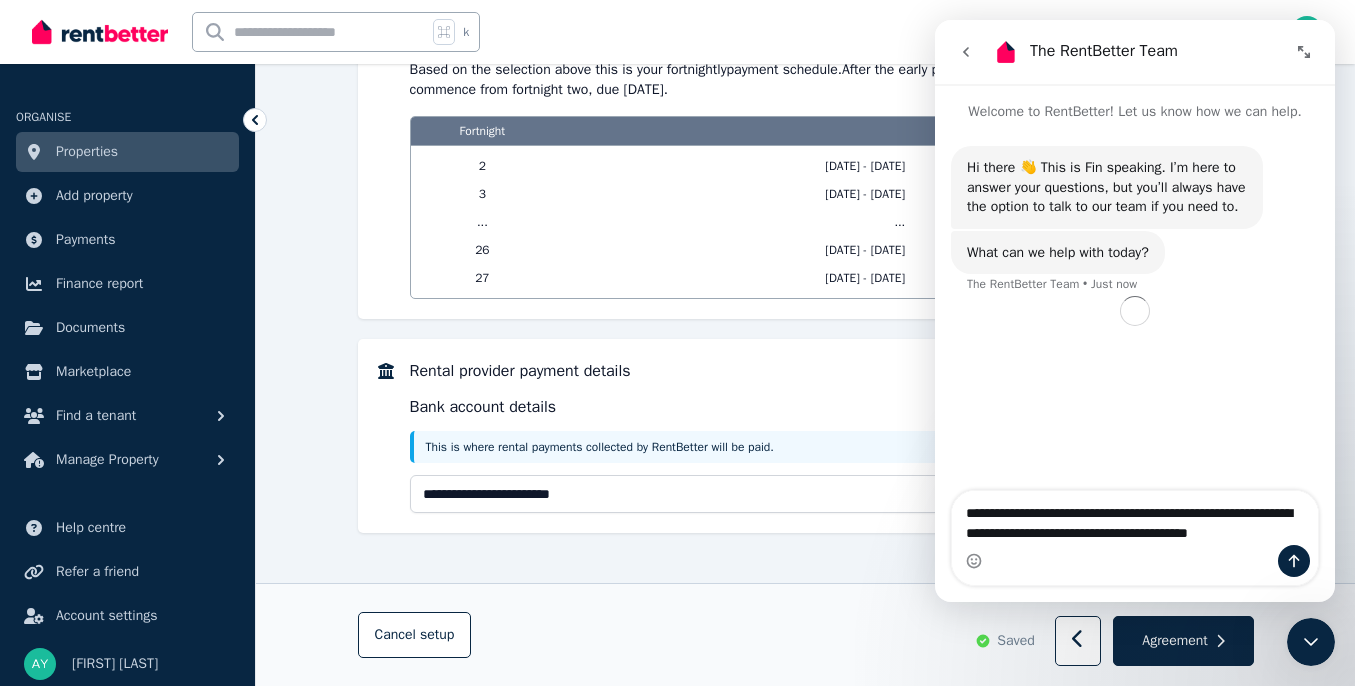type on "**********" 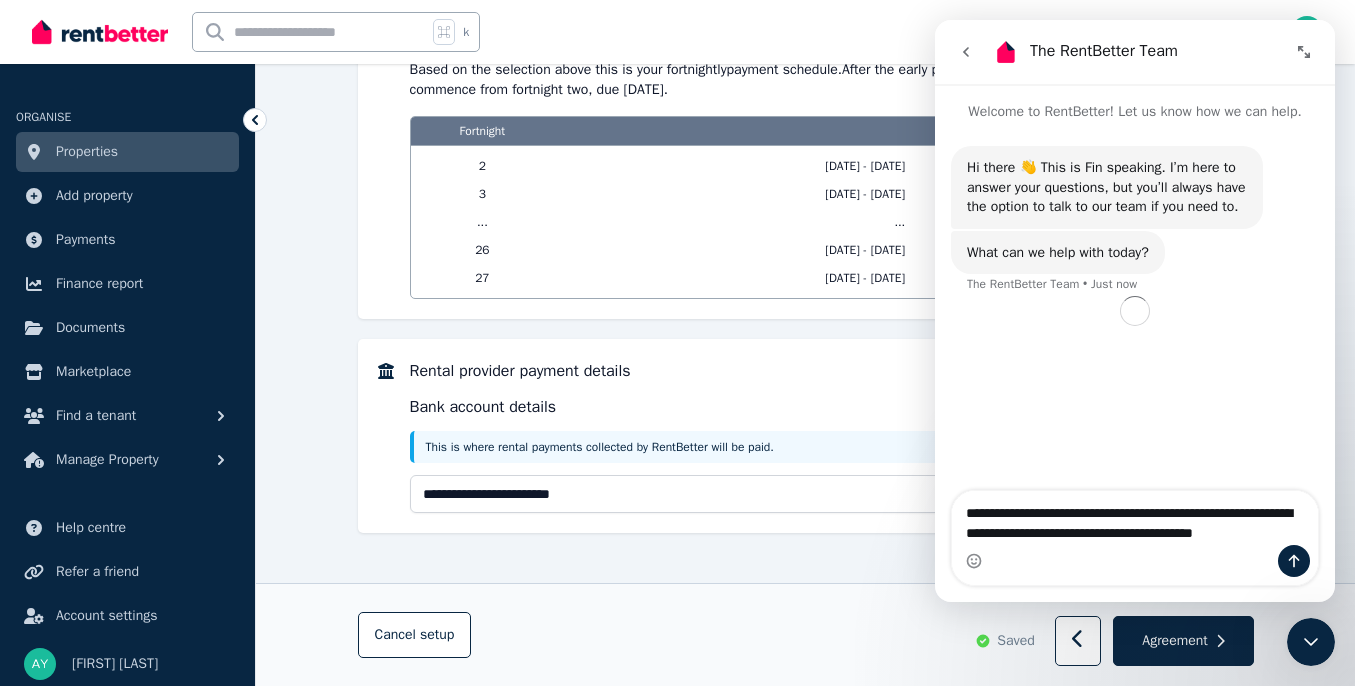 type 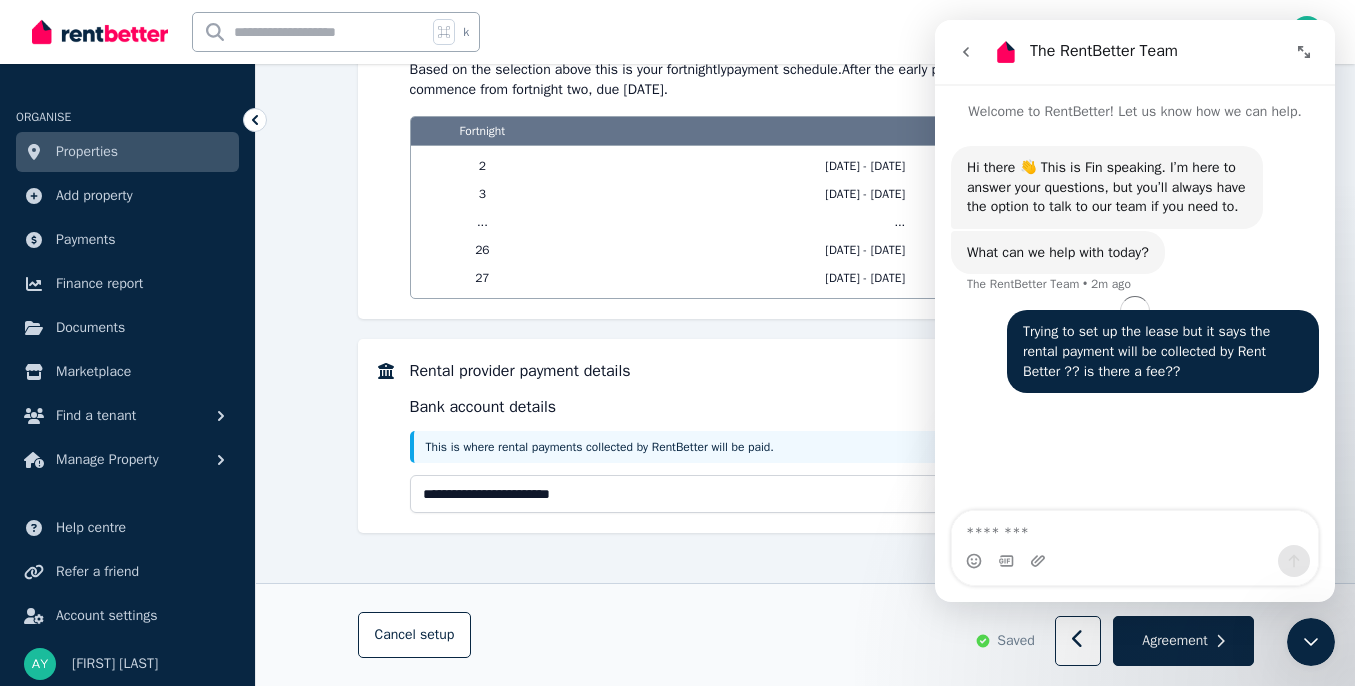 drag, startPoint x: 1197, startPoint y: 392, endPoint x: 1017, endPoint y: 356, distance: 183.5647 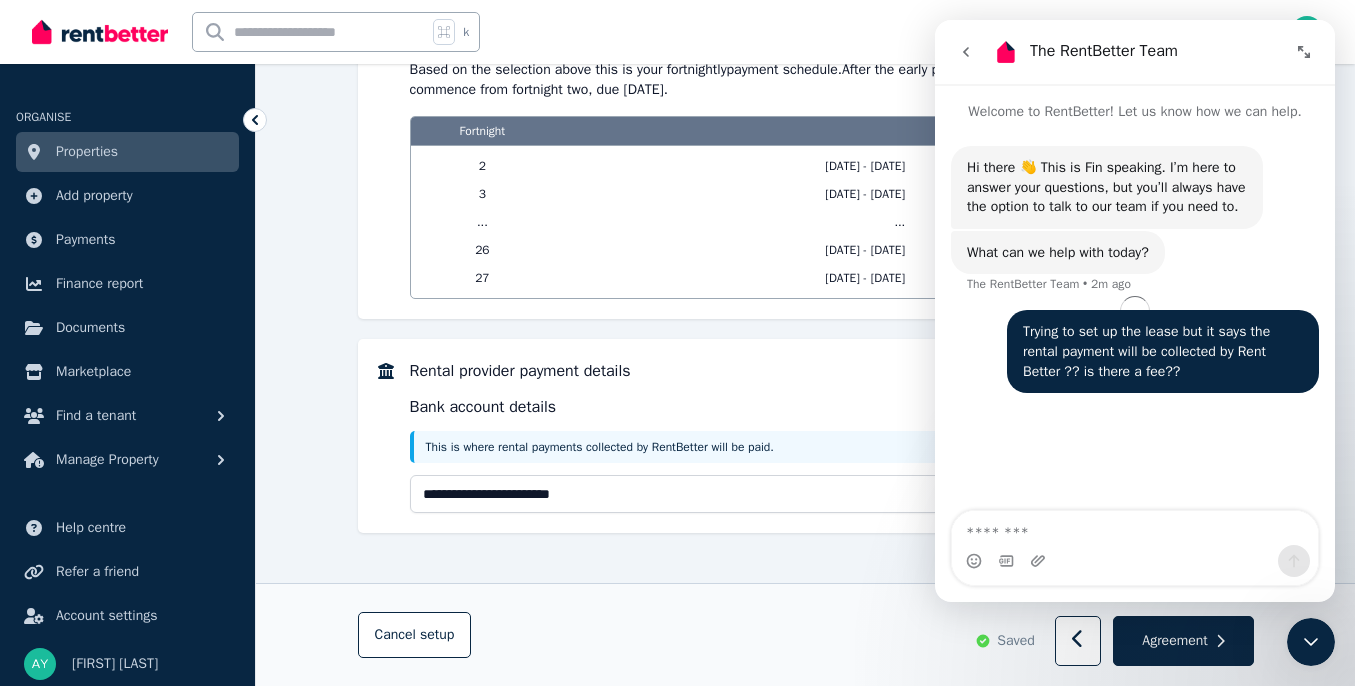 click on "Trying to set up the lease but it says the rental payment will be collected by Rent Better ?? is there a fee??    •   2m ago" at bounding box center (1163, 351) 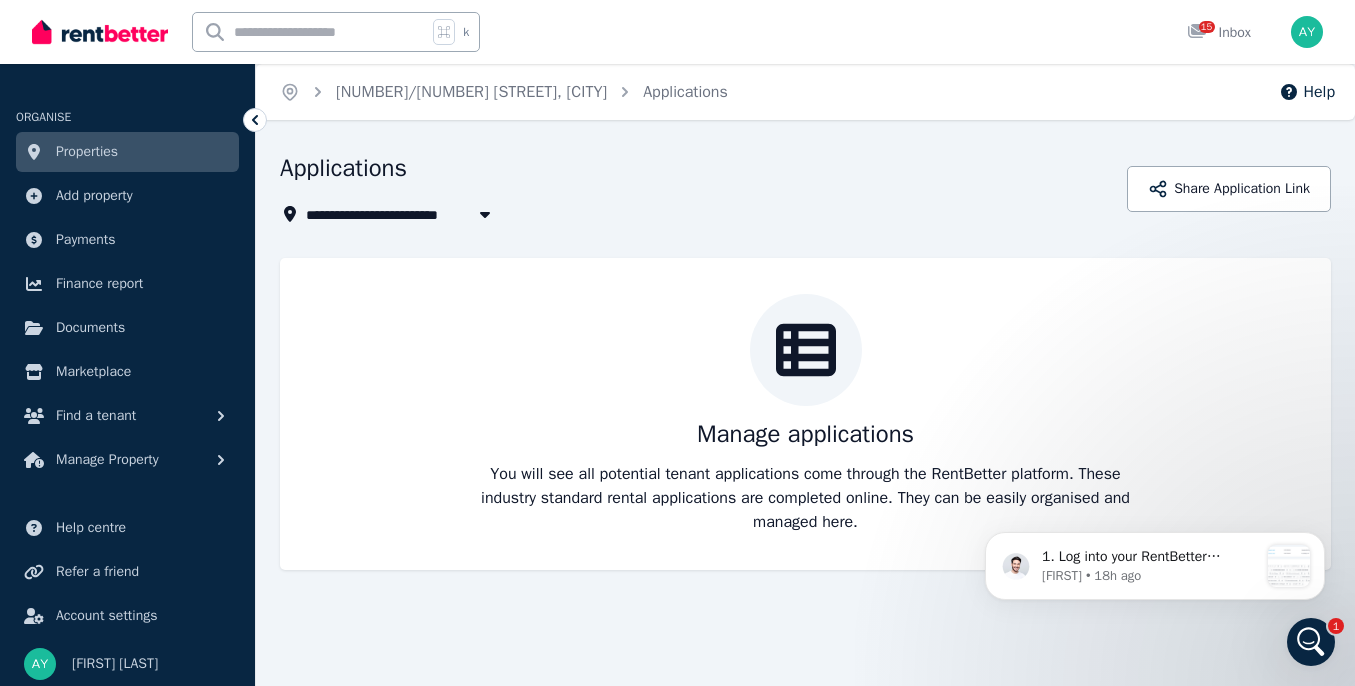 scroll, scrollTop: 0, scrollLeft: 0, axis: both 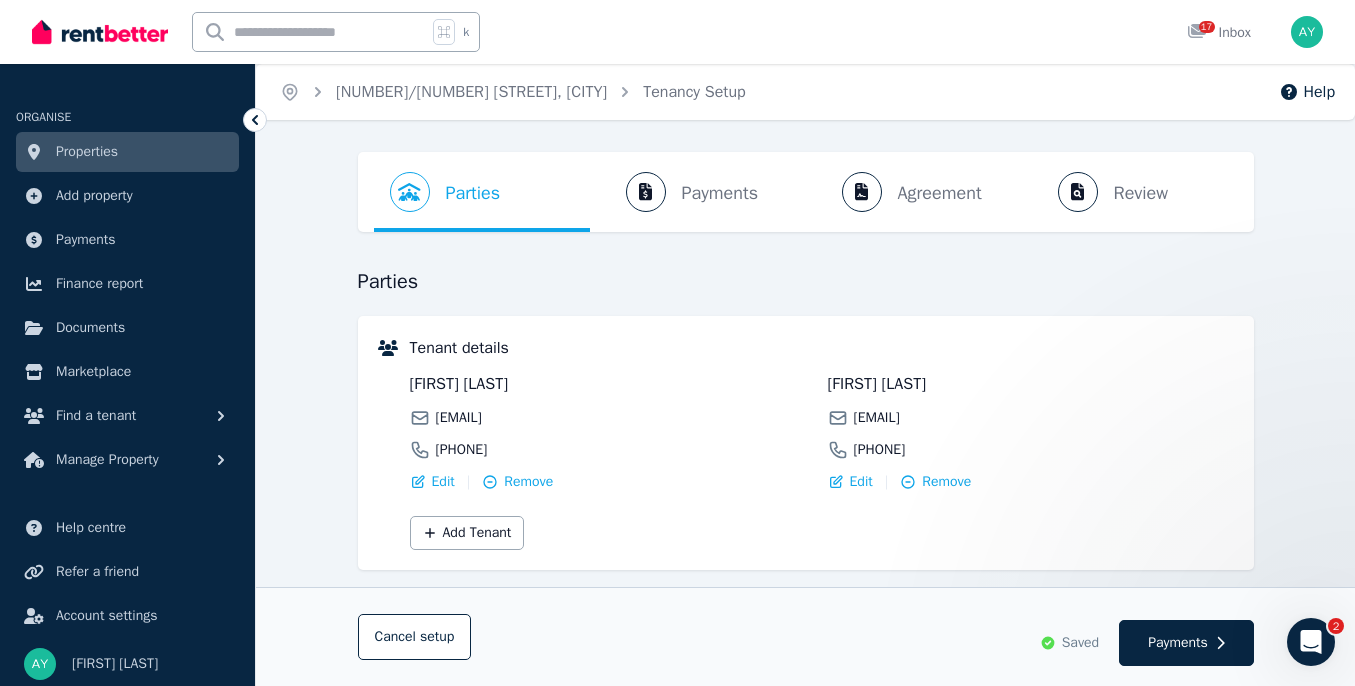 click 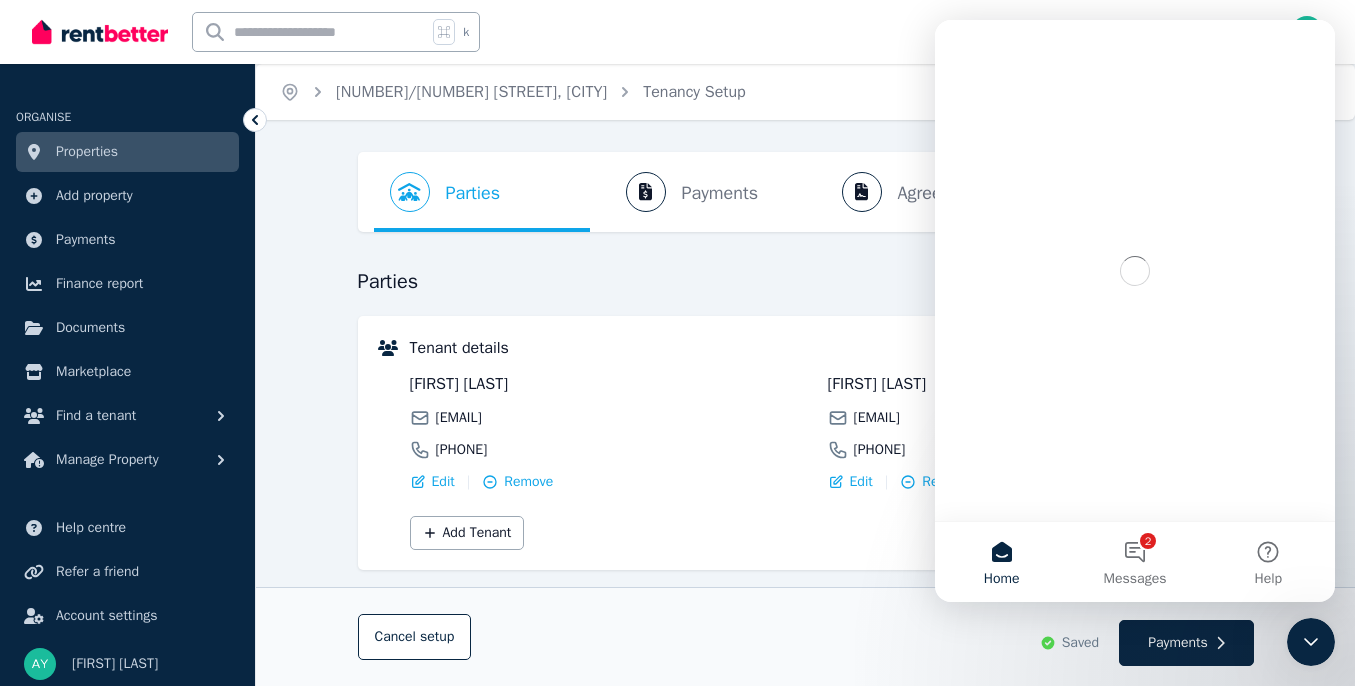 scroll, scrollTop: 0, scrollLeft: 0, axis: both 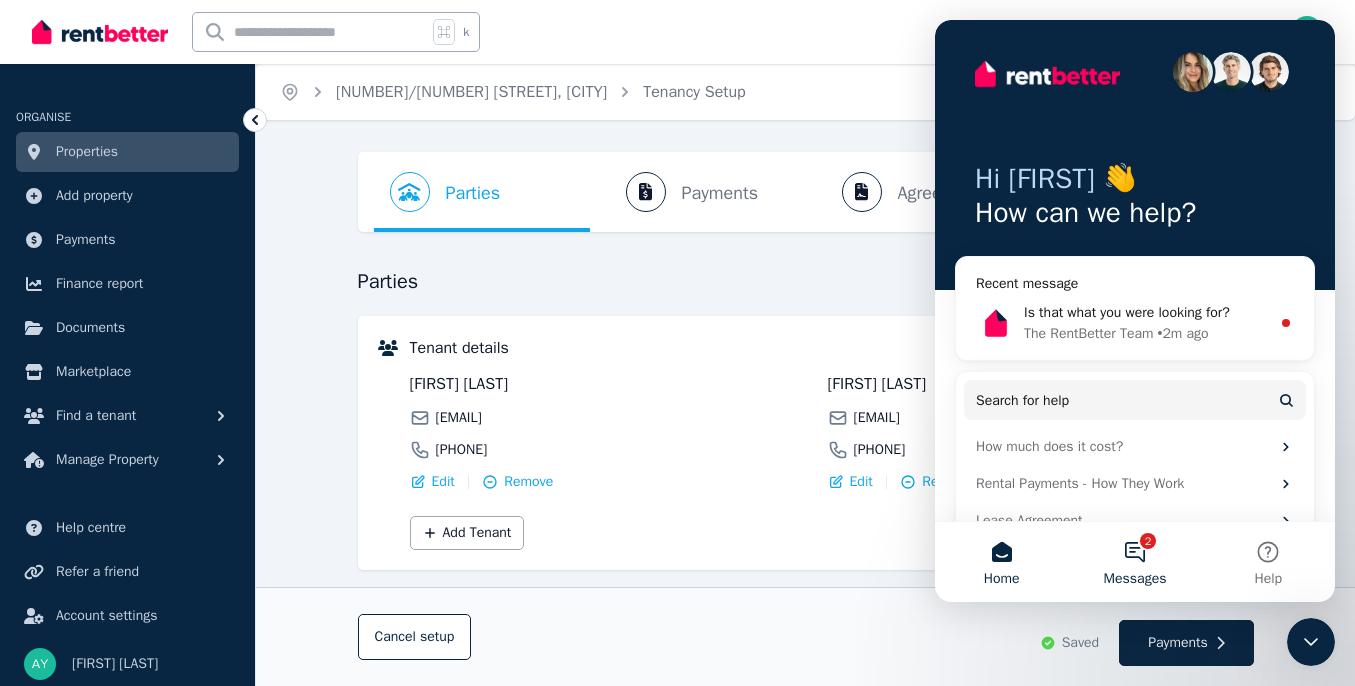 click on "2 Messages" at bounding box center [1134, 562] 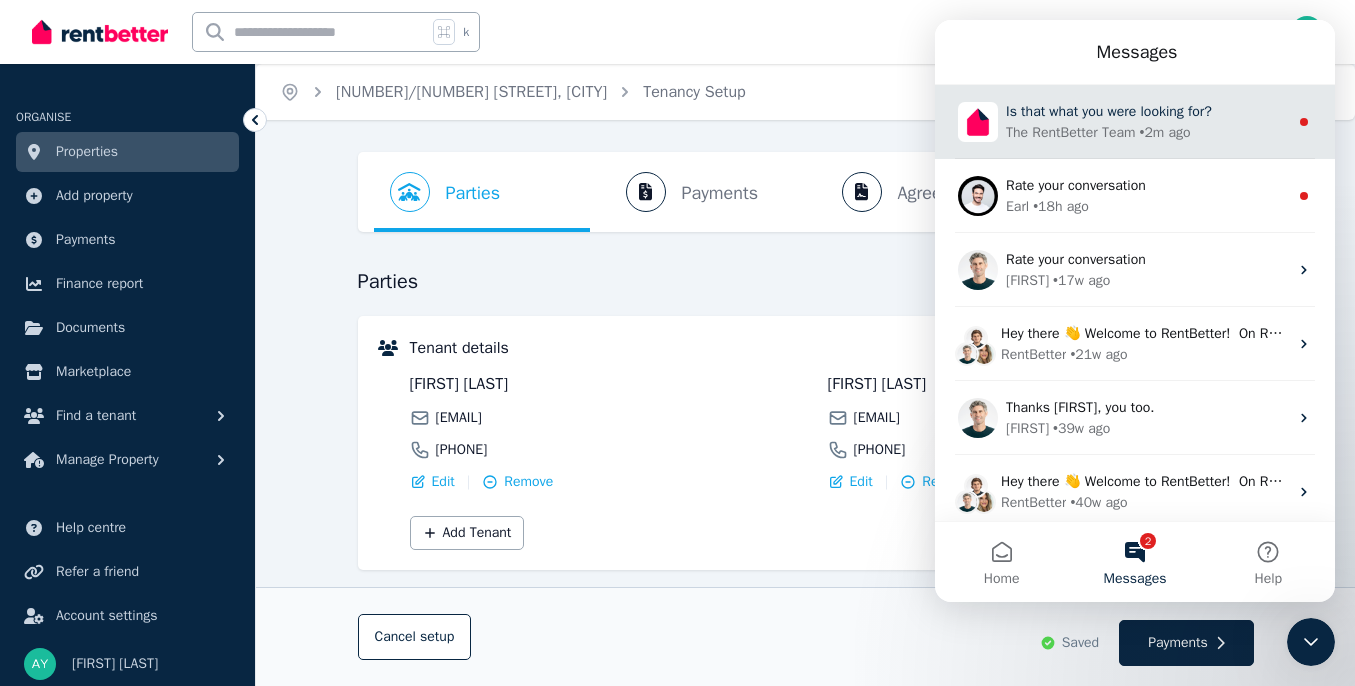click on "The RentBetter Team •  2m ago" at bounding box center [1147, 132] 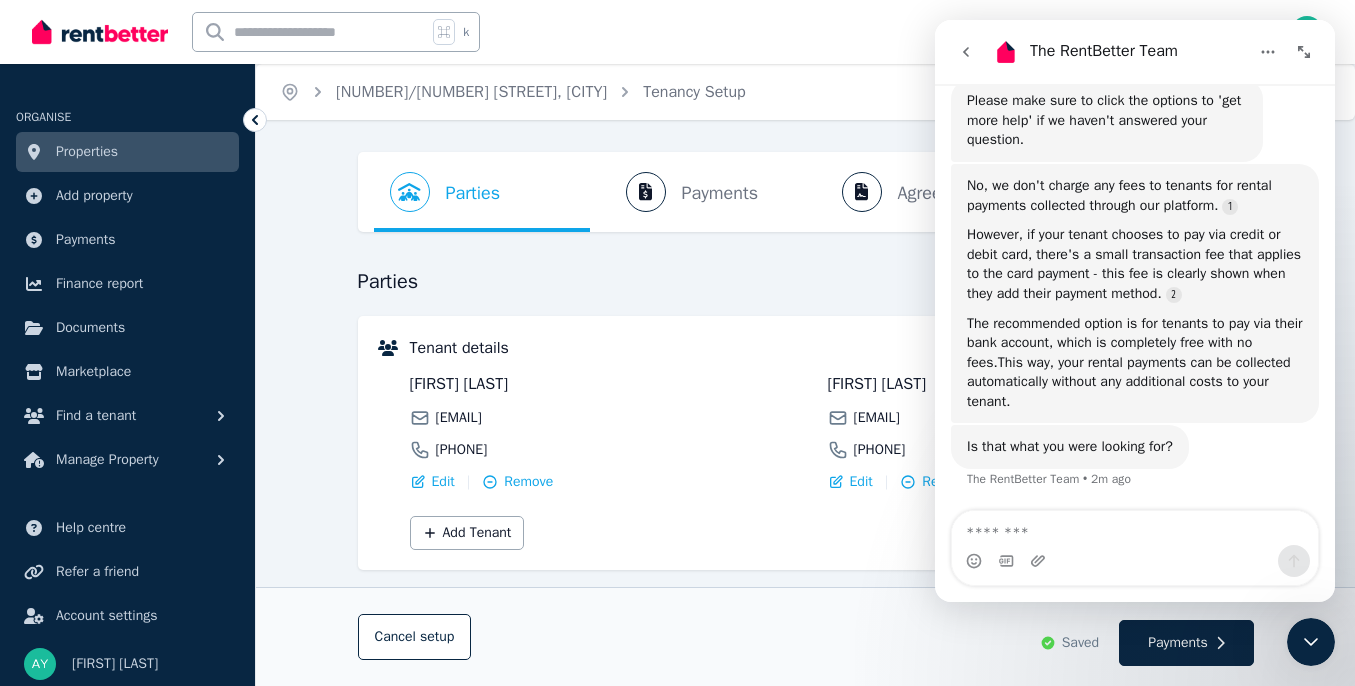 scroll, scrollTop: 329, scrollLeft: 0, axis: vertical 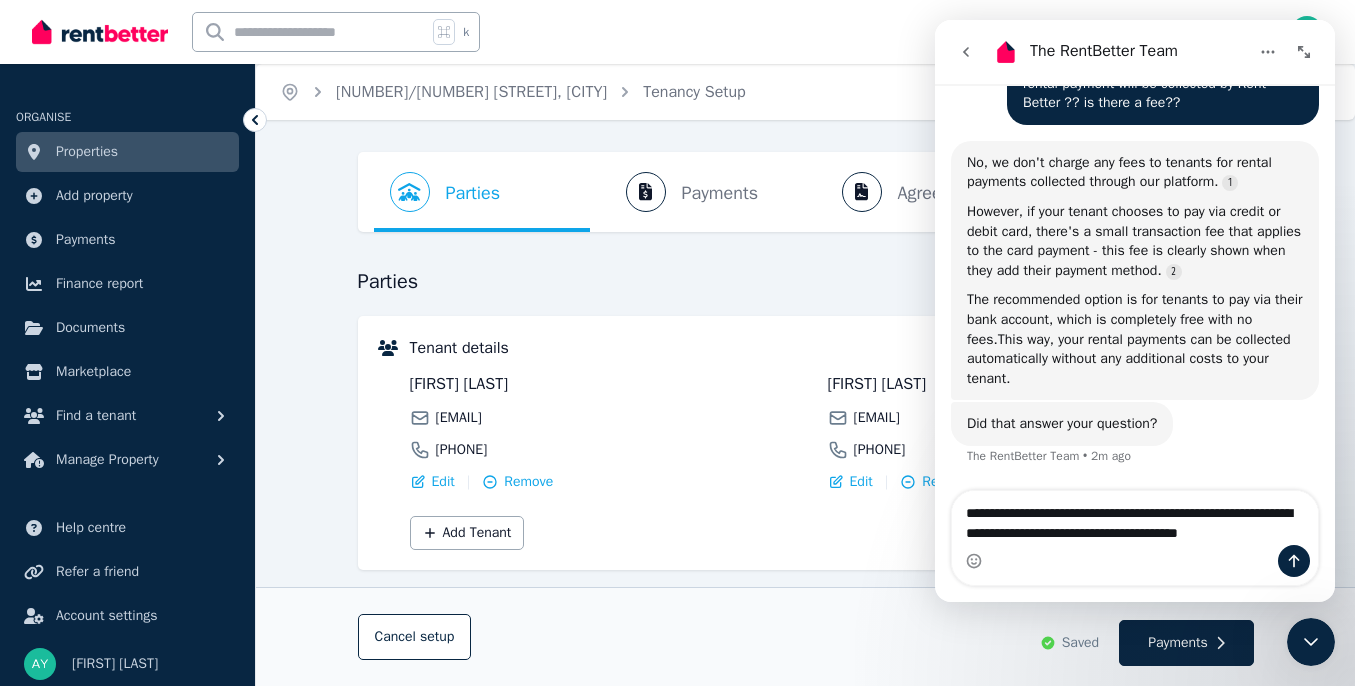 type on "**********" 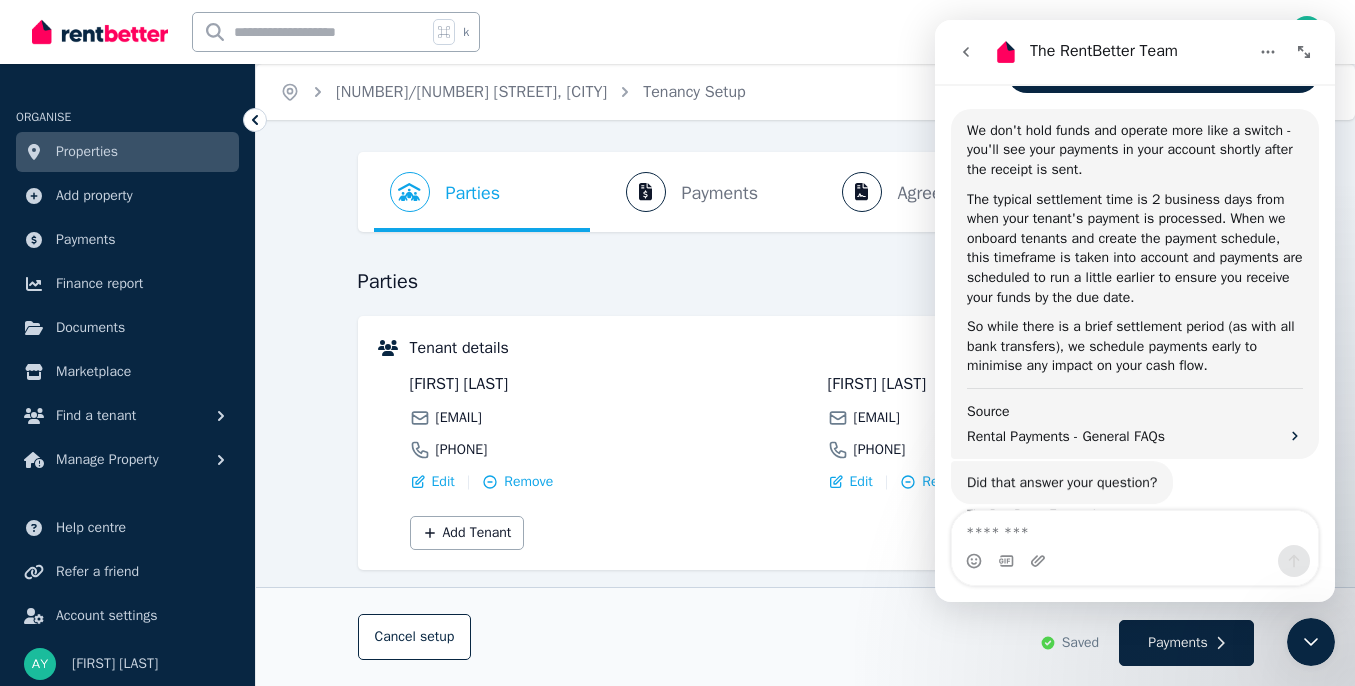scroll, scrollTop: 1235, scrollLeft: 0, axis: vertical 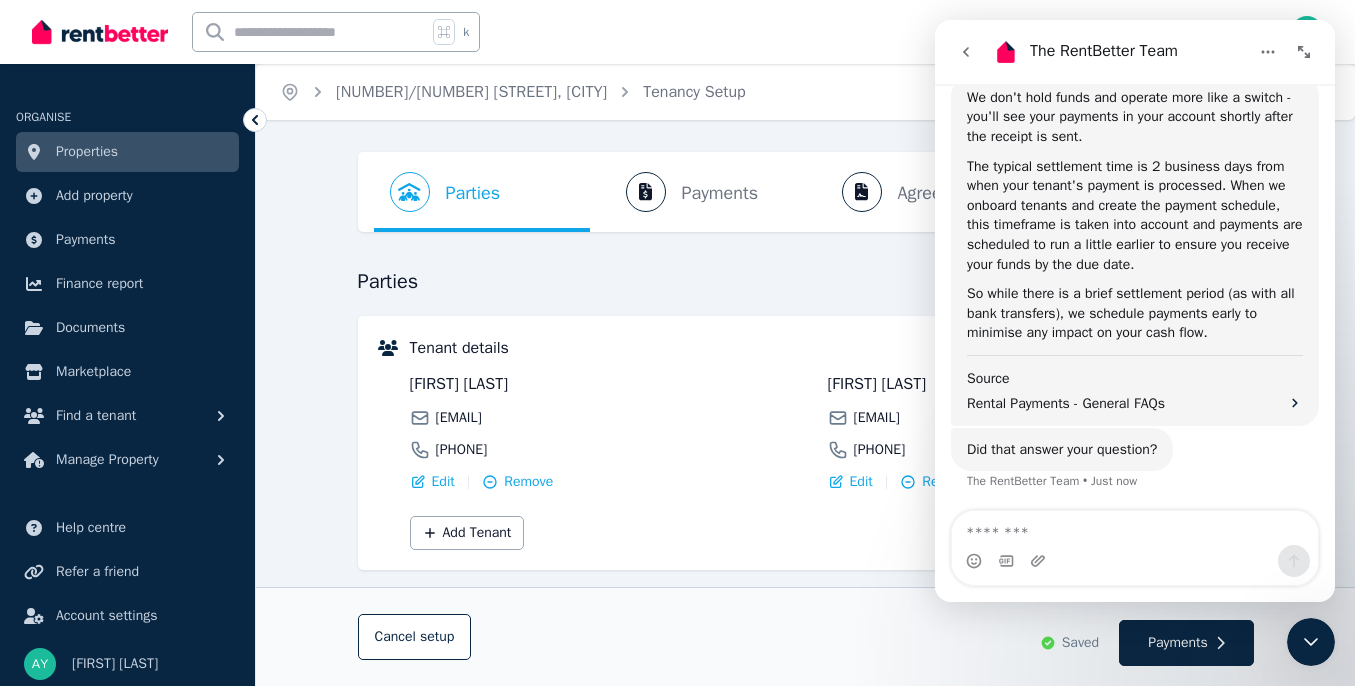 click at bounding box center (1135, 528) 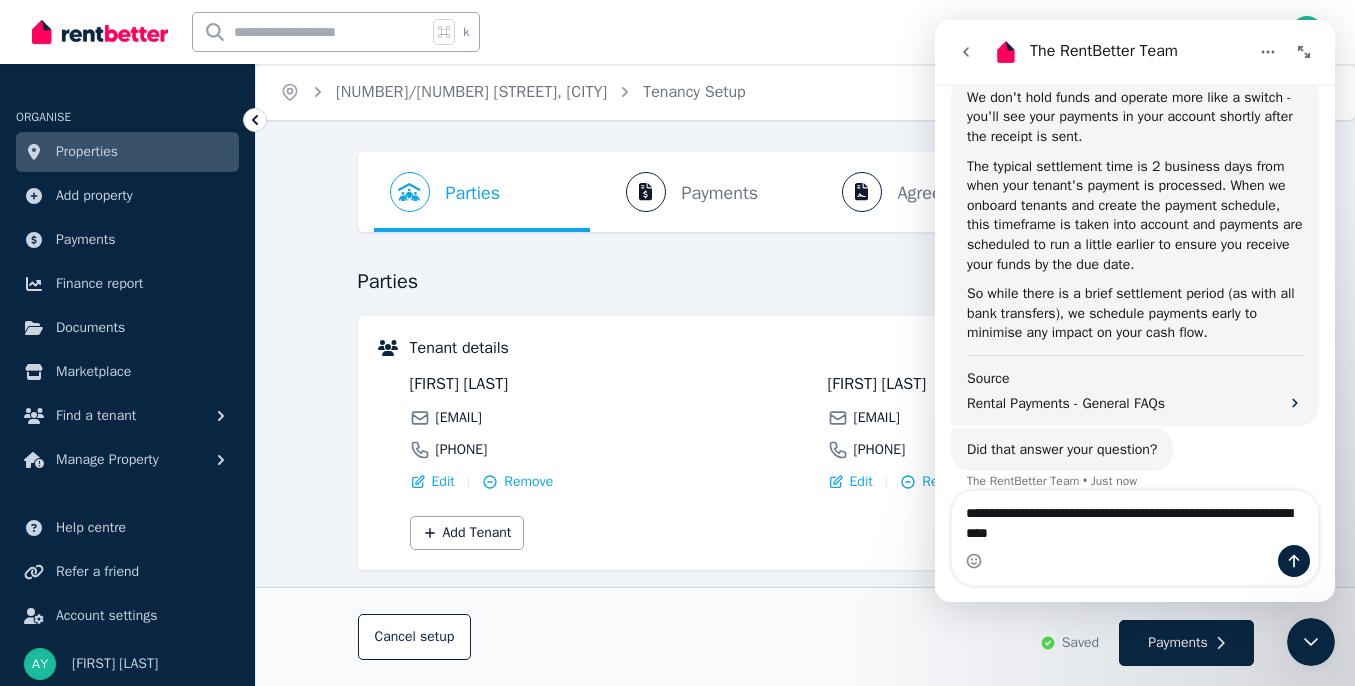type on "**********" 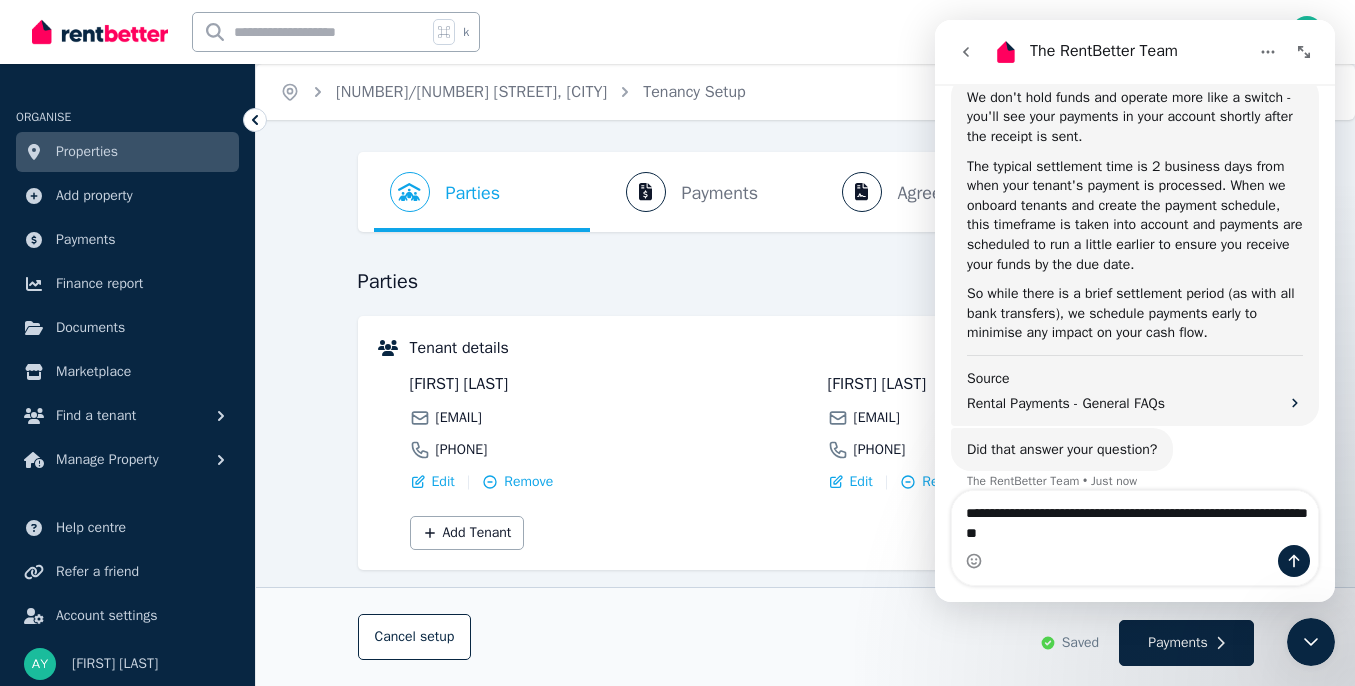 type 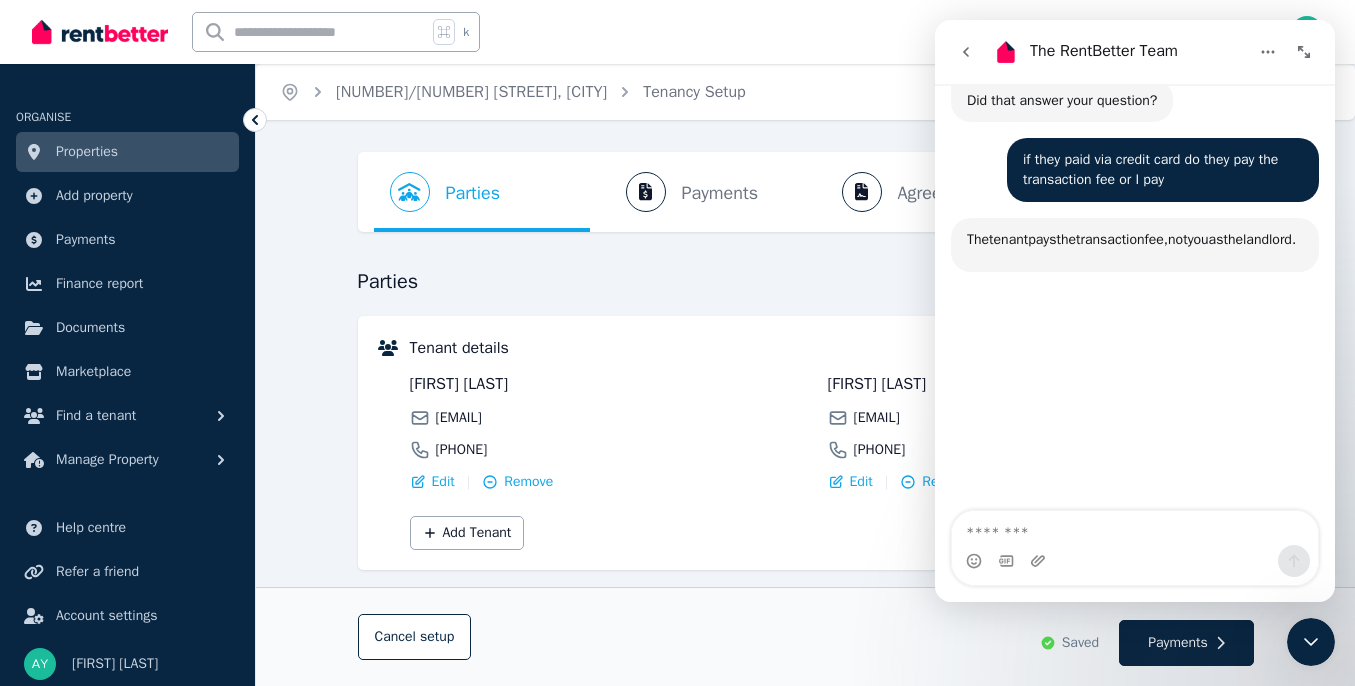 scroll, scrollTop: 1665, scrollLeft: 0, axis: vertical 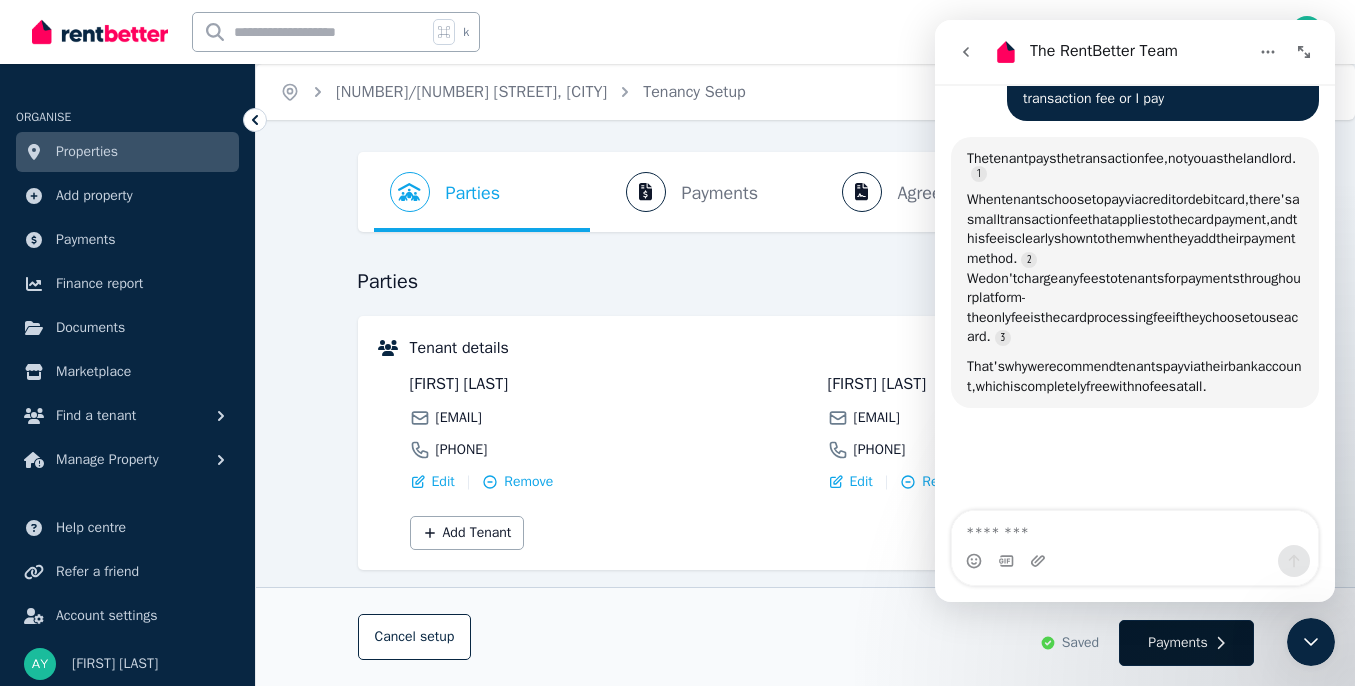 click on "Payments" at bounding box center (1178, 643) 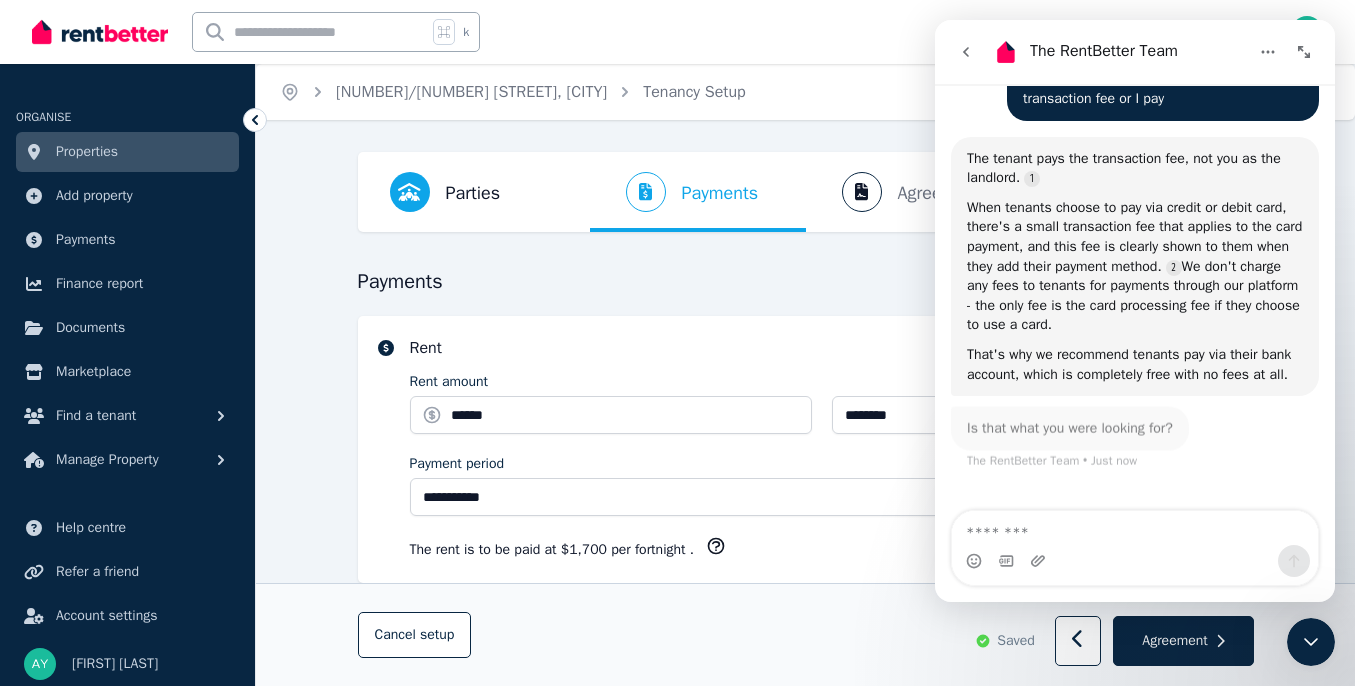 scroll, scrollTop: 1680, scrollLeft: 0, axis: vertical 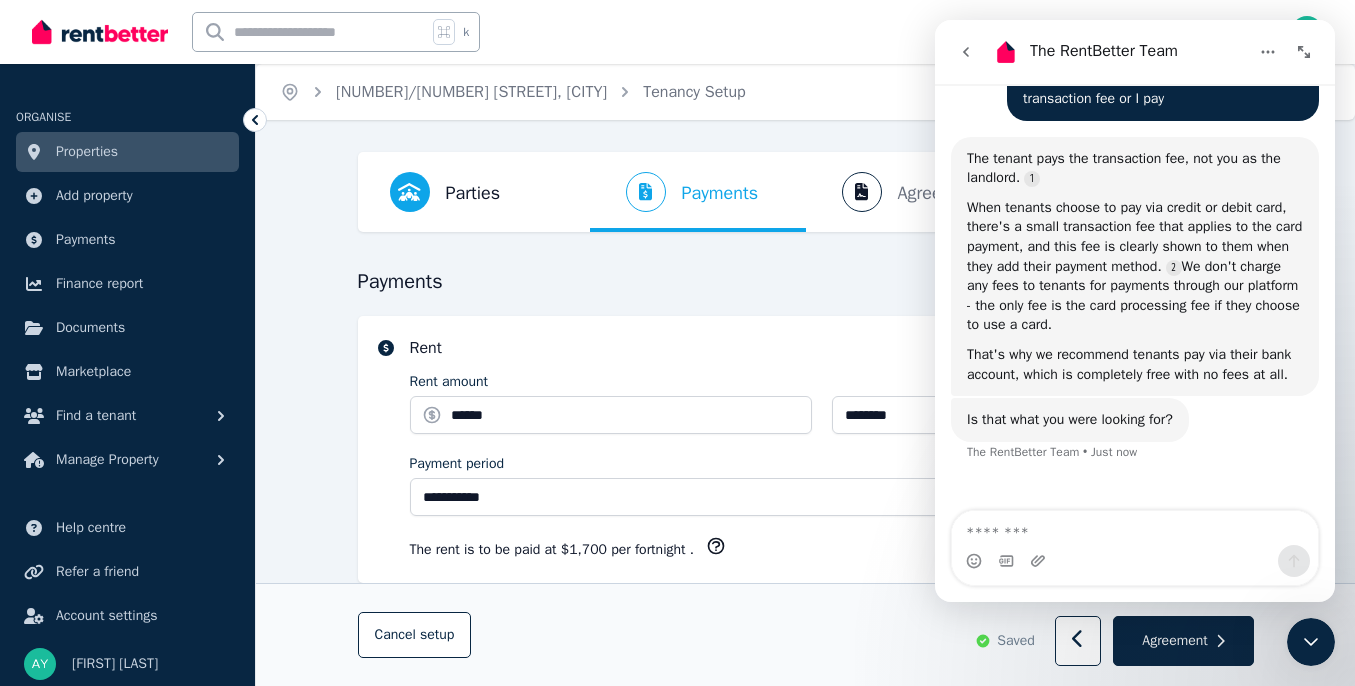select on "**********" 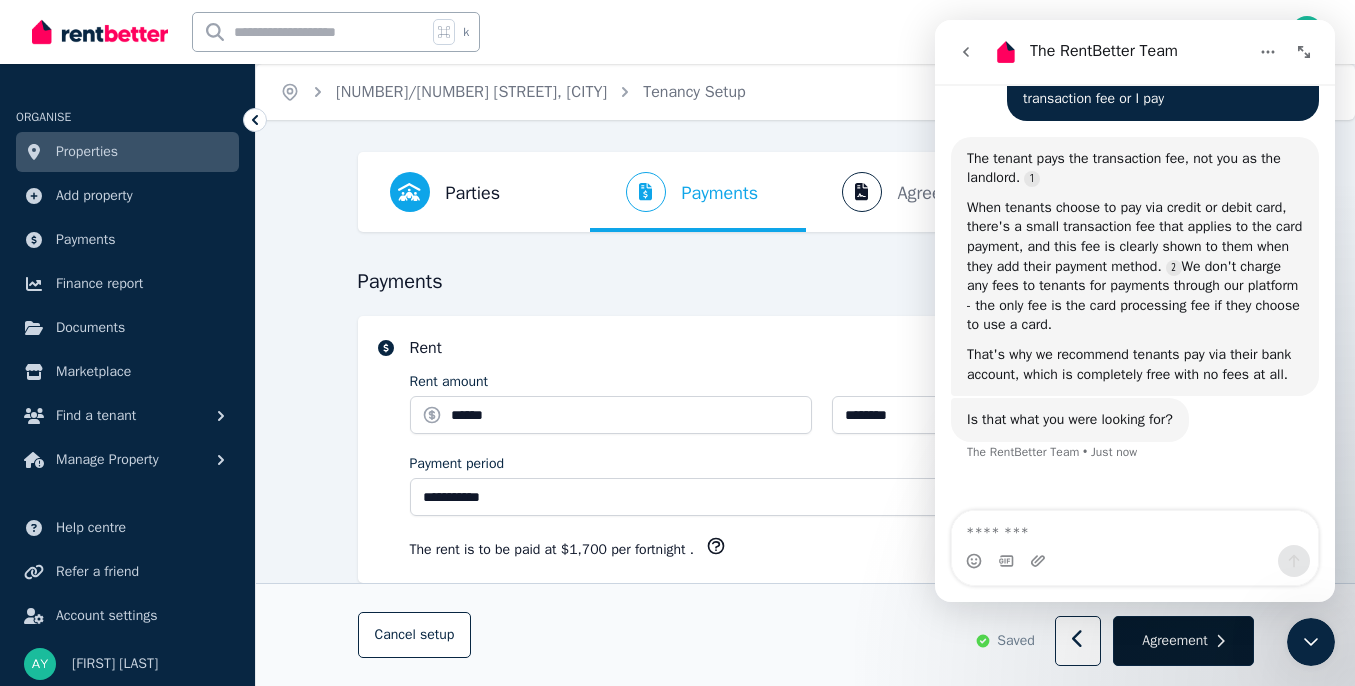 click on "Agreement" at bounding box center [1174, 641] 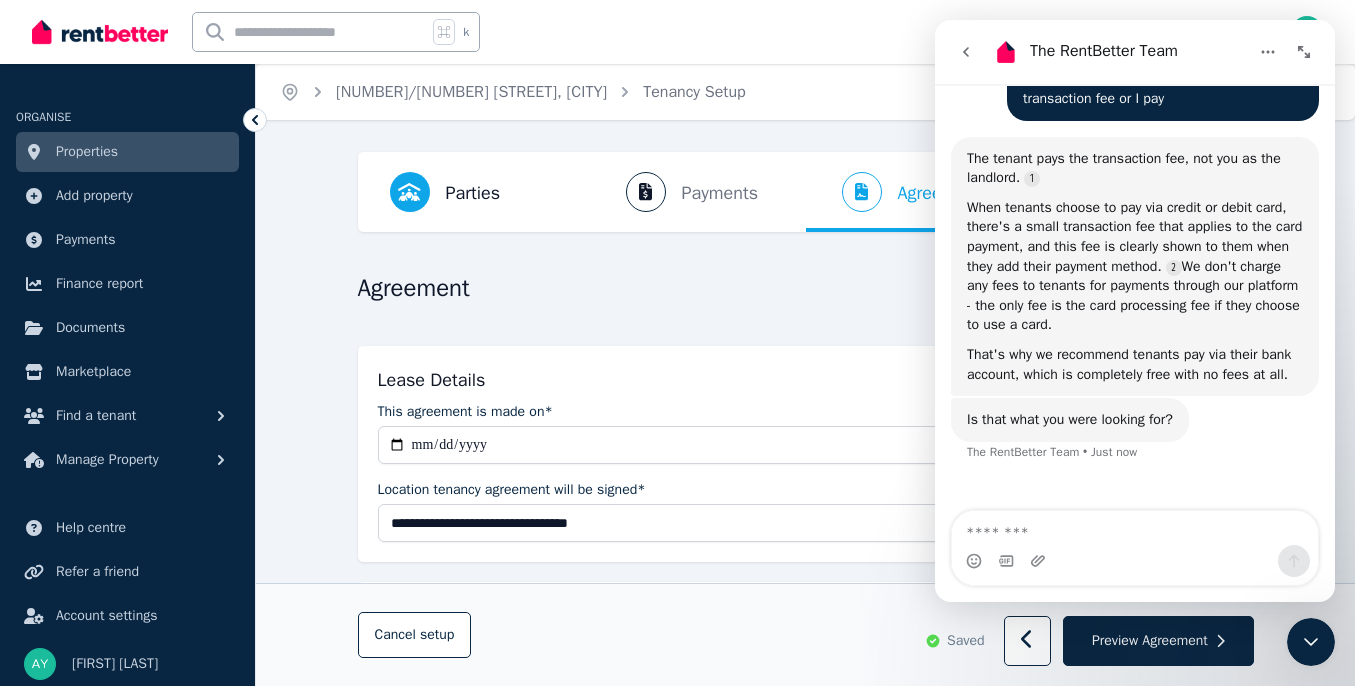click 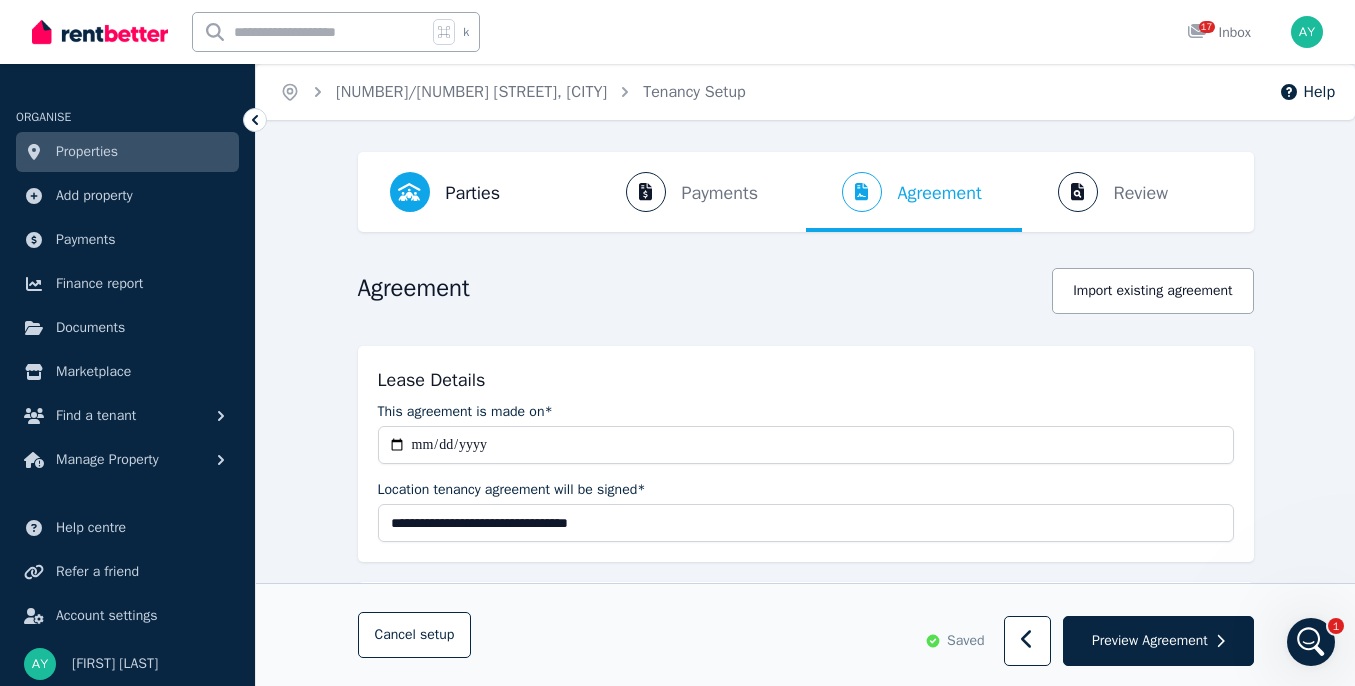 scroll, scrollTop: 0, scrollLeft: 0, axis: both 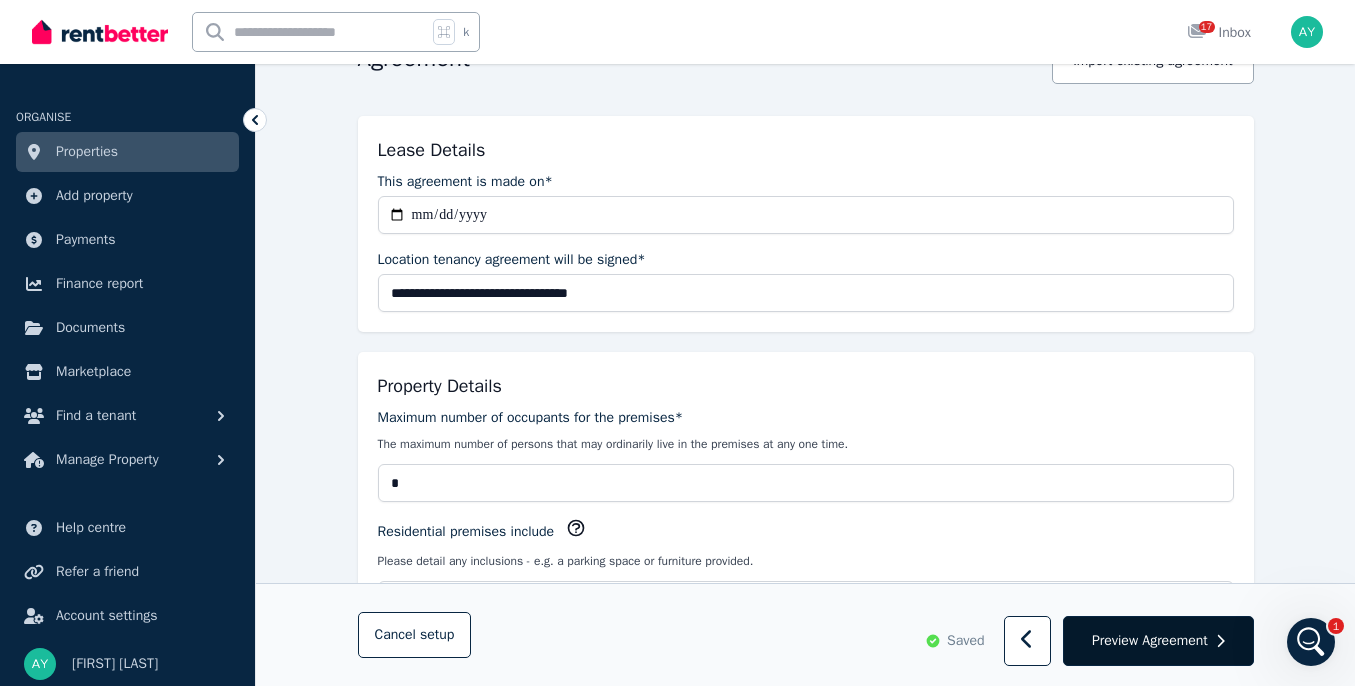 click on "Preview Agreement" at bounding box center (1158, 642) 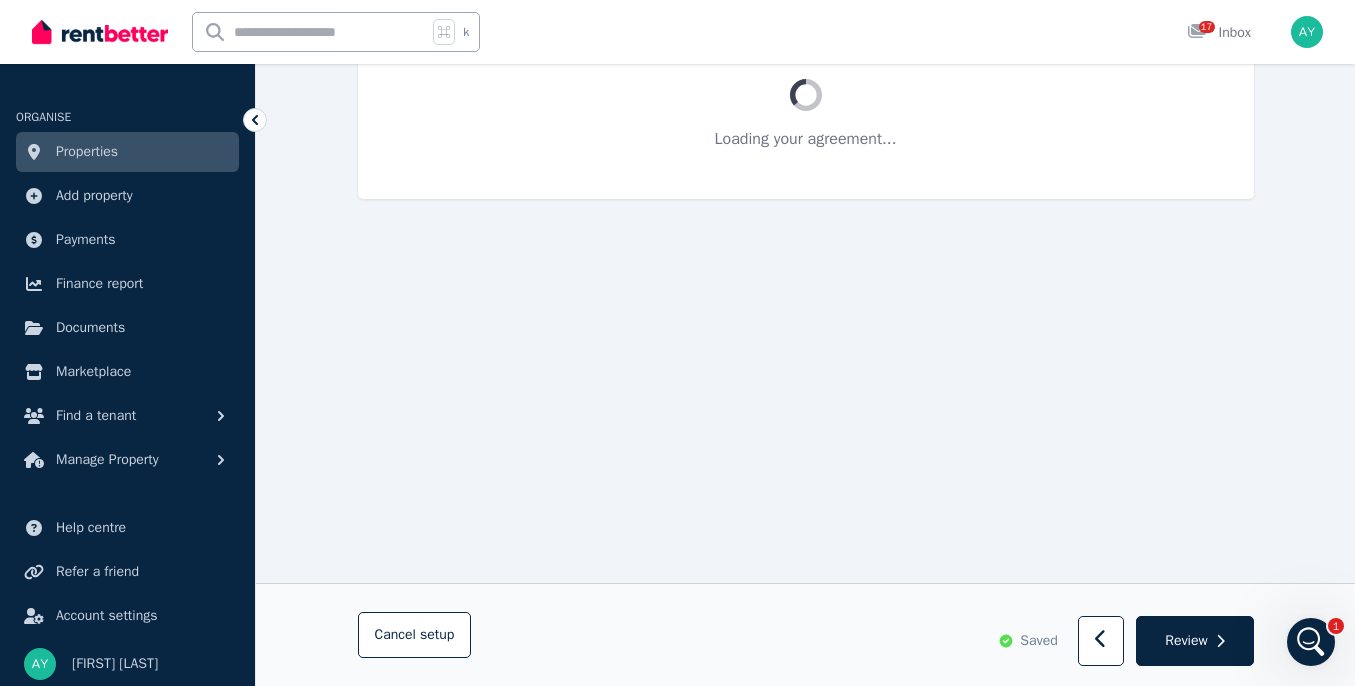 scroll, scrollTop: 0, scrollLeft: 0, axis: both 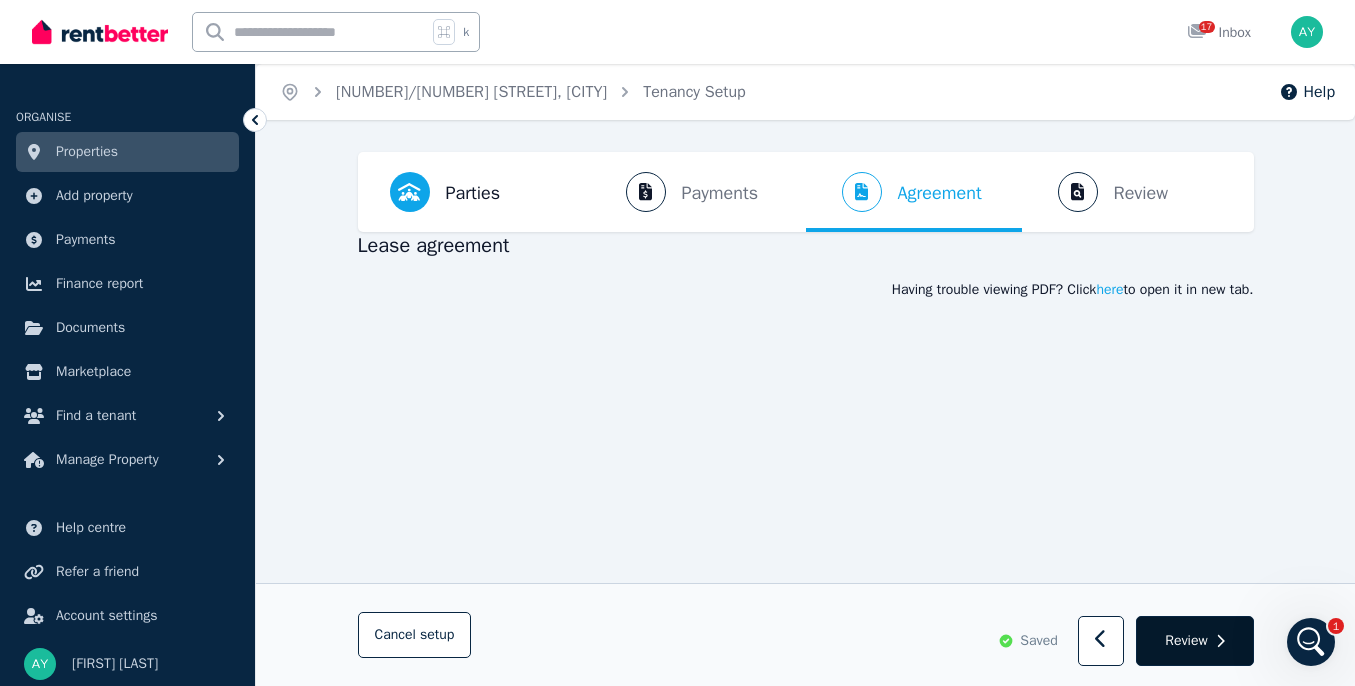 click on "Review" at bounding box center (1186, 641) 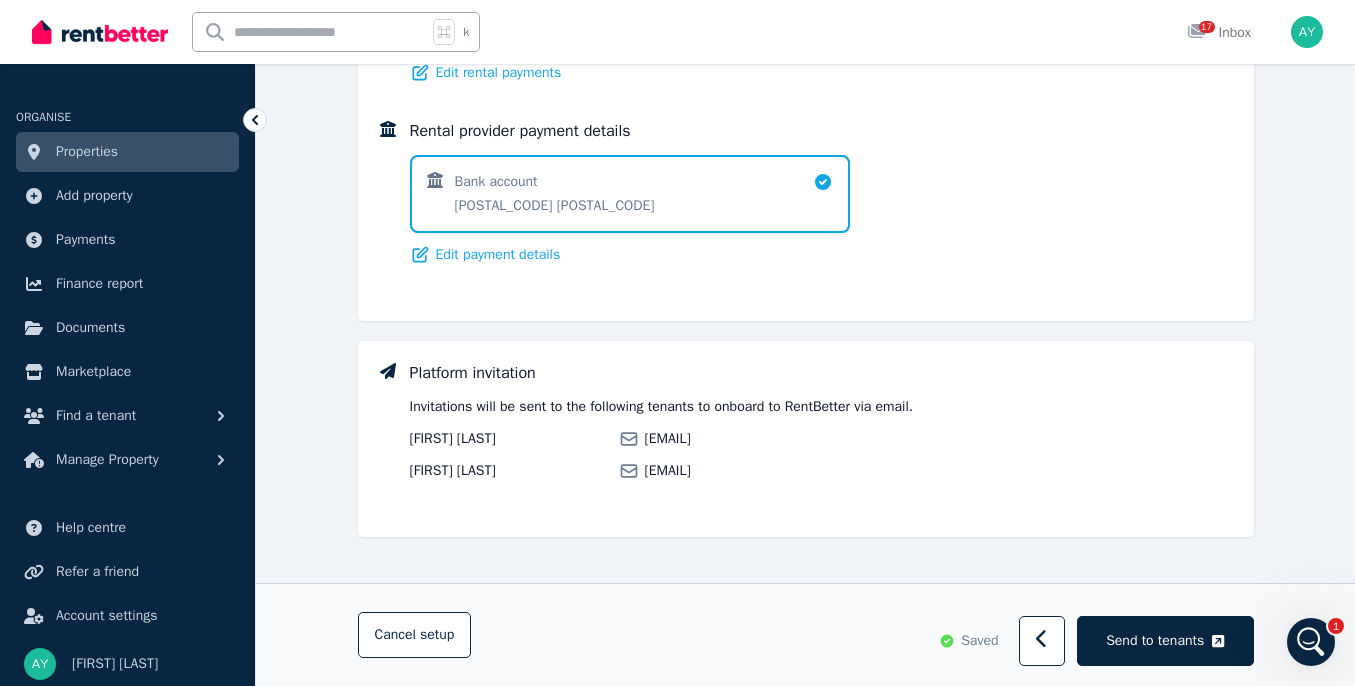 scroll, scrollTop: 1583, scrollLeft: 0, axis: vertical 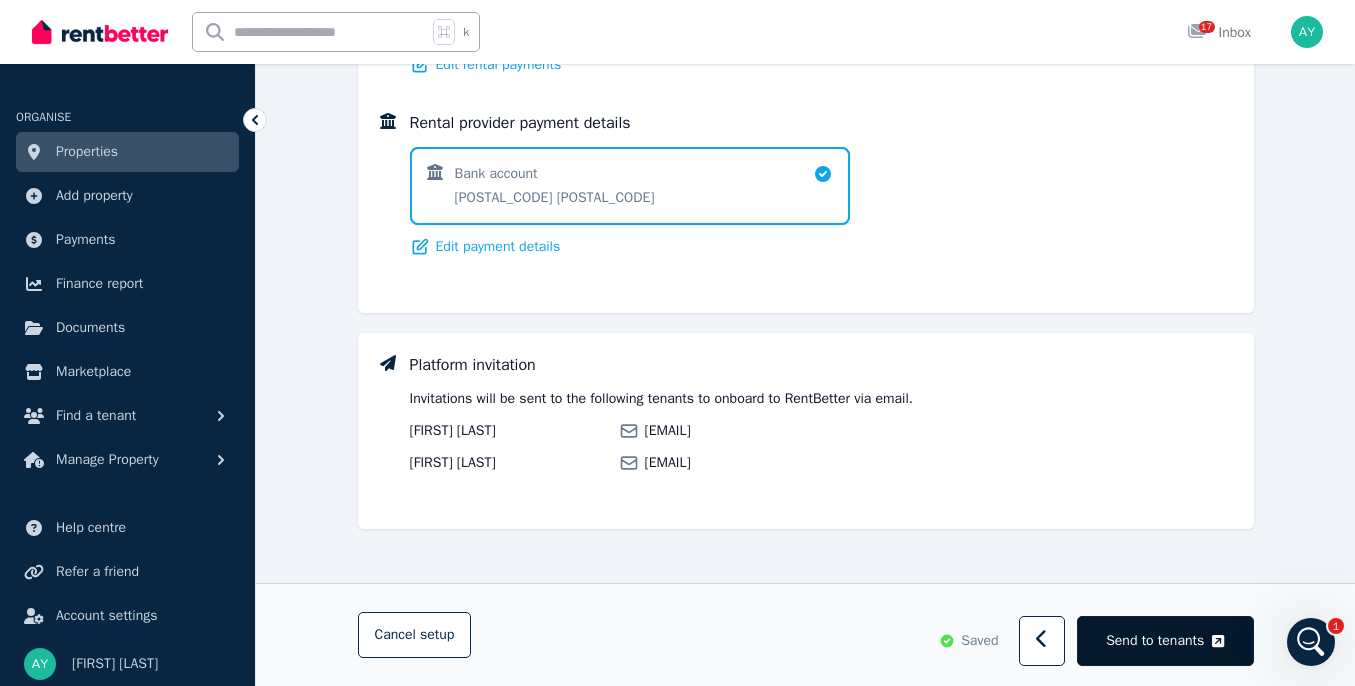 click on "Send to tenants" at bounding box center (1155, 641) 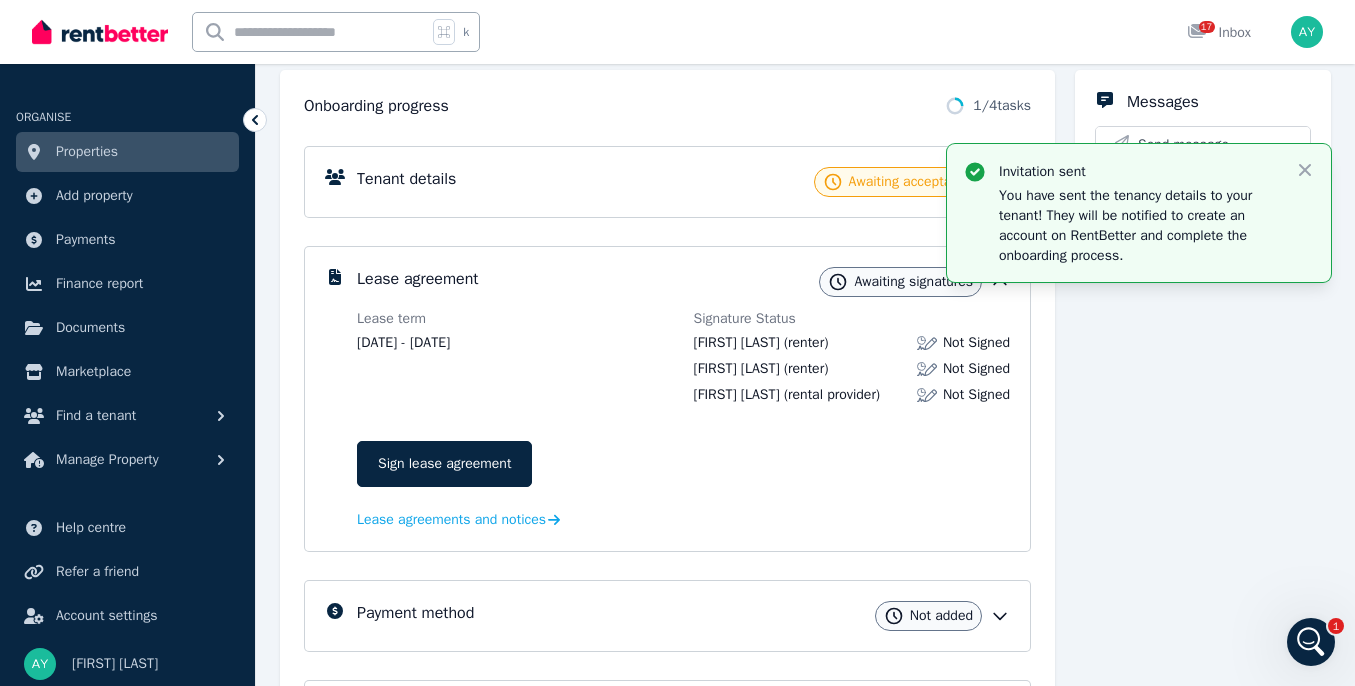 scroll, scrollTop: 0, scrollLeft: 0, axis: both 